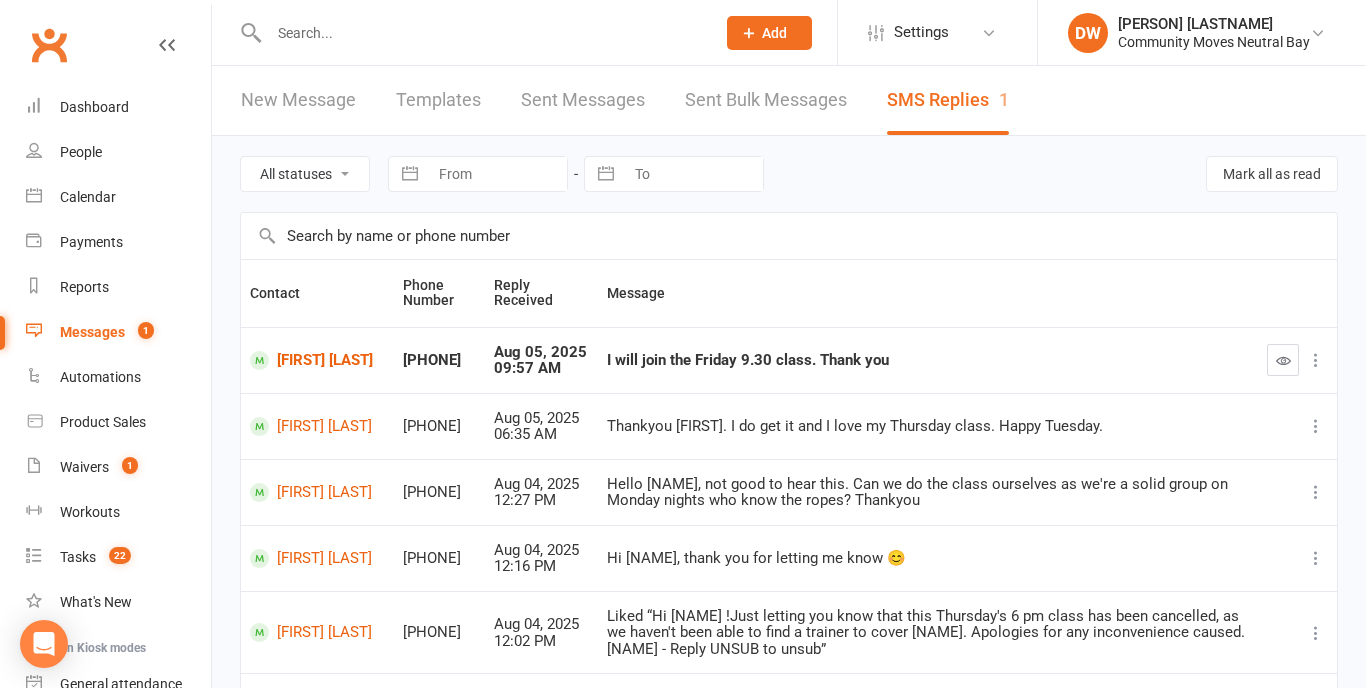 scroll, scrollTop: 0, scrollLeft: 0, axis: both 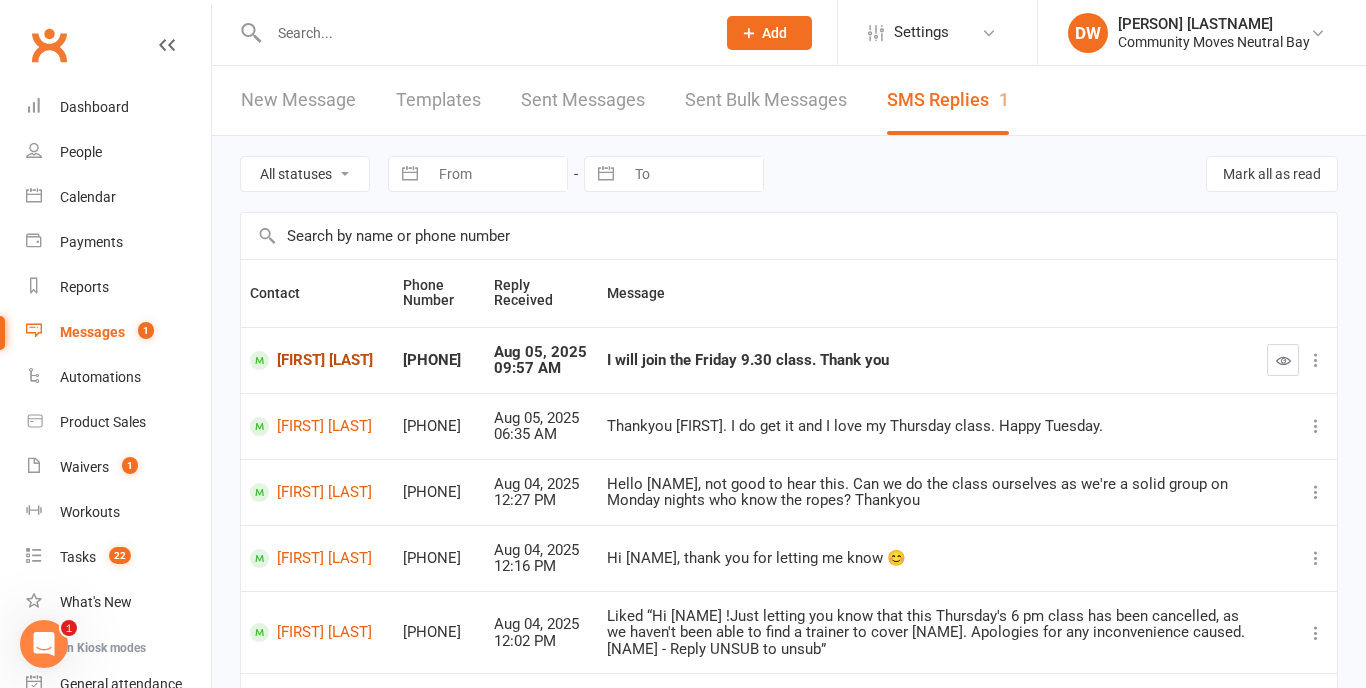 click on "[FIRST] [LAST]" at bounding box center [317, 360] 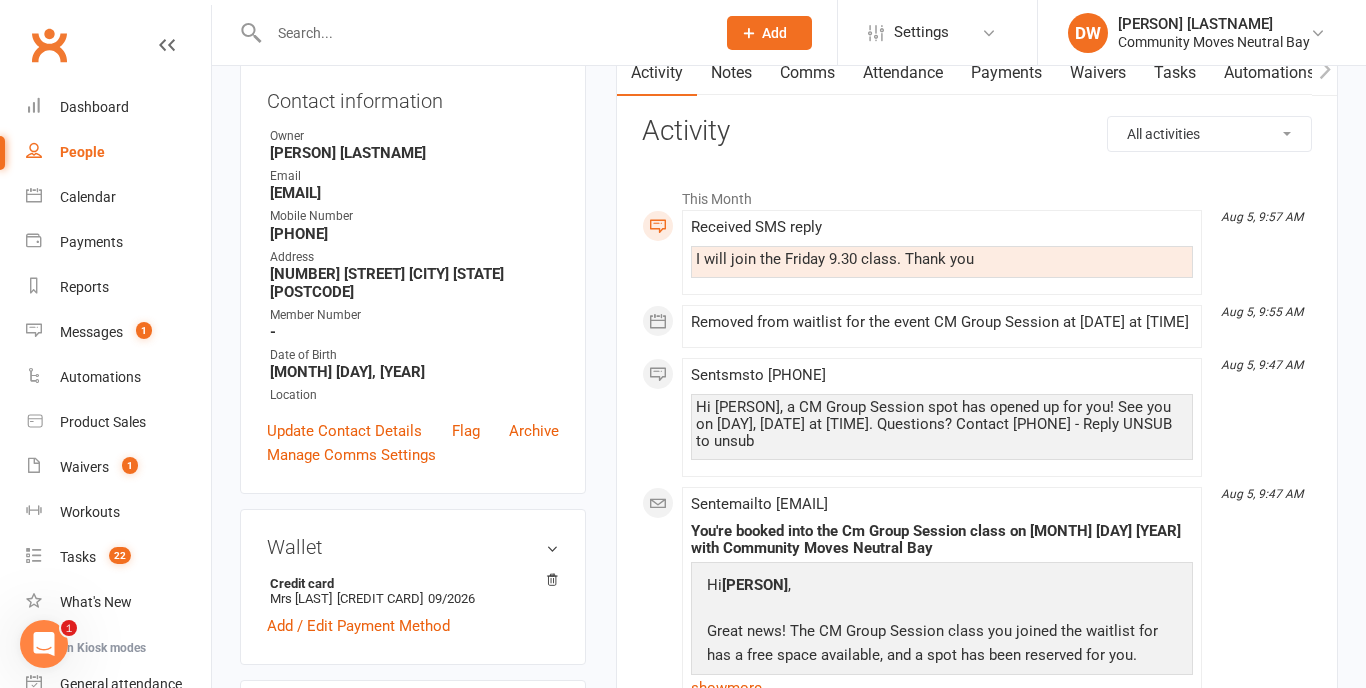 scroll, scrollTop: 236, scrollLeft: 0, axis: vertical 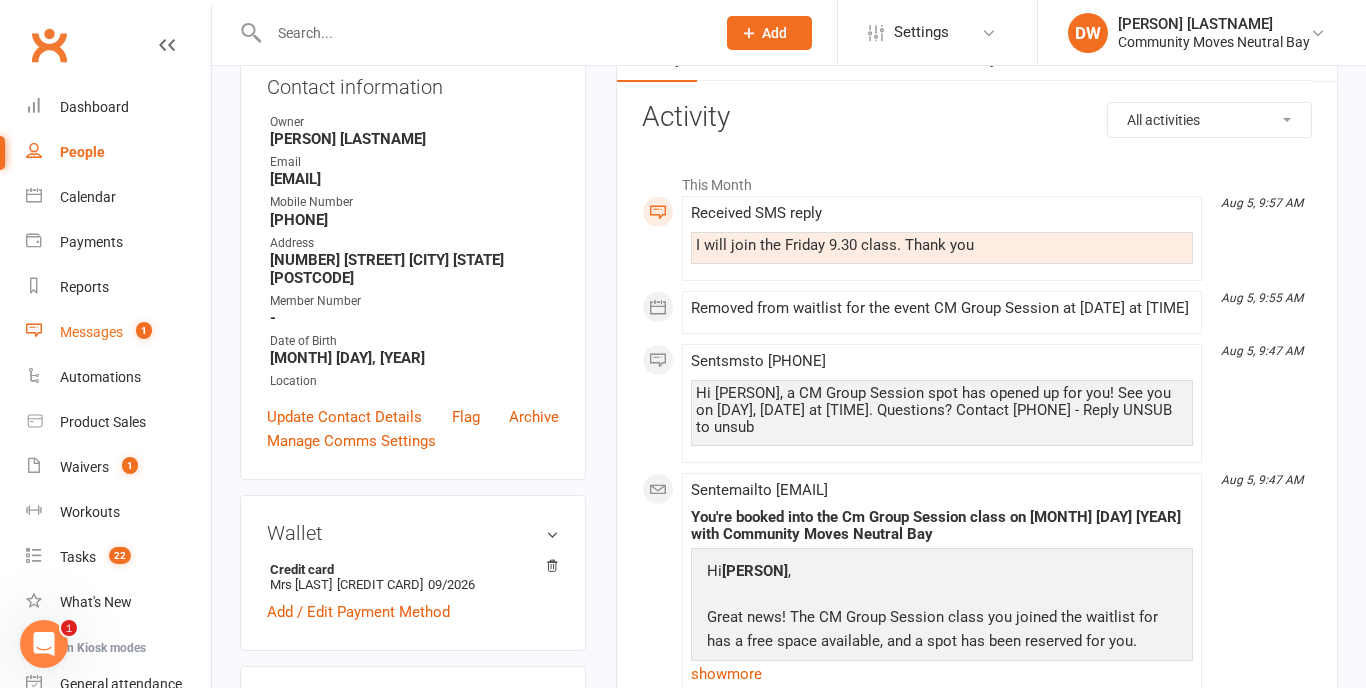 click on "Messages" at bounding box center [91, 332] 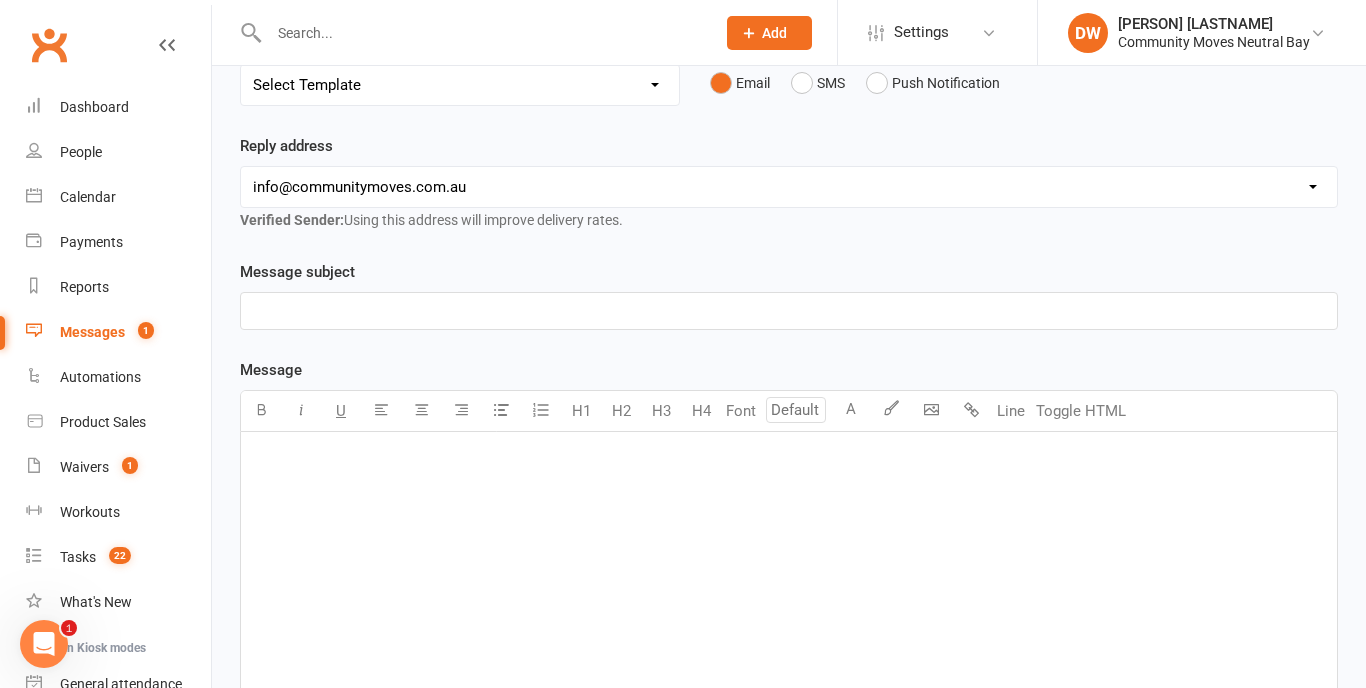scroll, scrollTop: 0, scrollLeft: 0, axis: both 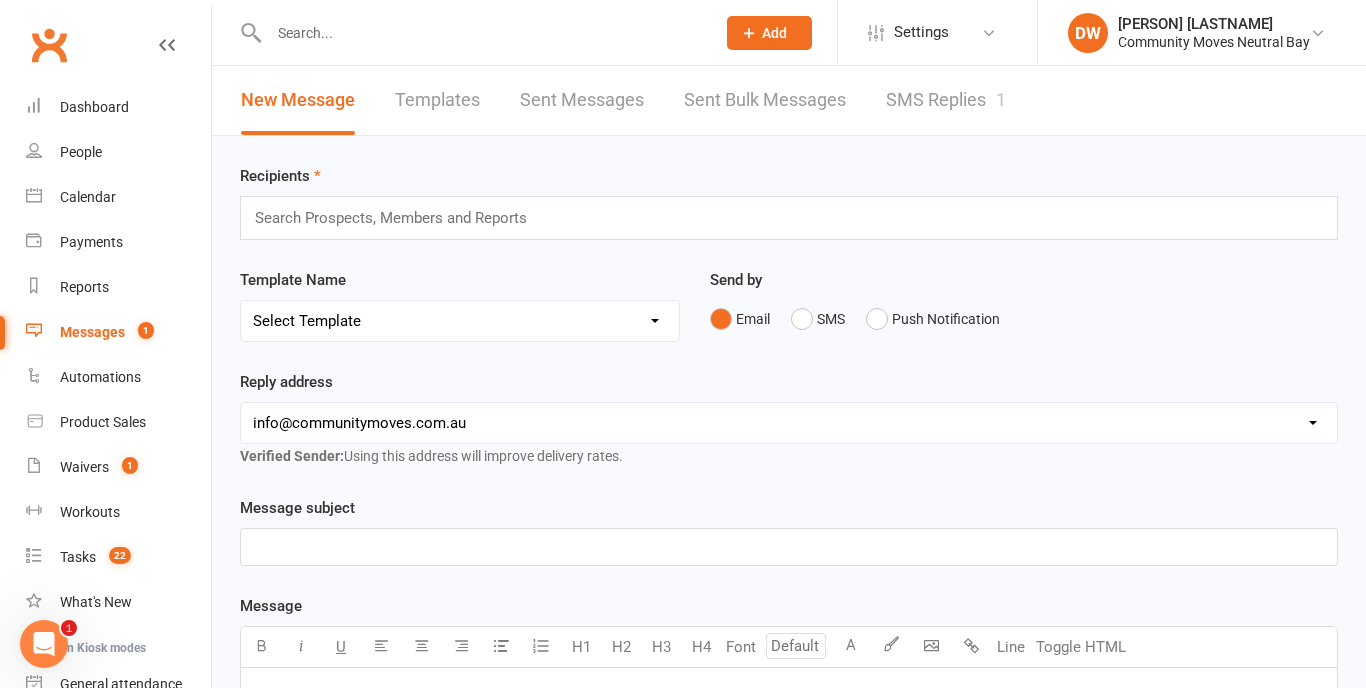 click on "SMS Replies  1" at bounding box center (946, 100) 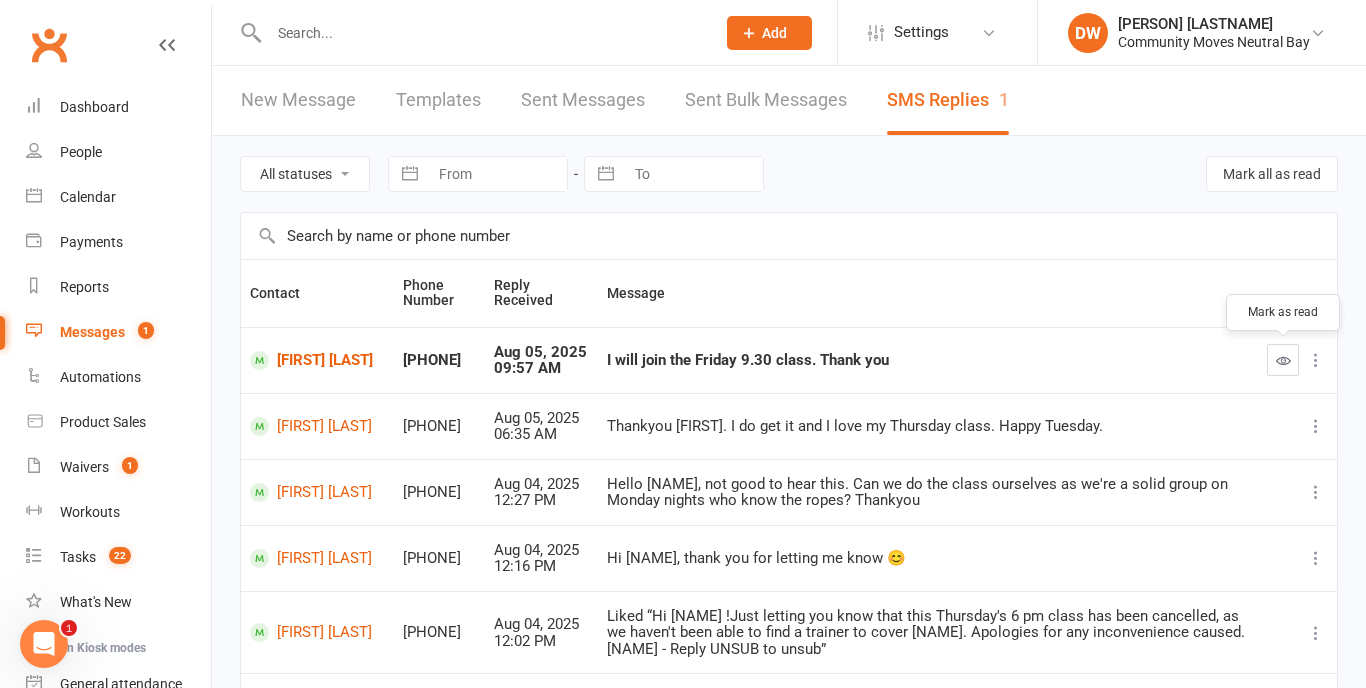 click at bounding box center (1283, 360) 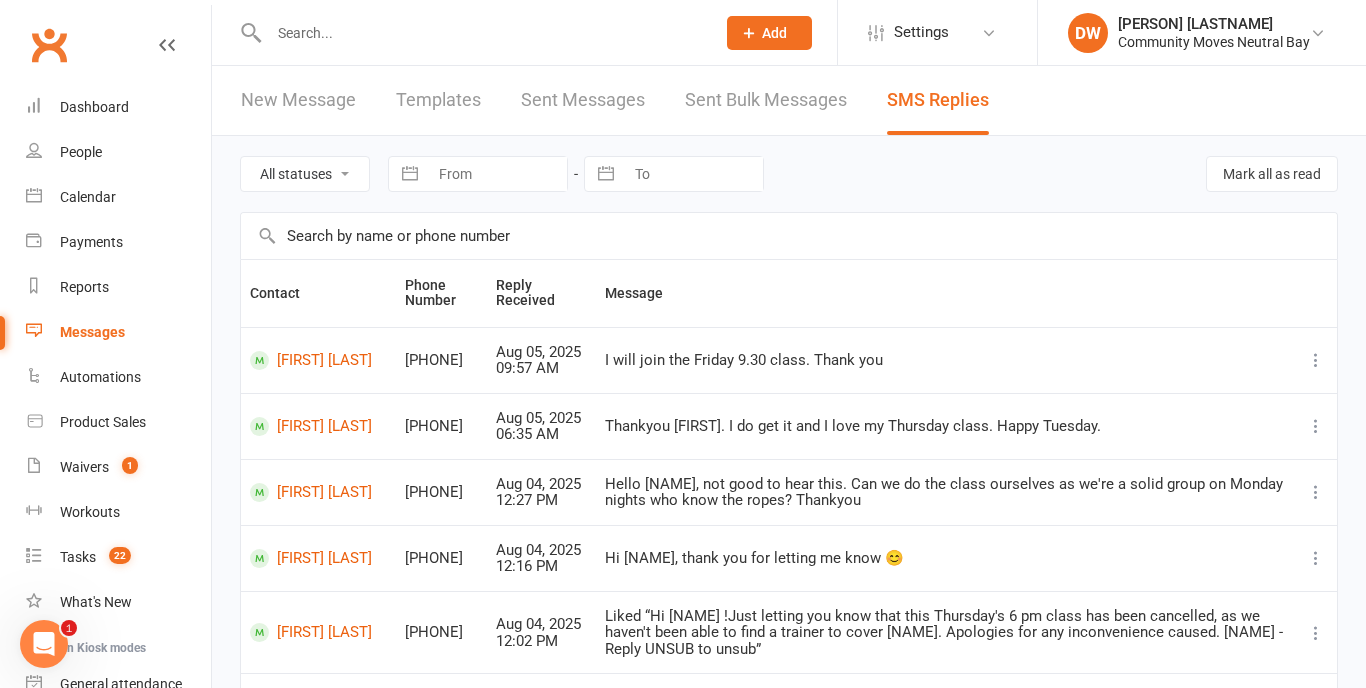 click on "Messages" at bounding box center (92, 332) 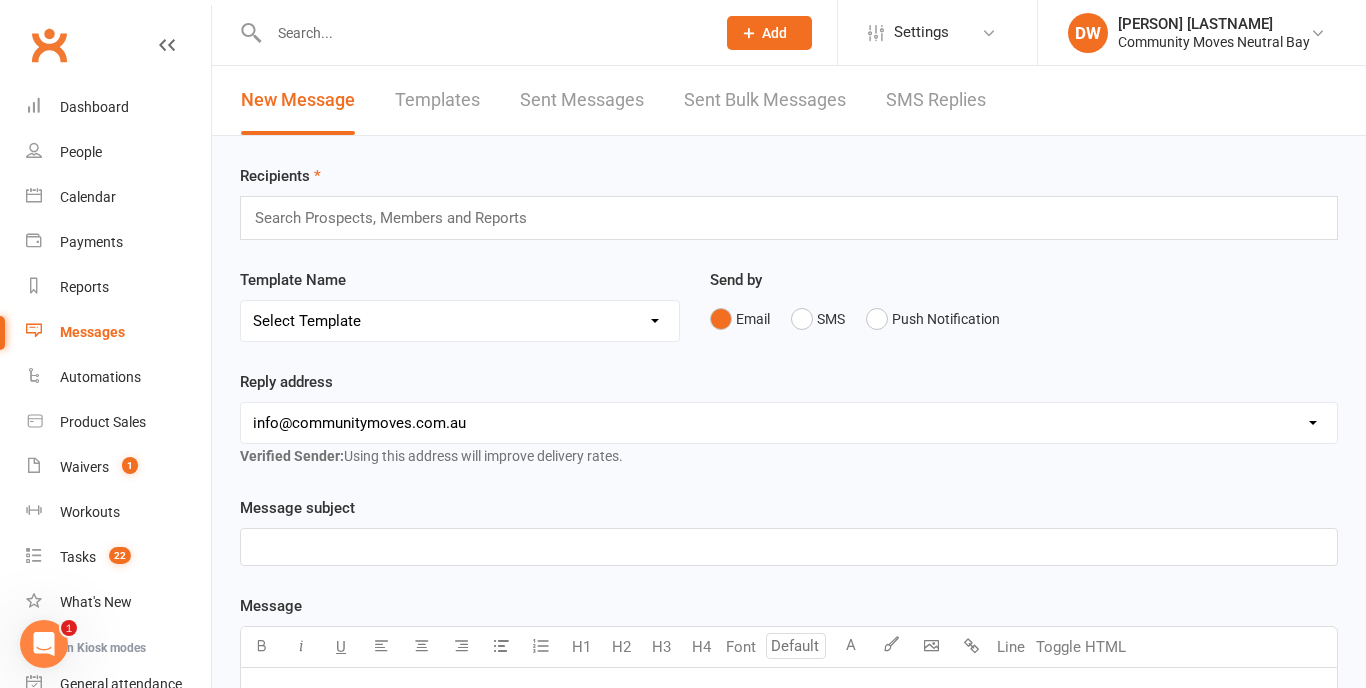 select on "6" 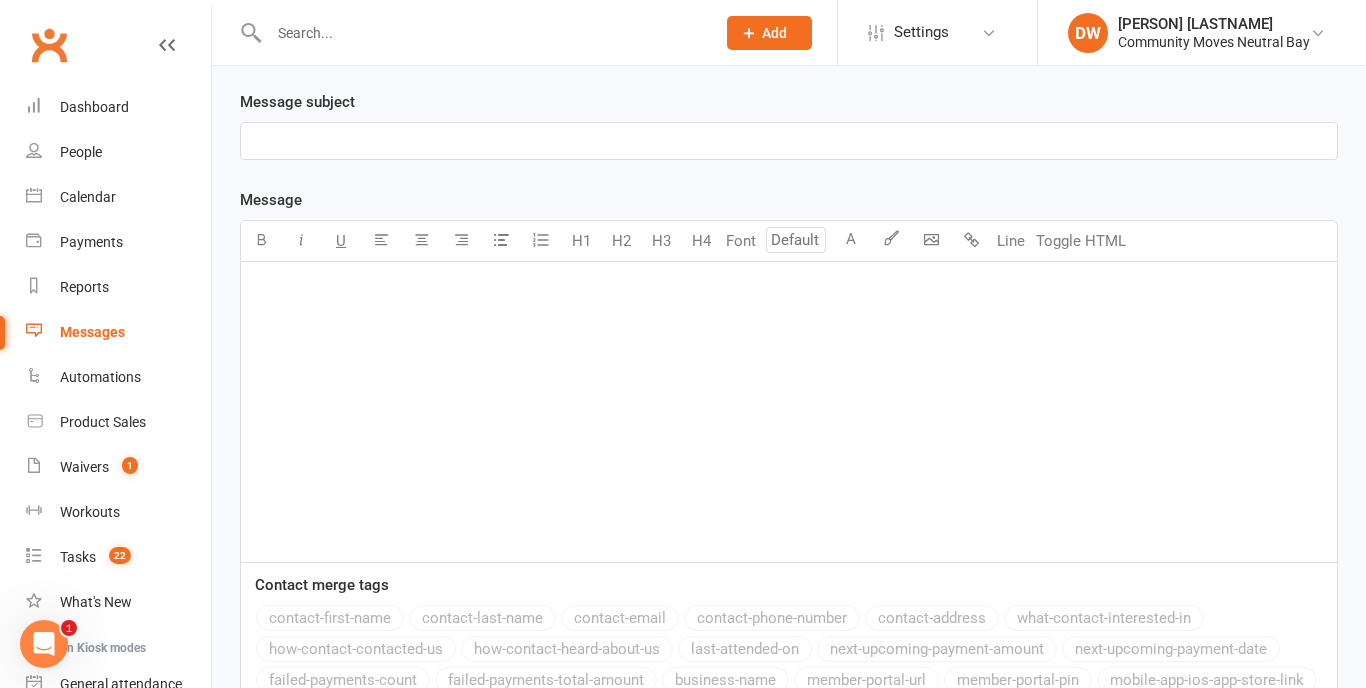 scroll, scrollTop: 427, scrollLeft: 0, axis: vertical 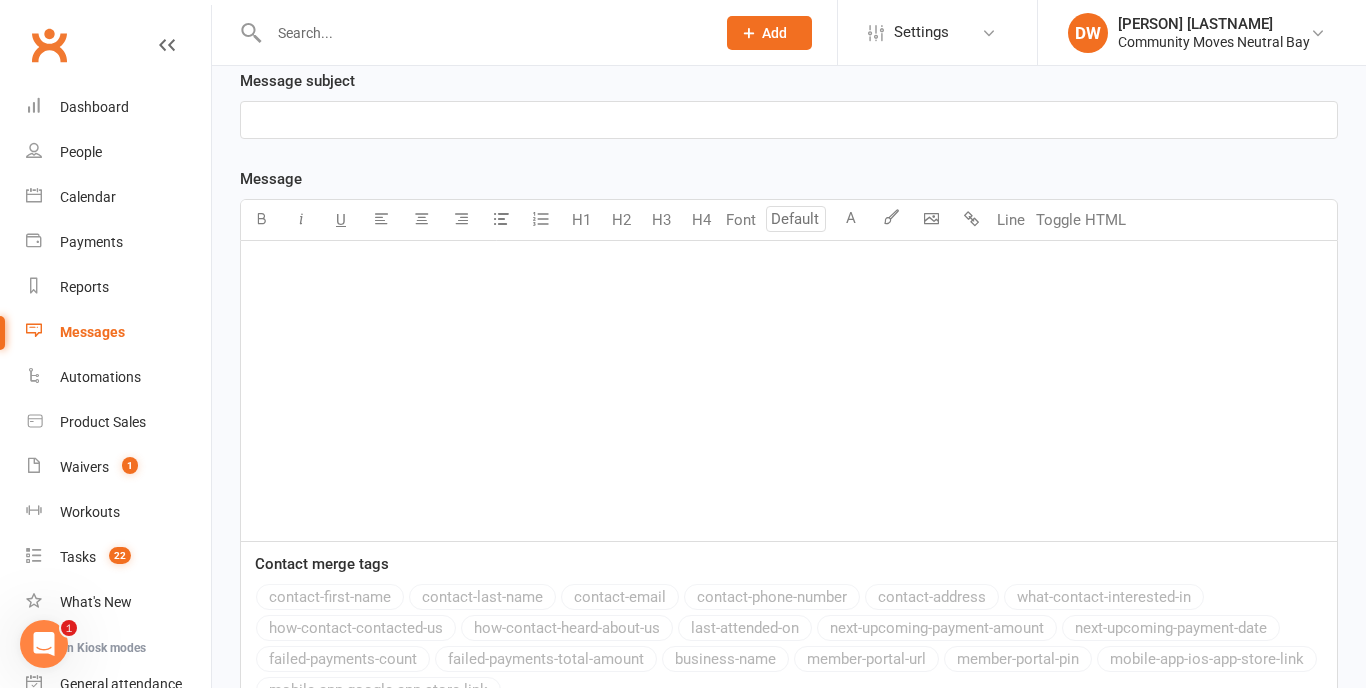 click on "﻿" at bounding box center (789, 267) 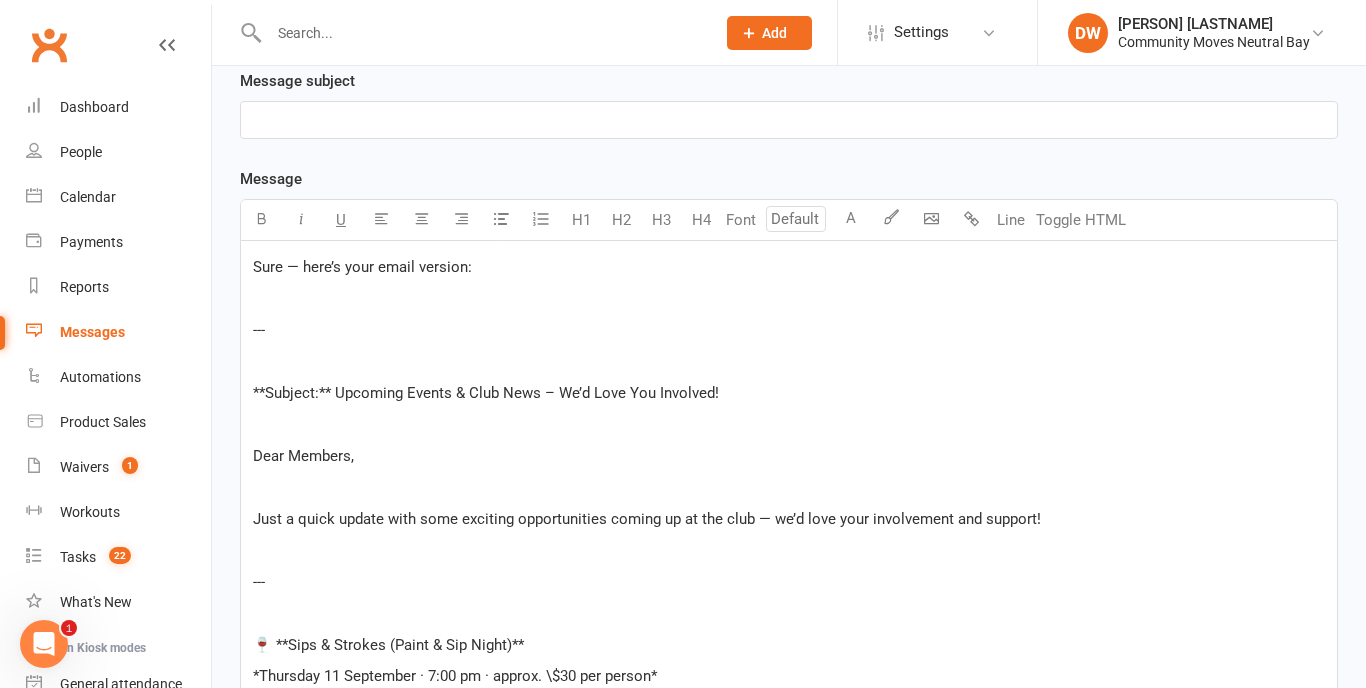 scroll, scrollTop: 1752, scrollLeft: 0, axis: vertical 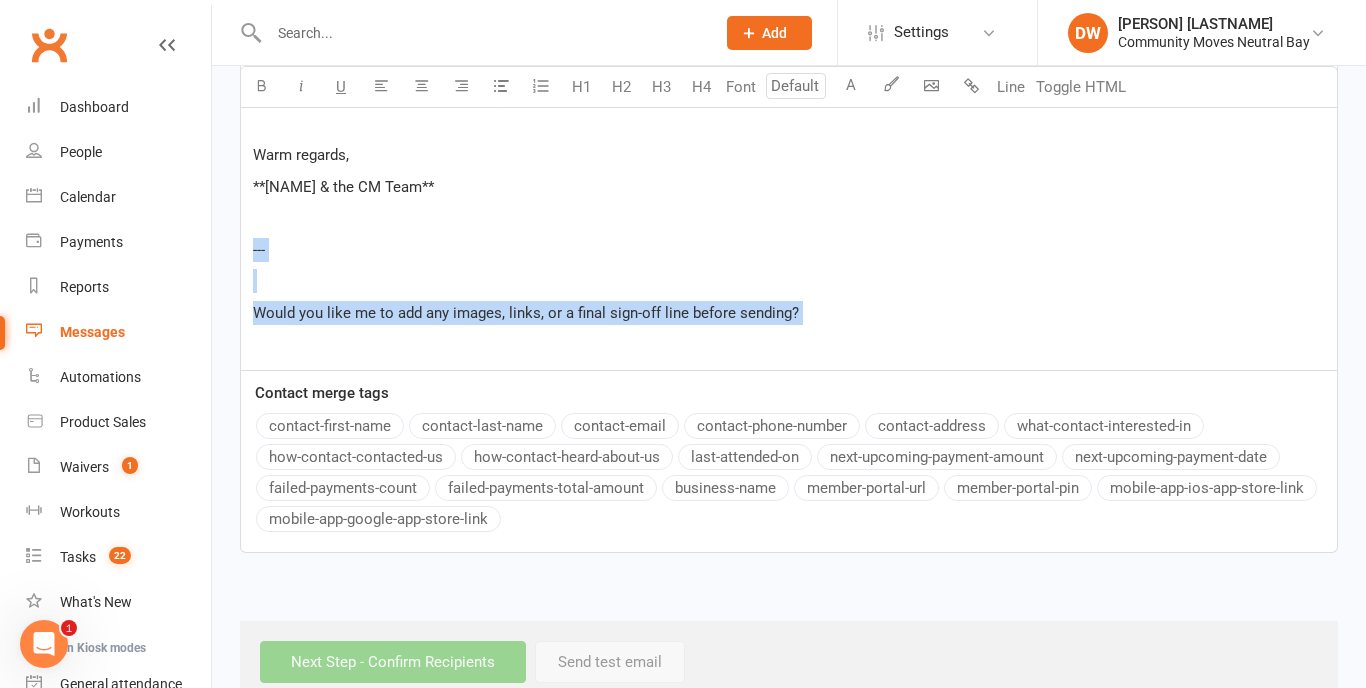 drag, startPoint x: 256, startPoint y: 340, endPoint x: 251, endPoint y: 231, distance: 109.11462 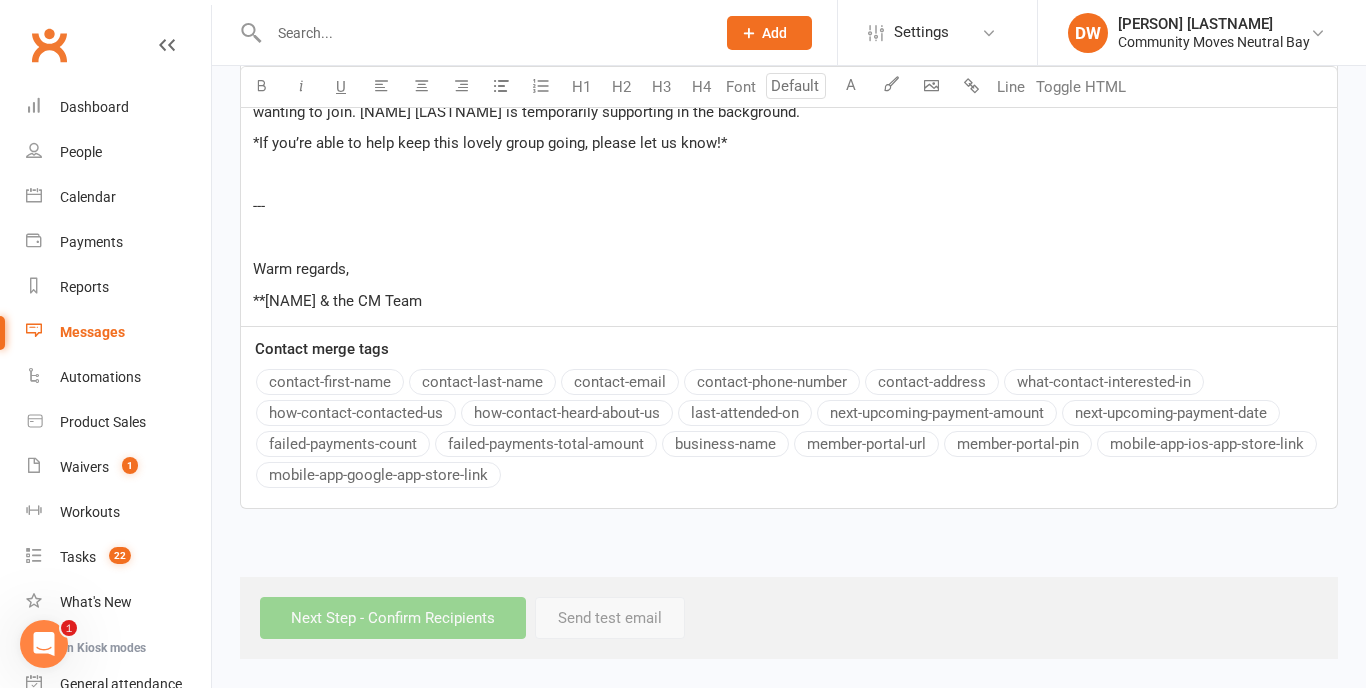 click on "**[NAME] & the CM Team" at bounding box center (337, 301) 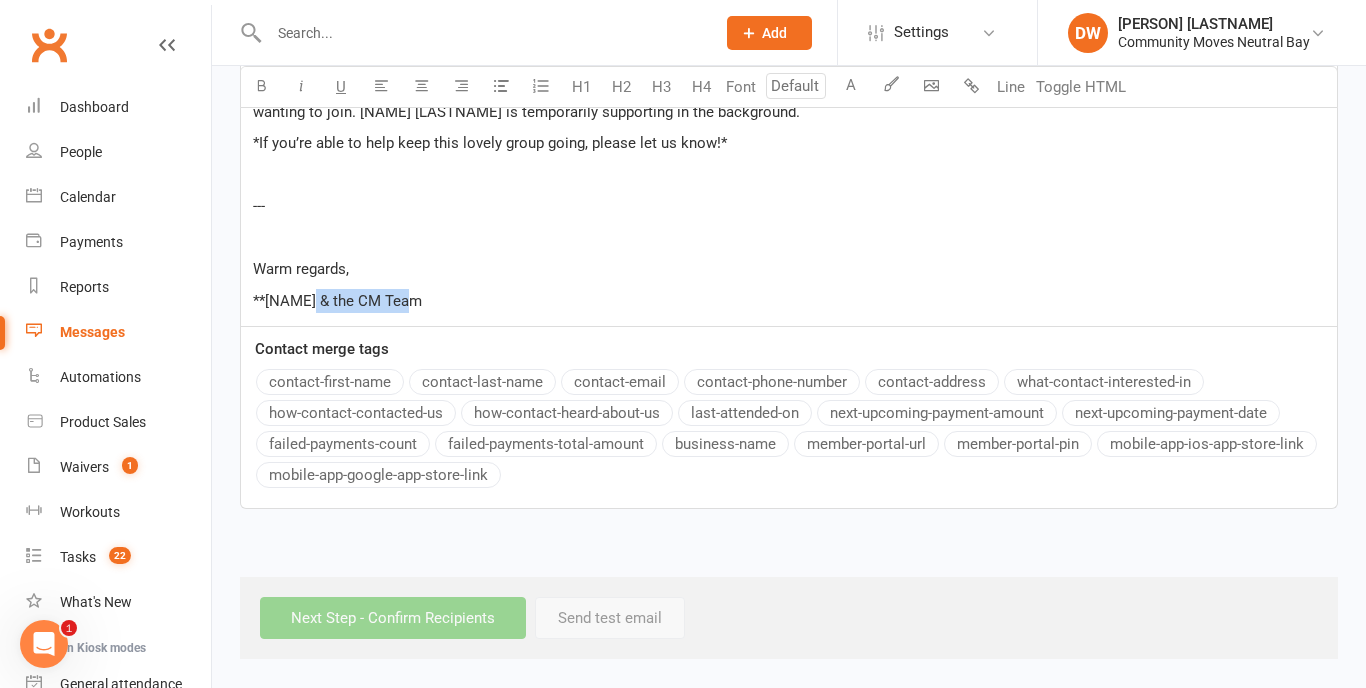 drag, startPoint x: 408, startPoint y: 187, endPoint x: 301, endPoint y: 189, distance: 107.01869 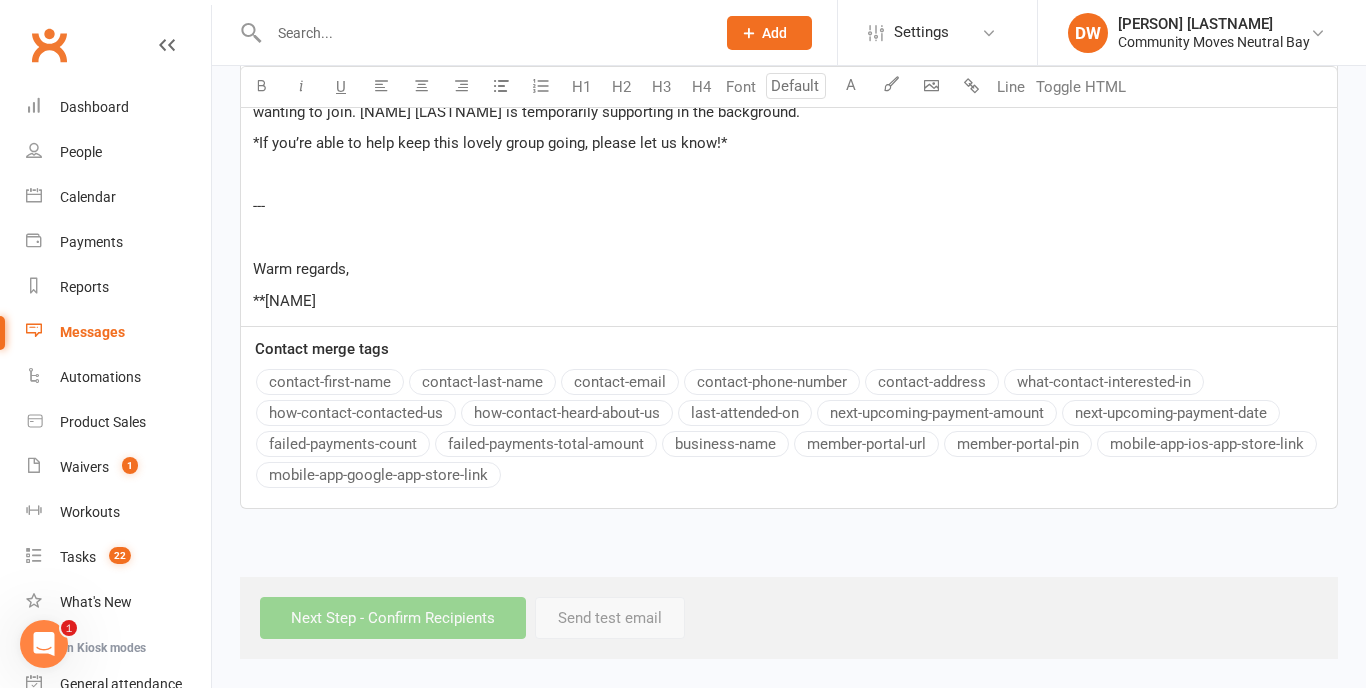 click on "**[NAME]" at bounding box center [284, 301] 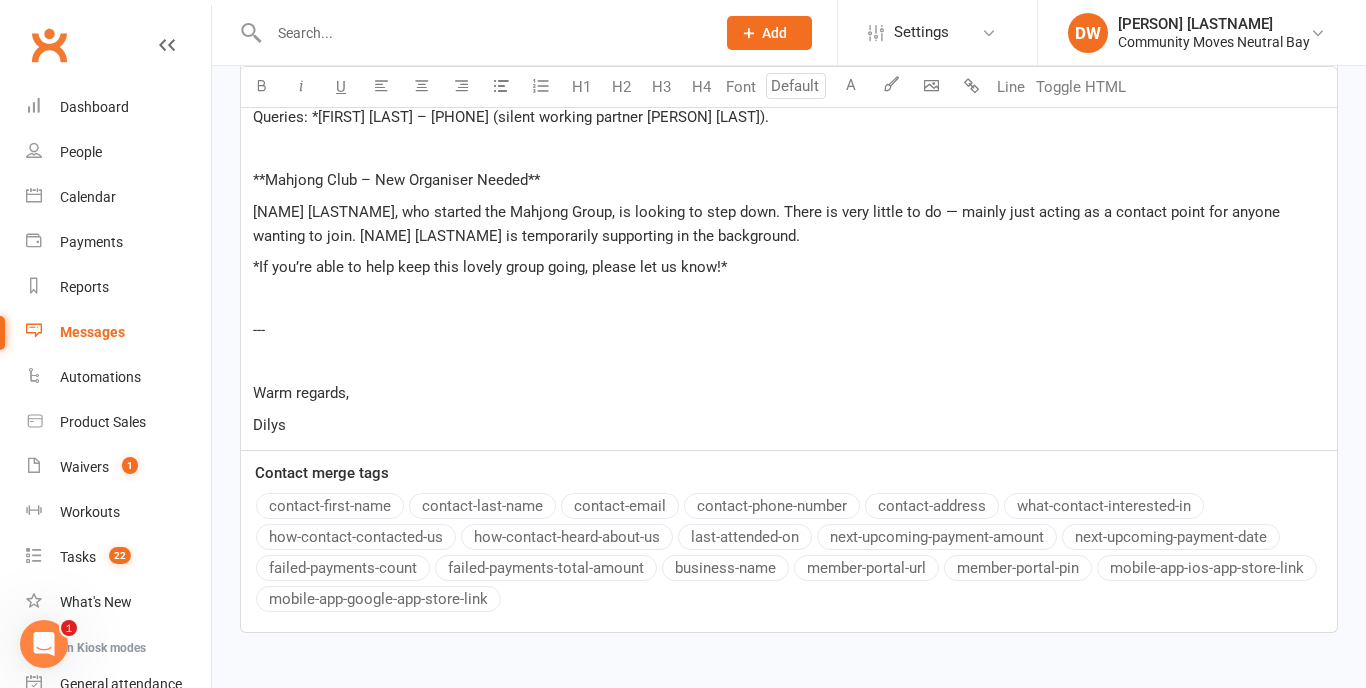 scroll, scrollTop: 1507, scrollLeft: 0, axis: vertical 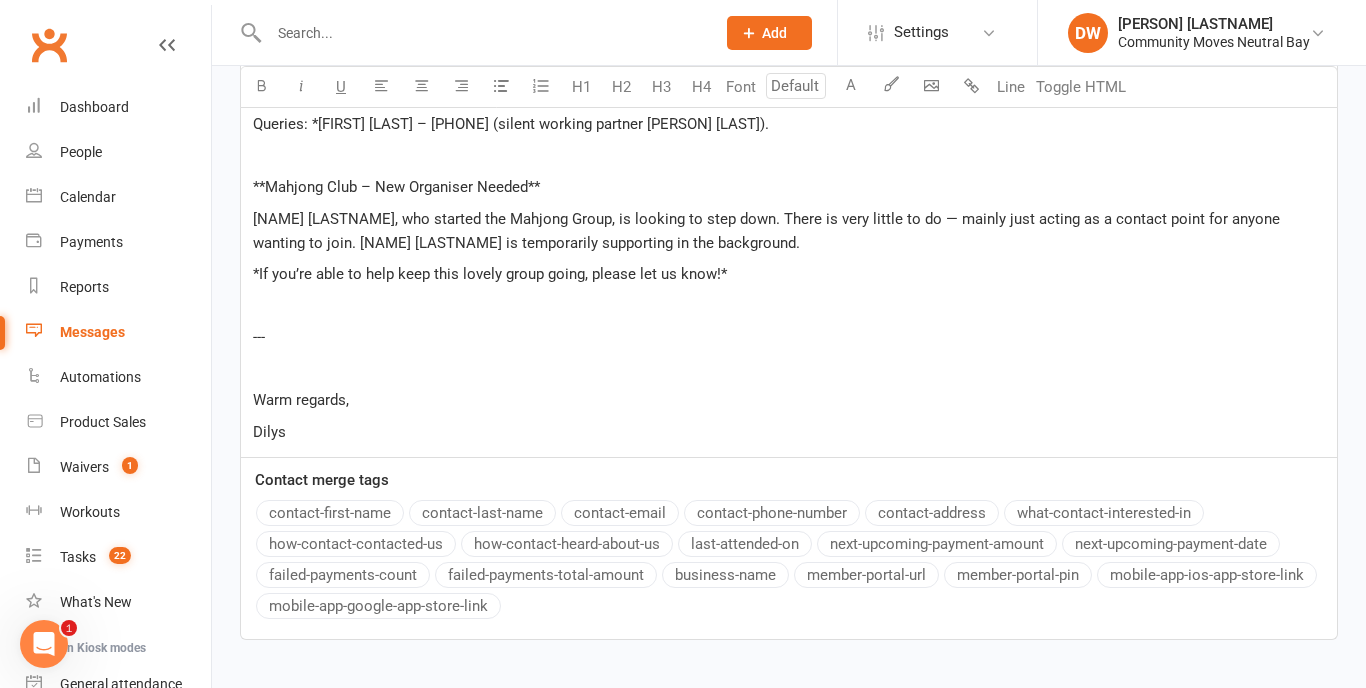 click on "[NAME] [LASTNAME], who started the Mahjong Group, is looking to step down. There is very little to do — mainly just acting as a contact point for anyone wanting to join. [NAME] [LASTNAME] is temporarily supporting in the background." at bounding box center (768, 231) 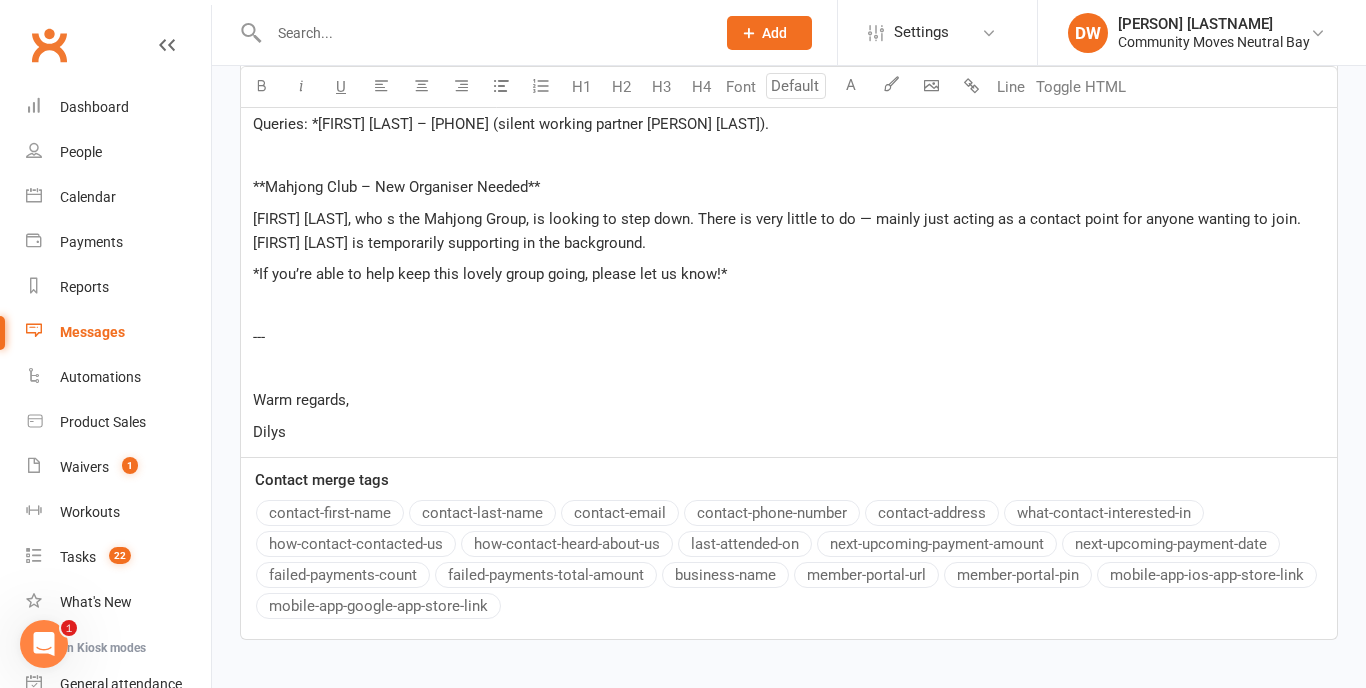 type 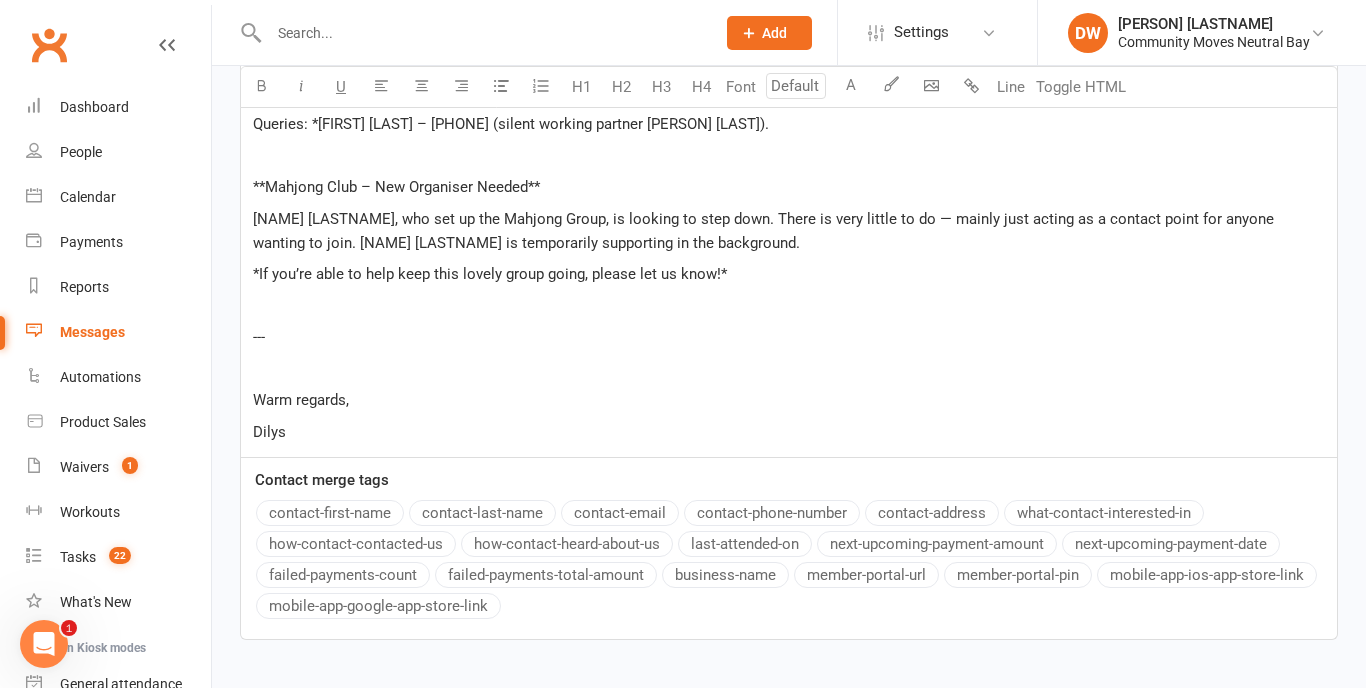 click on "*If you’re able to help keep this lovely group going, please let us know!*" at bounding box center (490, 274) 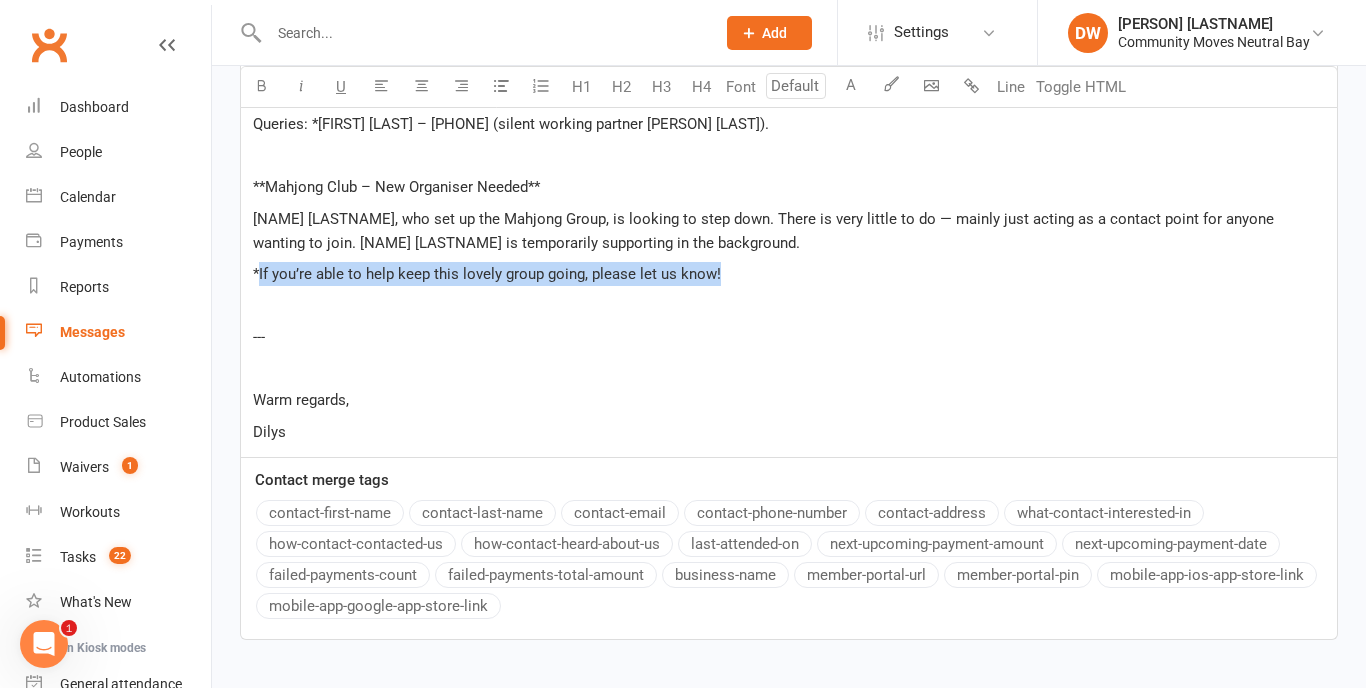 drag, startPoint x: 726, startPoint y: 276, endPoint x: 261, endPoint y: 281, distance: 465.0269 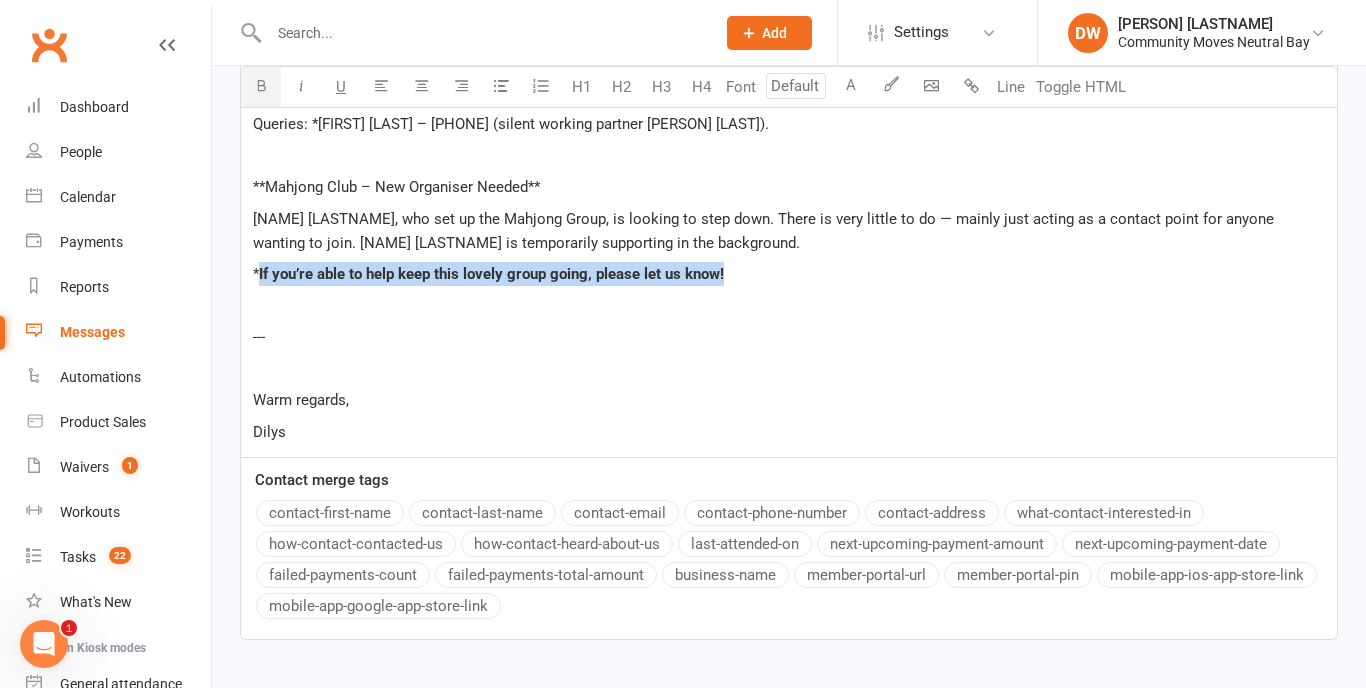 click at bounding box center (261, 85) 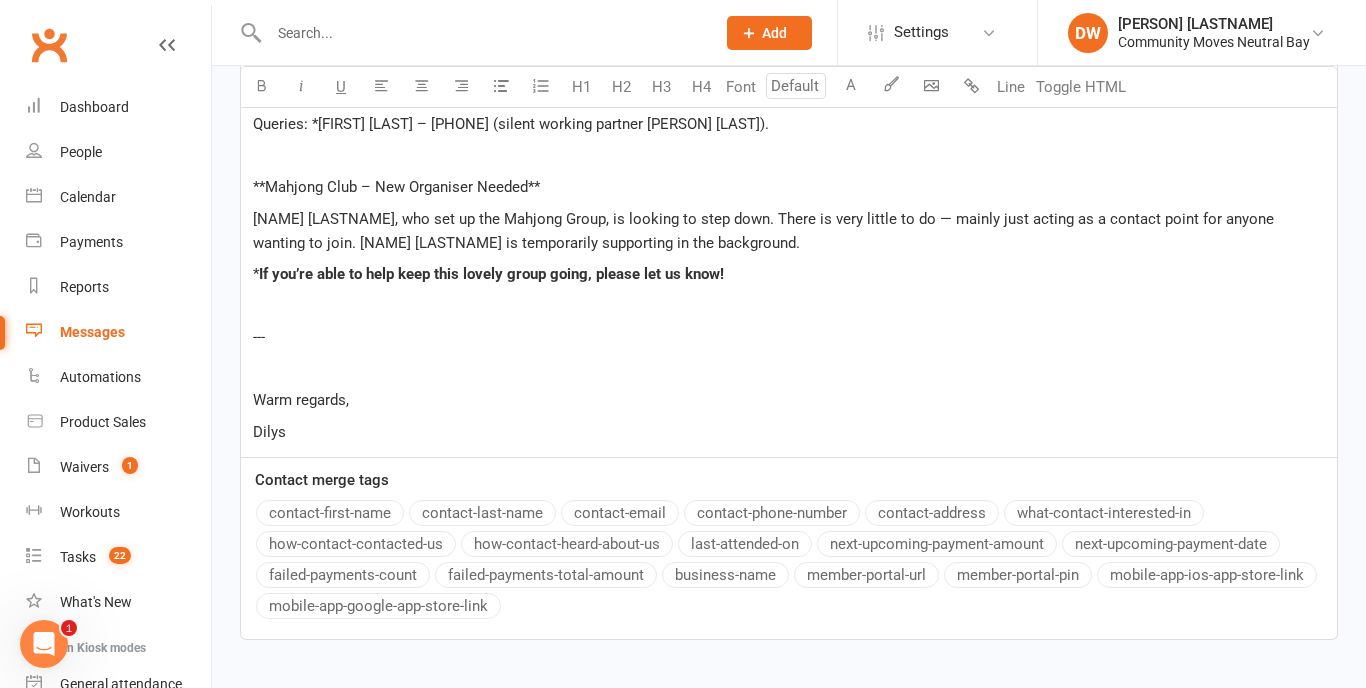 click on "If you’re able to help keep this lovely group going, please let us know!" at bounding box center (491, 274) 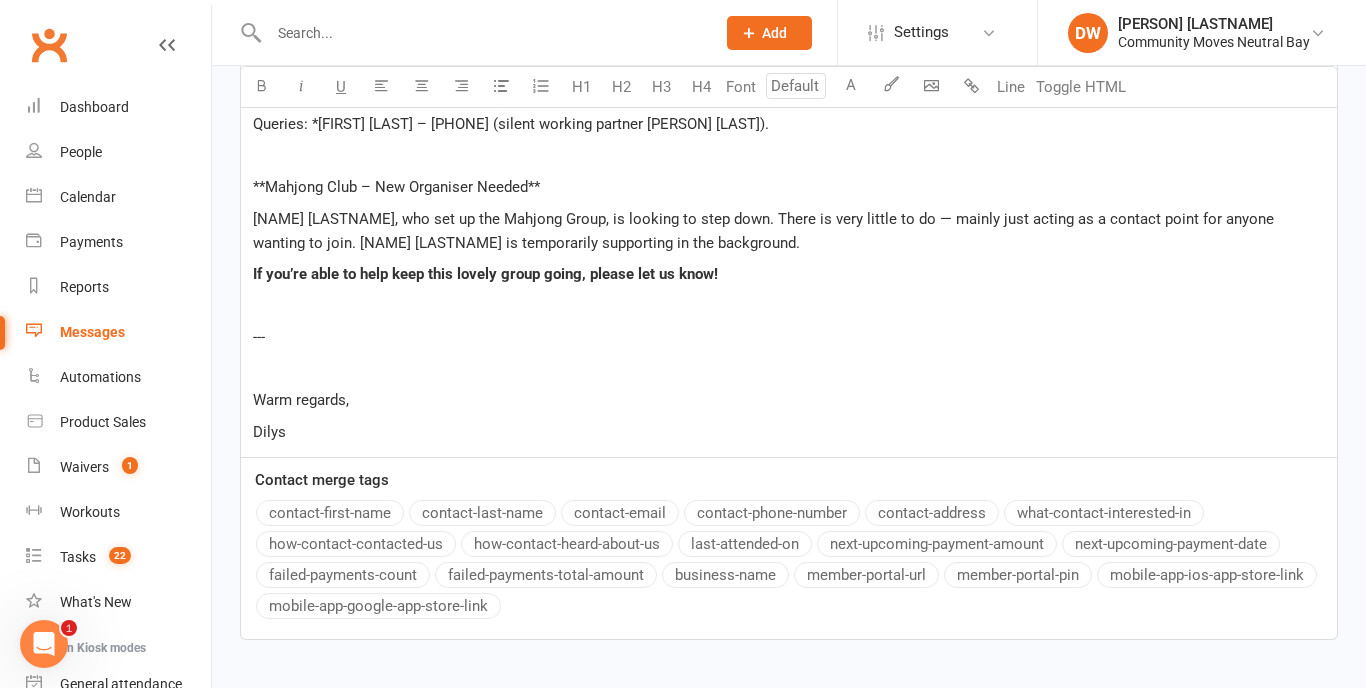 click on "Sure — here’s your email version: ﻿ --- ﻿ **Subject:** Upcoming Events ﻿ Dear Members, ﻿ Just a quick update with some exciting opportunities coming up at the club — we’d love your involvement and support! ﻿ --- ﻿ 🍷 **Sips & Strokes (Paint & Sip Night)** *[DAY] [DATE] · [TIME] · approx. \$[PRICE] per person* Due to limited interest in Blind Wine Tasting, we’re switching gears to a fun **Sips & Strokes** evening instead! Come and enjoy a relaxed night of painting with a glass in hand. **Please let us know ASAP if you’d like to join so we can confirm numbers.** ﻿ 🦷 **Health Seminar – Gums, Sleep & Your Overall Health** *[DAY] [DATE] · [TIME]* “What your mouth says about your body” — find out why your gums and breathing during sleep can tell us so much about your overall health. ✅ Includes complimentary on-the-spot gum checks and sleep-breathing screenings after the talk. ﻿ --- ﻿ ### Members’ Clubs News ﻿" at bounding box center [789, -191] 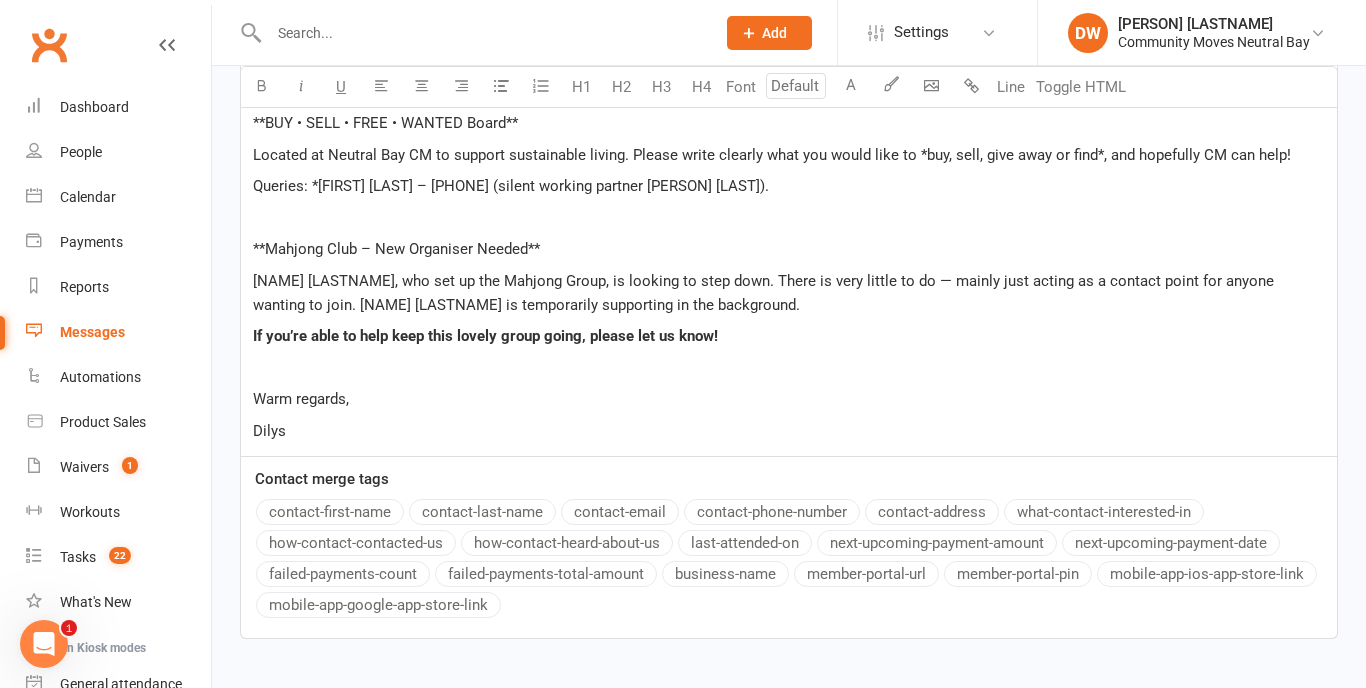 scroll, scrollTop: 1412, scrollLeft: 0, axis: vertical 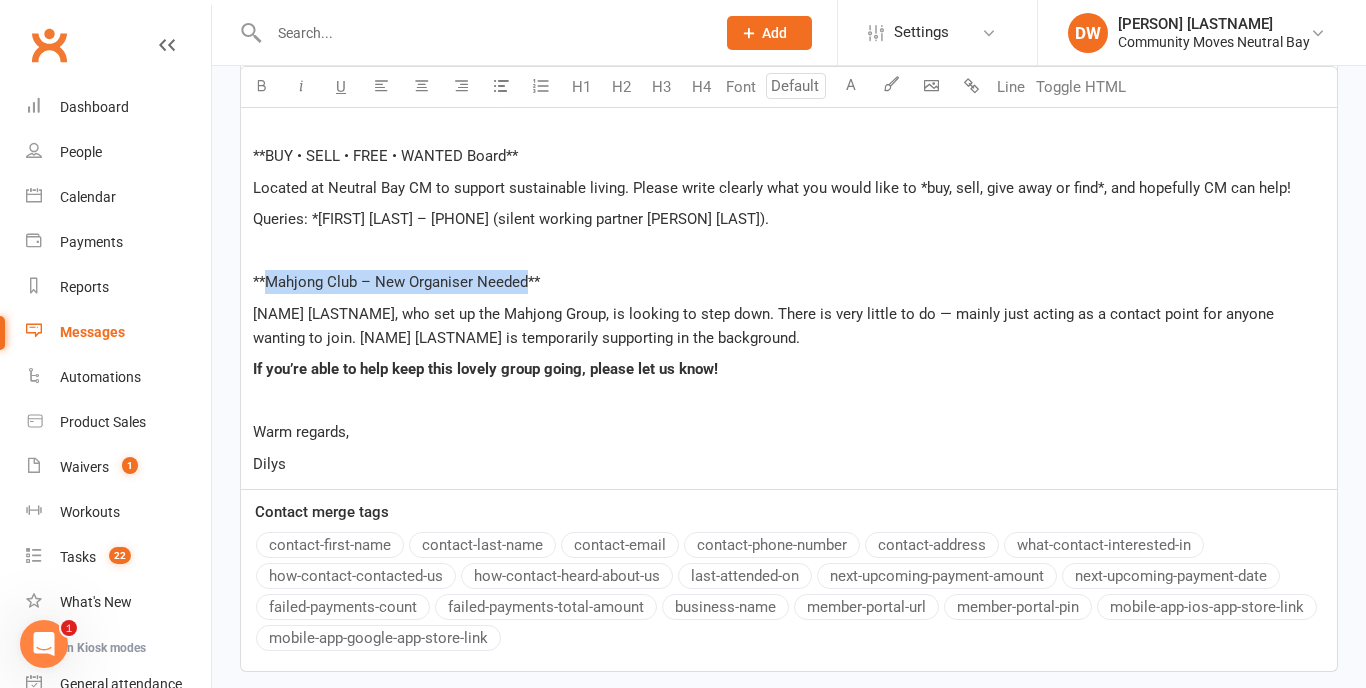 drag, startPoint x: 528, startPoint y: 282, endPoint x: 269, endPoint y: 285, distance: 259.01736 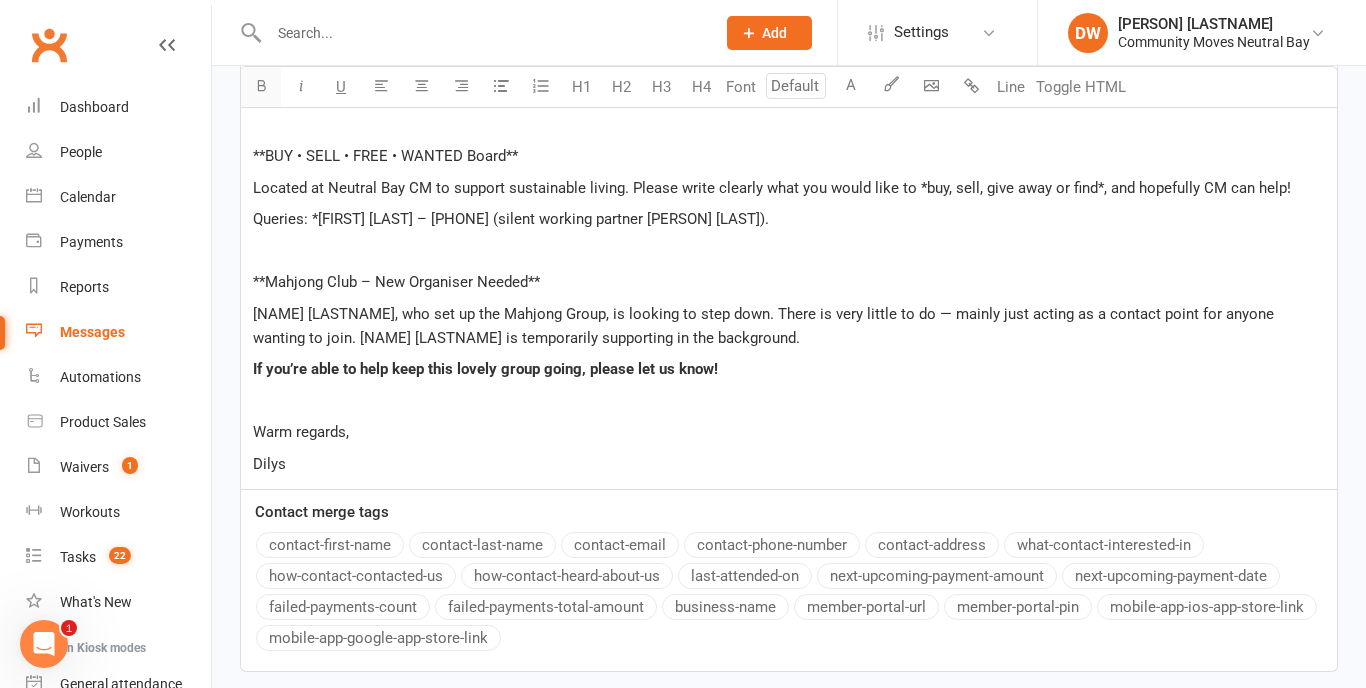 click at bounding box center [261, 85] 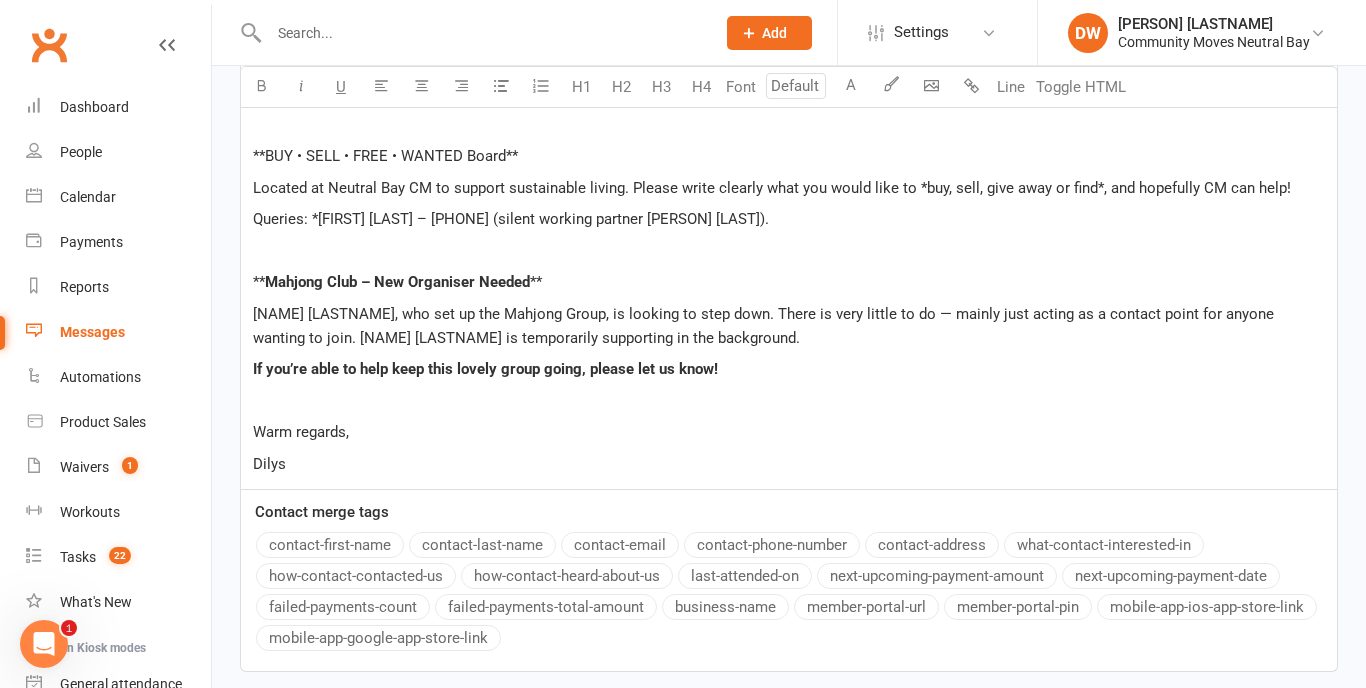 click on "**" at bounding box center (259, 282) 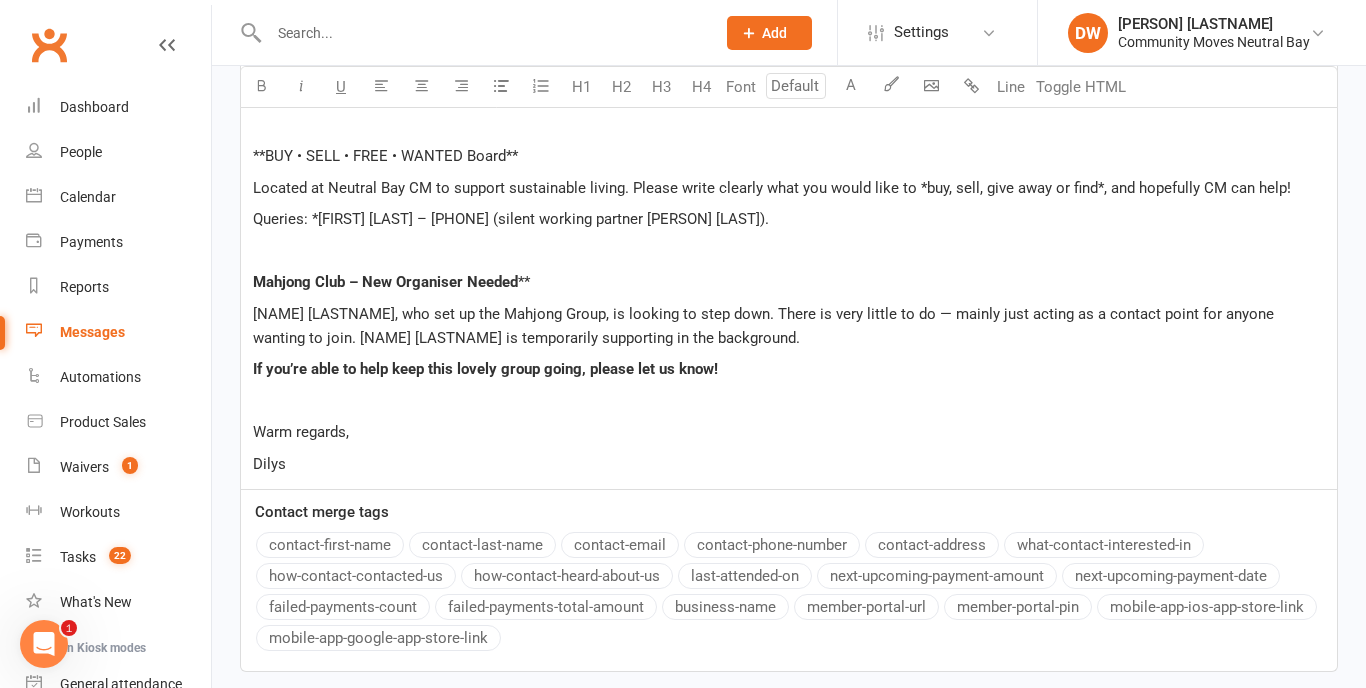 click on "**" at bounding box center [524, 282] 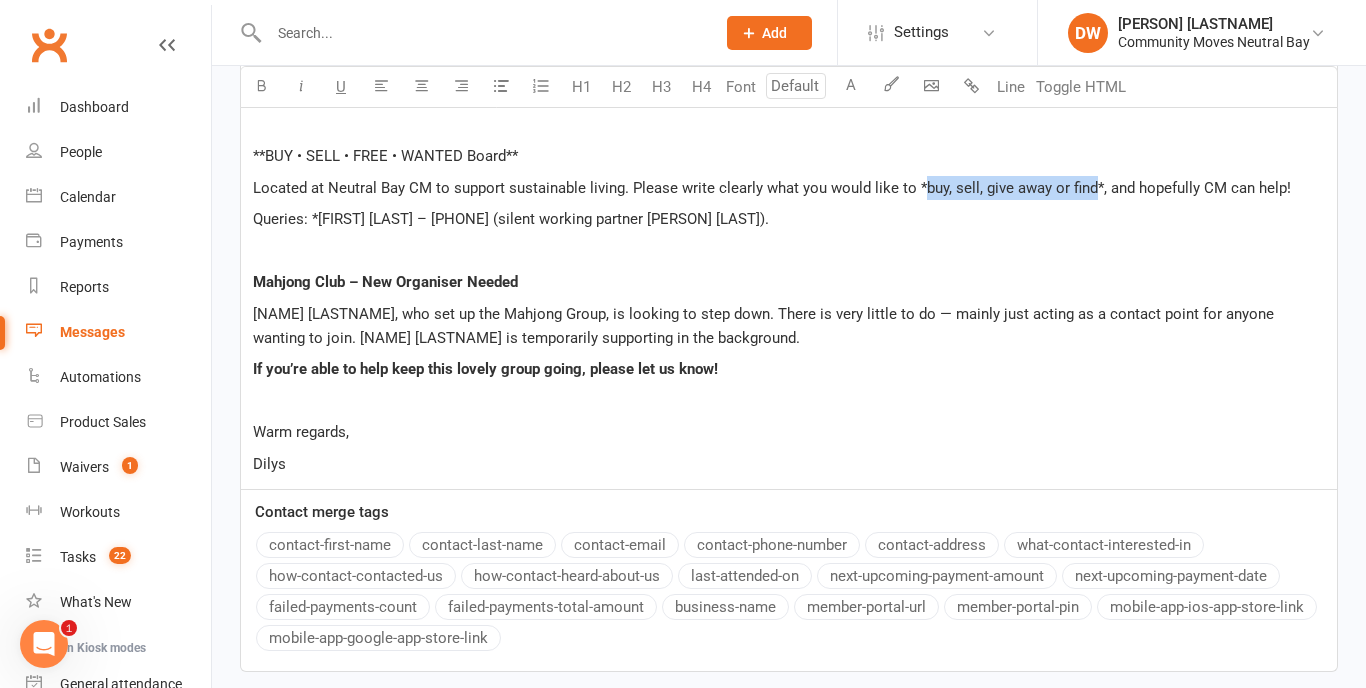 drag, startPoint x: 921, startPoint y: 187, endPoint x: 1089, endPoint y: 192, distance: 168.07439 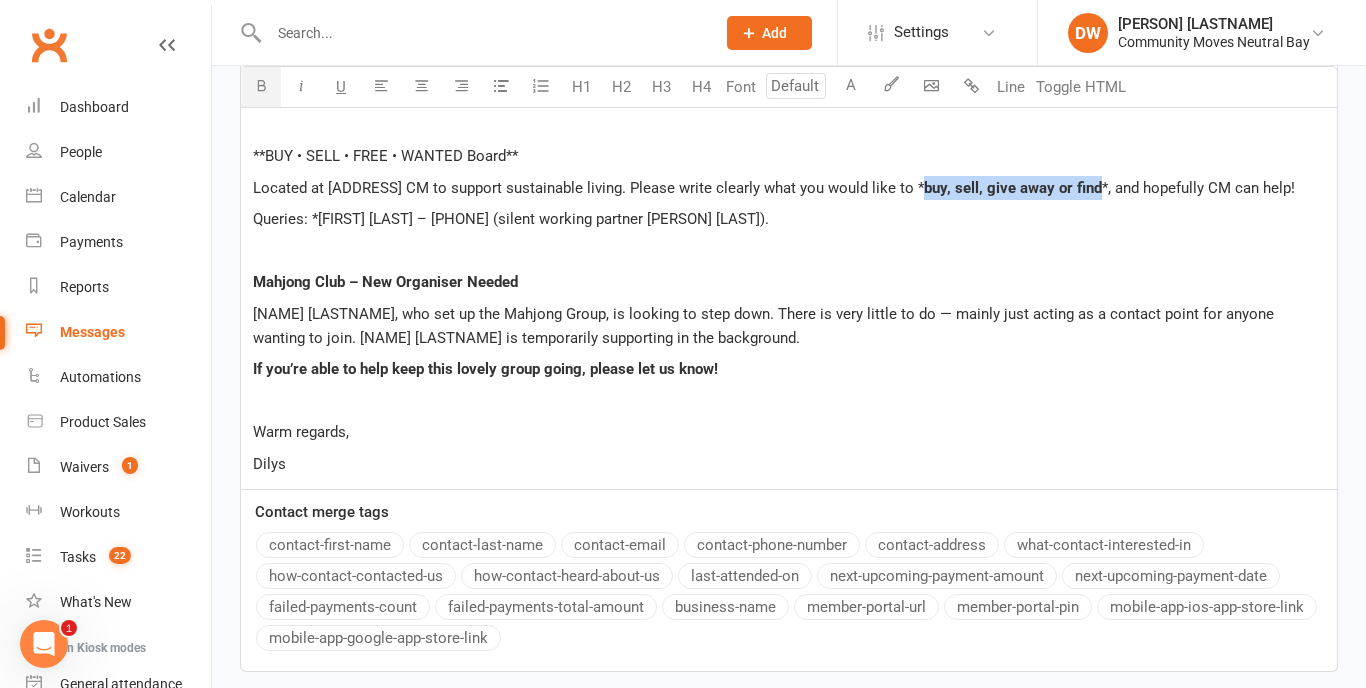 click at bounding box center (261, 85) 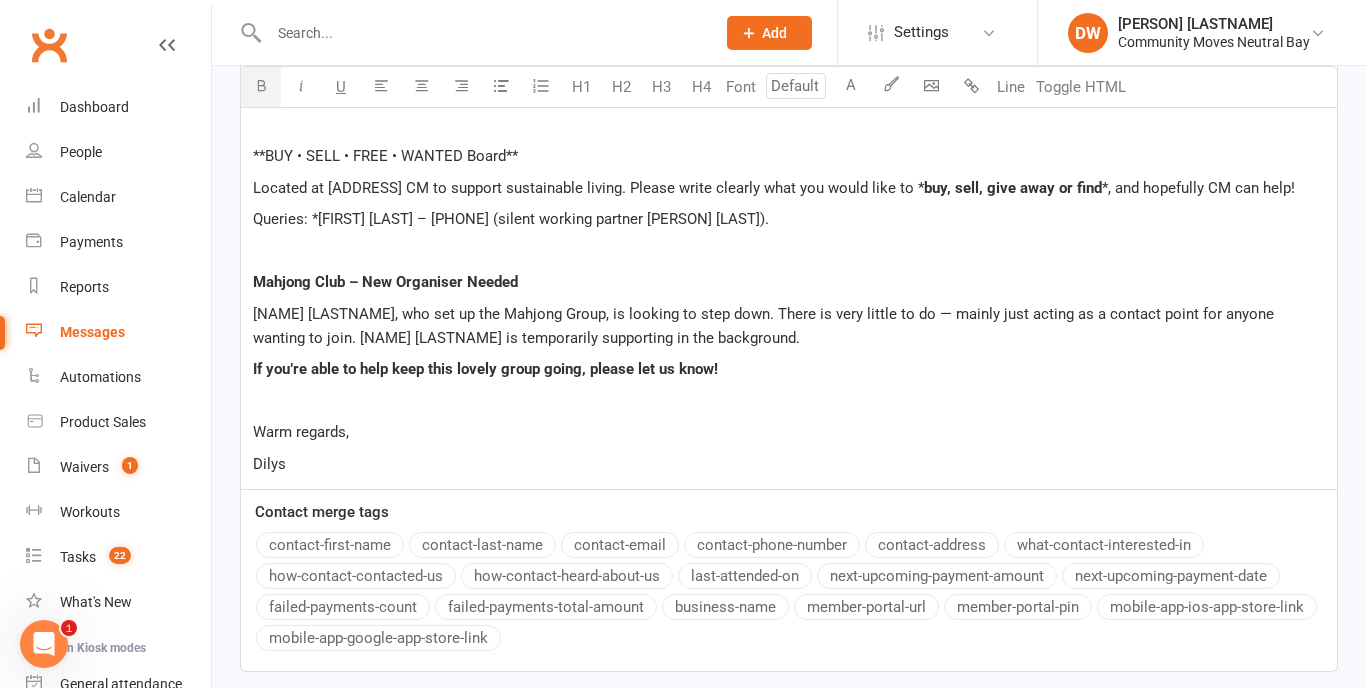 click on "buy, sell, give away or find" at bounding box center [1013, 188] 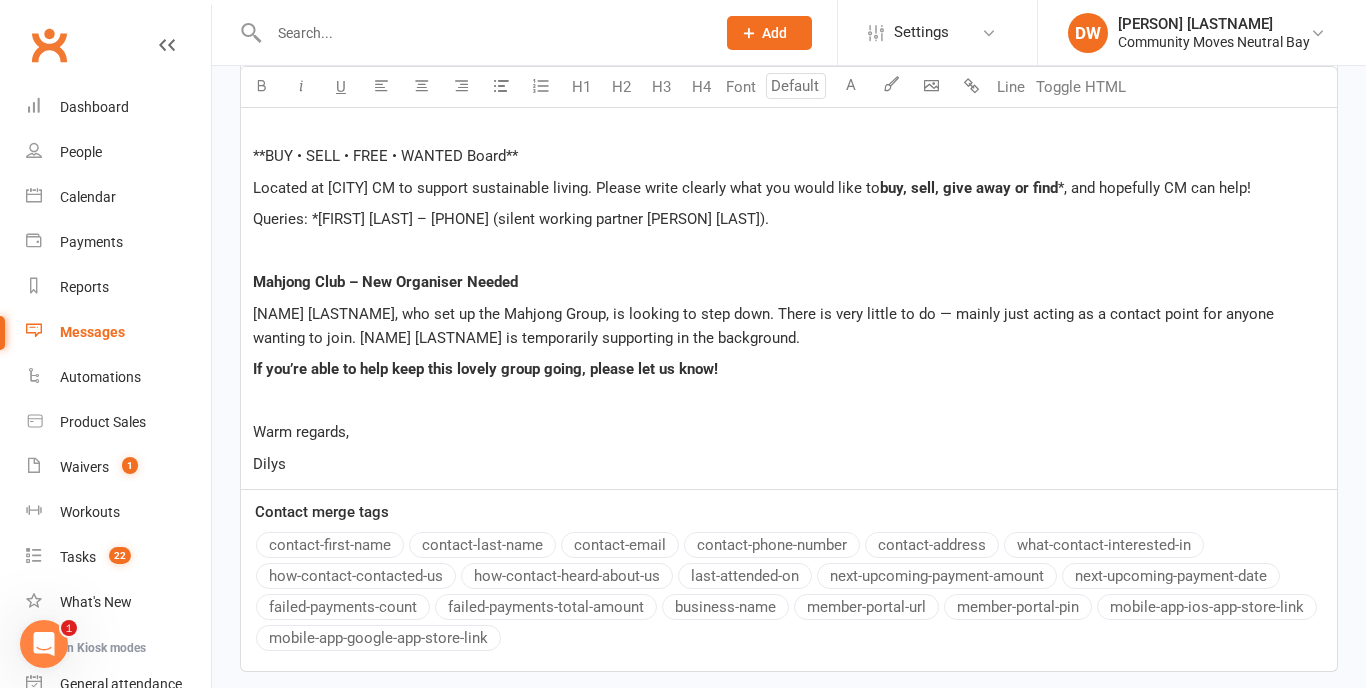 click on "*, and hopefully CM can help!" at bounding box center [1154, 188] 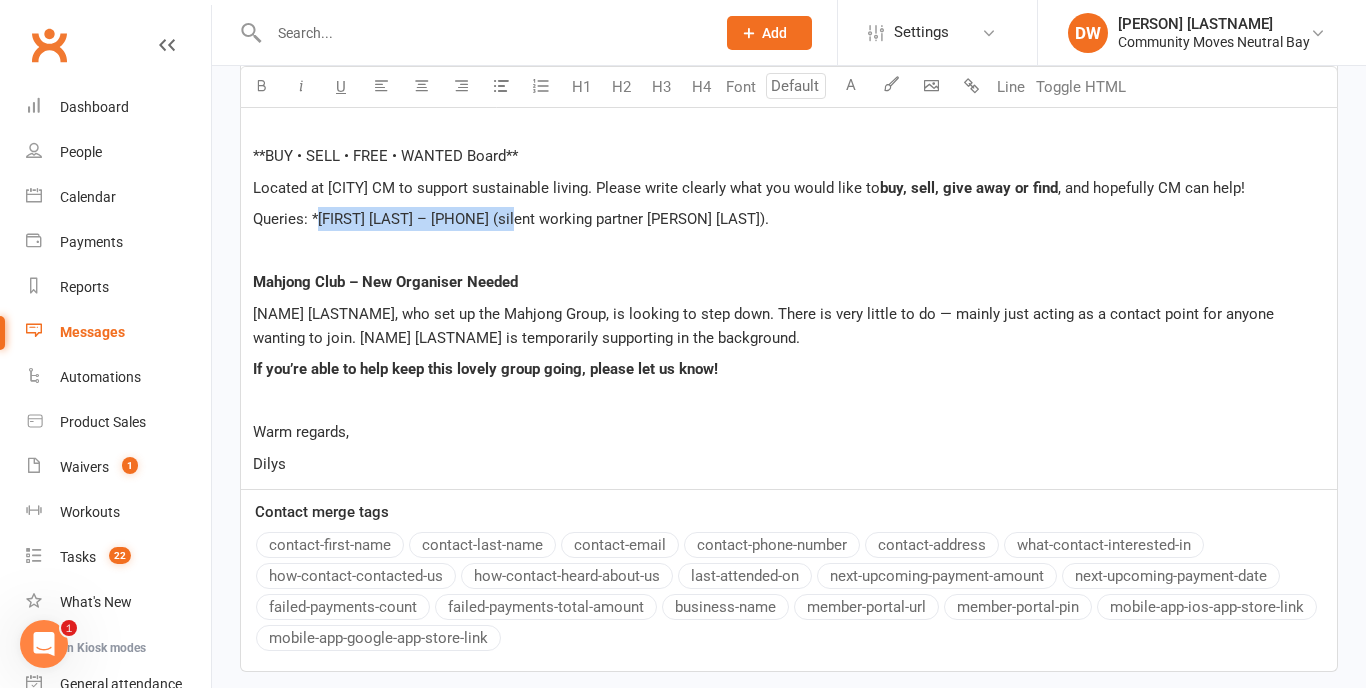 drag, startPoint x: 319, startPoint y: 220, endPoint x: 531, endPoint y: 223, distance: 212.02122 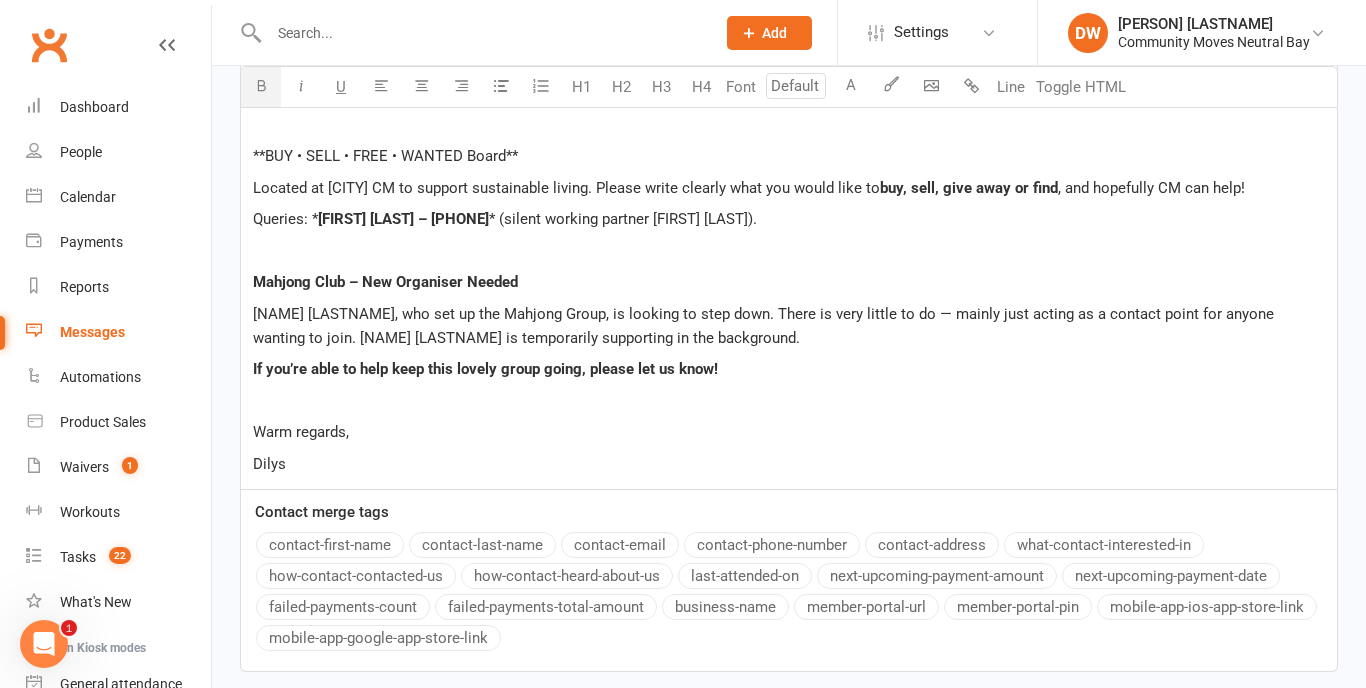 click at bounding box center (261, 85) 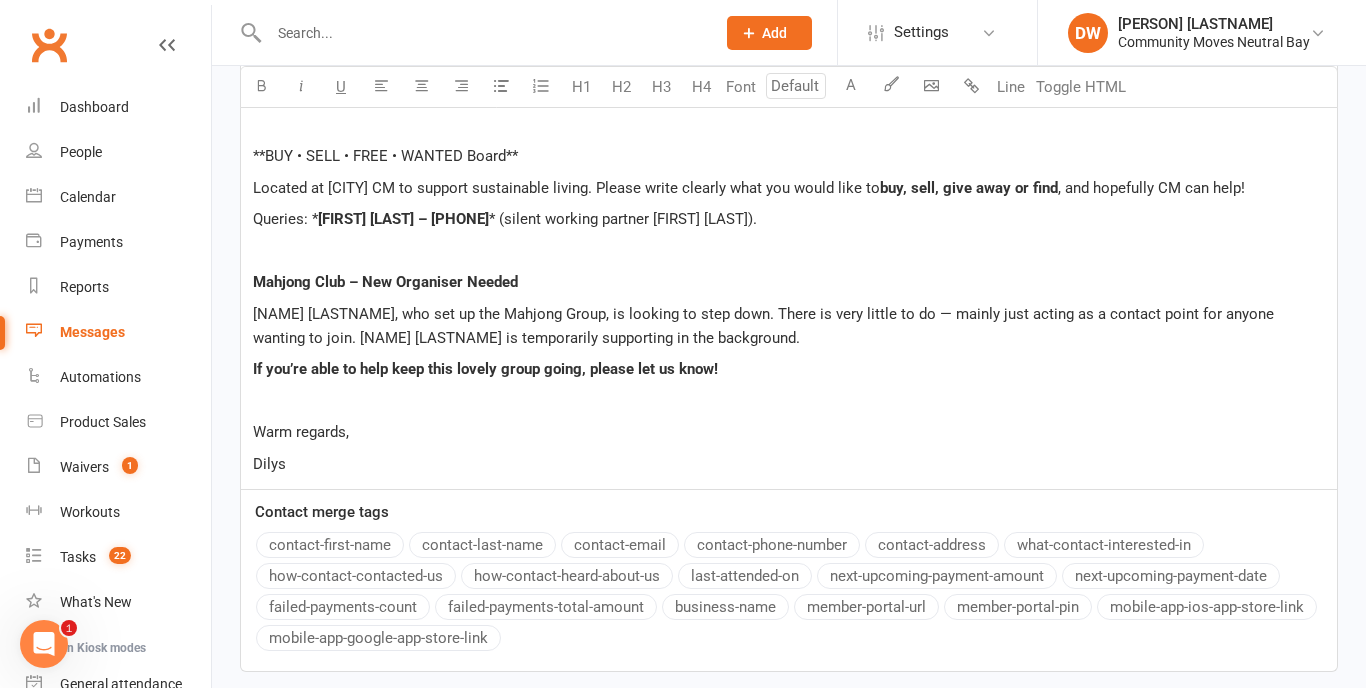 click on "[FIRST] [LAST] – [PHONE]" at bounding box center [403, 219] 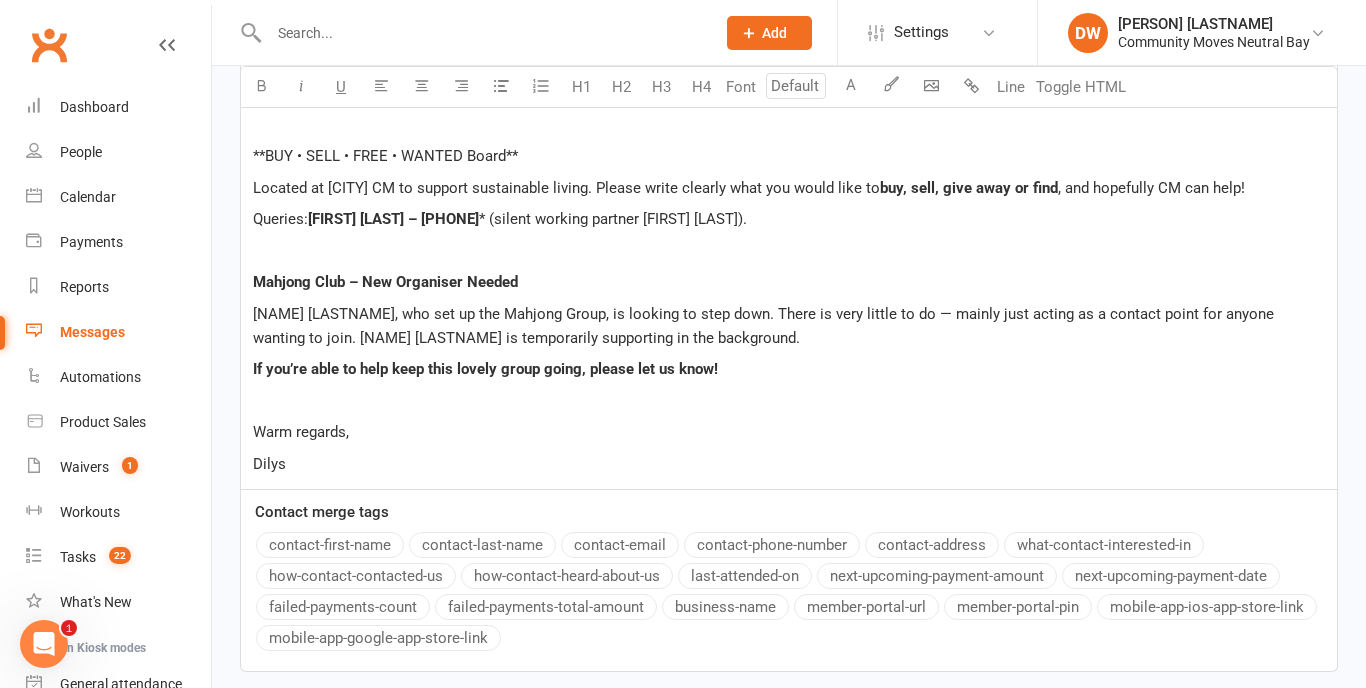 click on "* (silent working partner [FIRST] [LAST])." at bounding box center [613, 219] 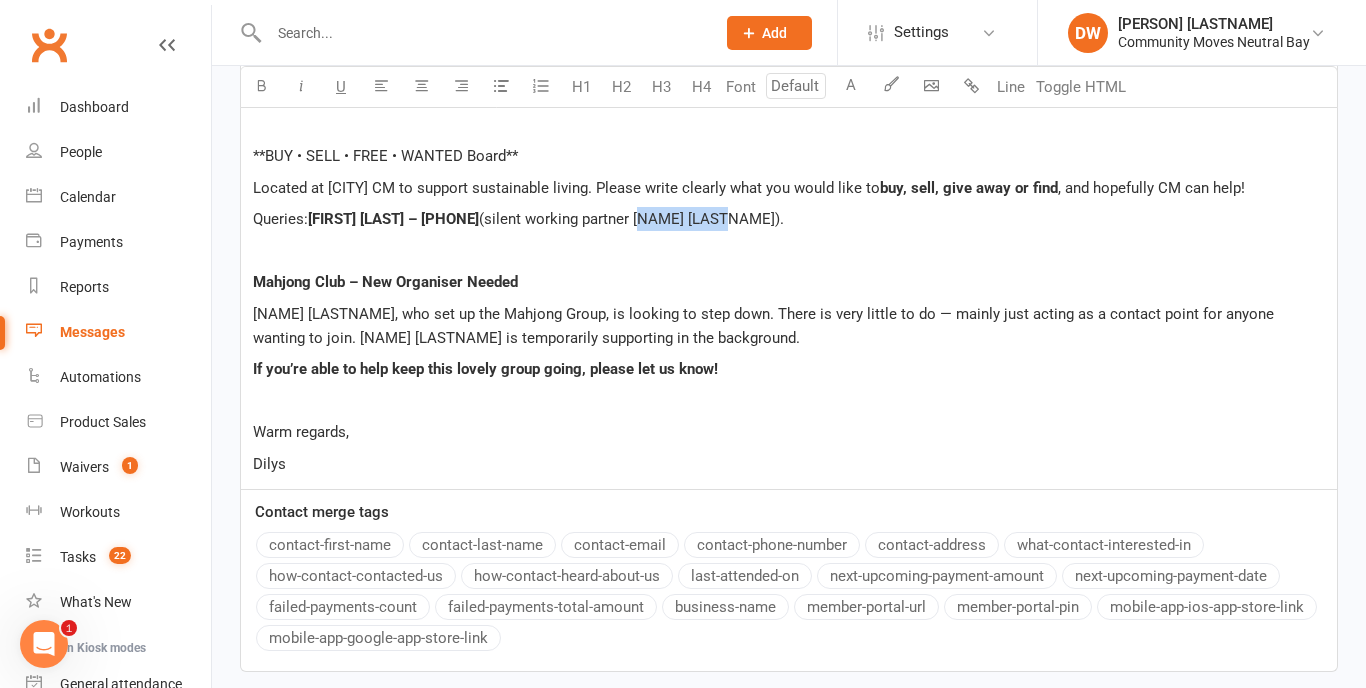 drag, startPoint x: 686, startPoint y: 221, endPoint x: 772, endPoint y: 223, distance: 86.023254 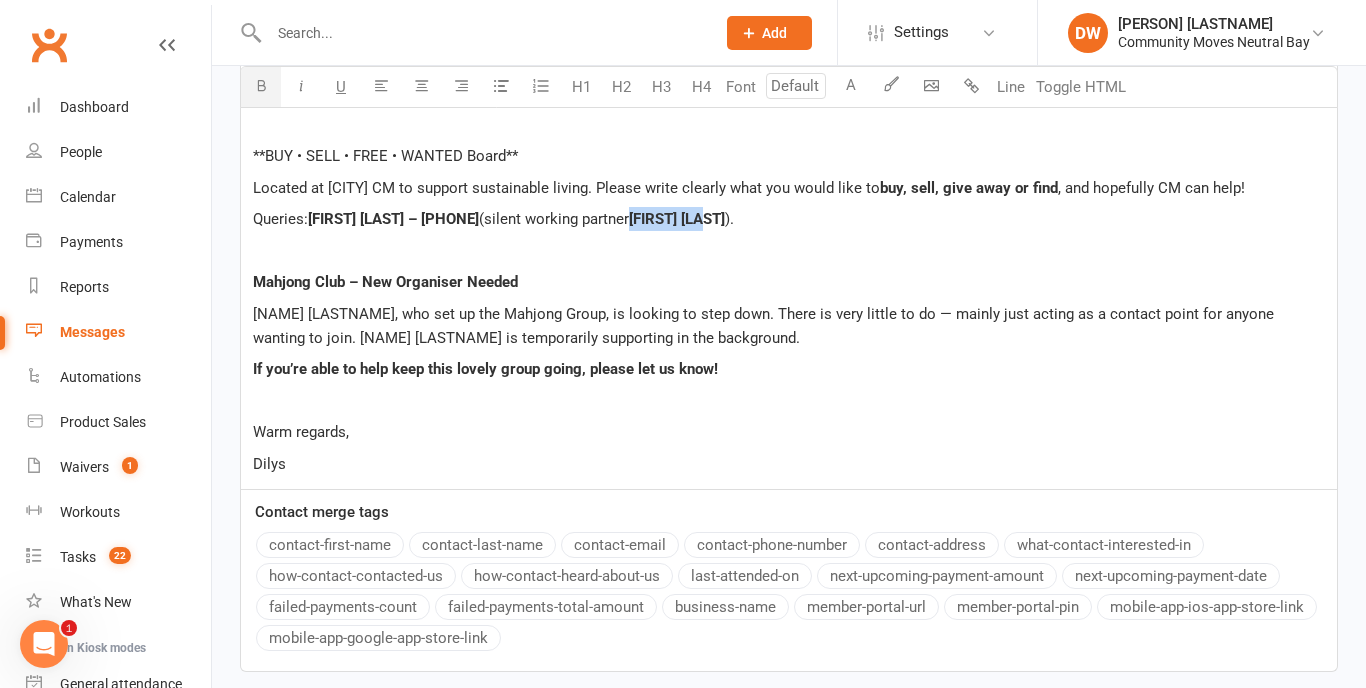 click at bounding box center (261, 85) 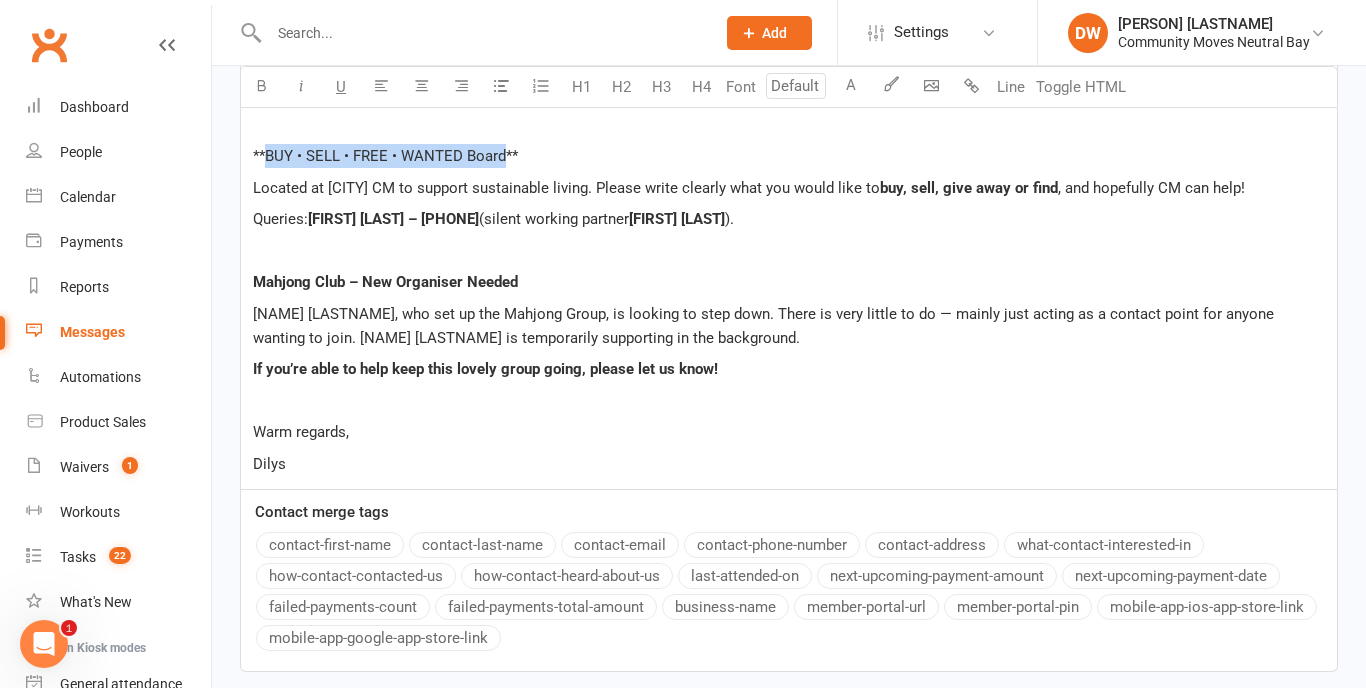 drag, startPoint x: 266, startPoint y: 155, endPoint x: 501, endPoint y: 159, distance: 235.03404 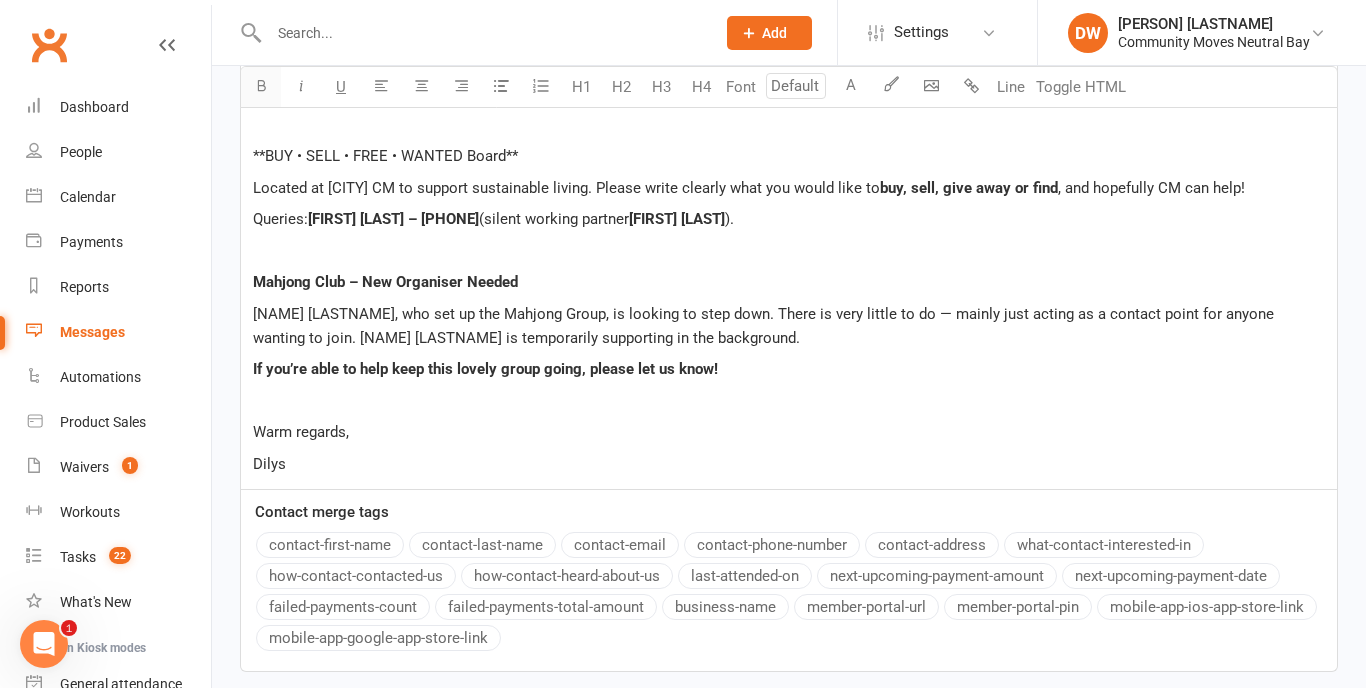 click at bounding box center [261, 85] 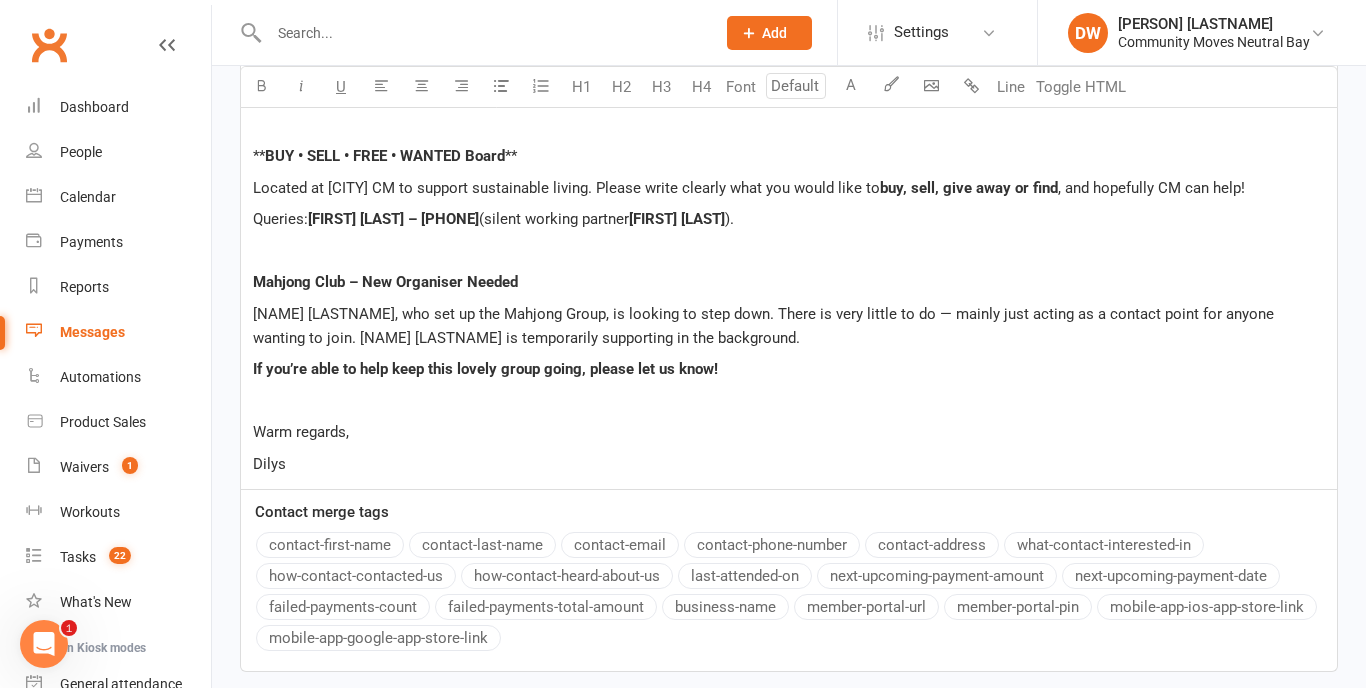 click on "BUY • SELL • FREE • WANTED Board" at bounding box center (385, 156) 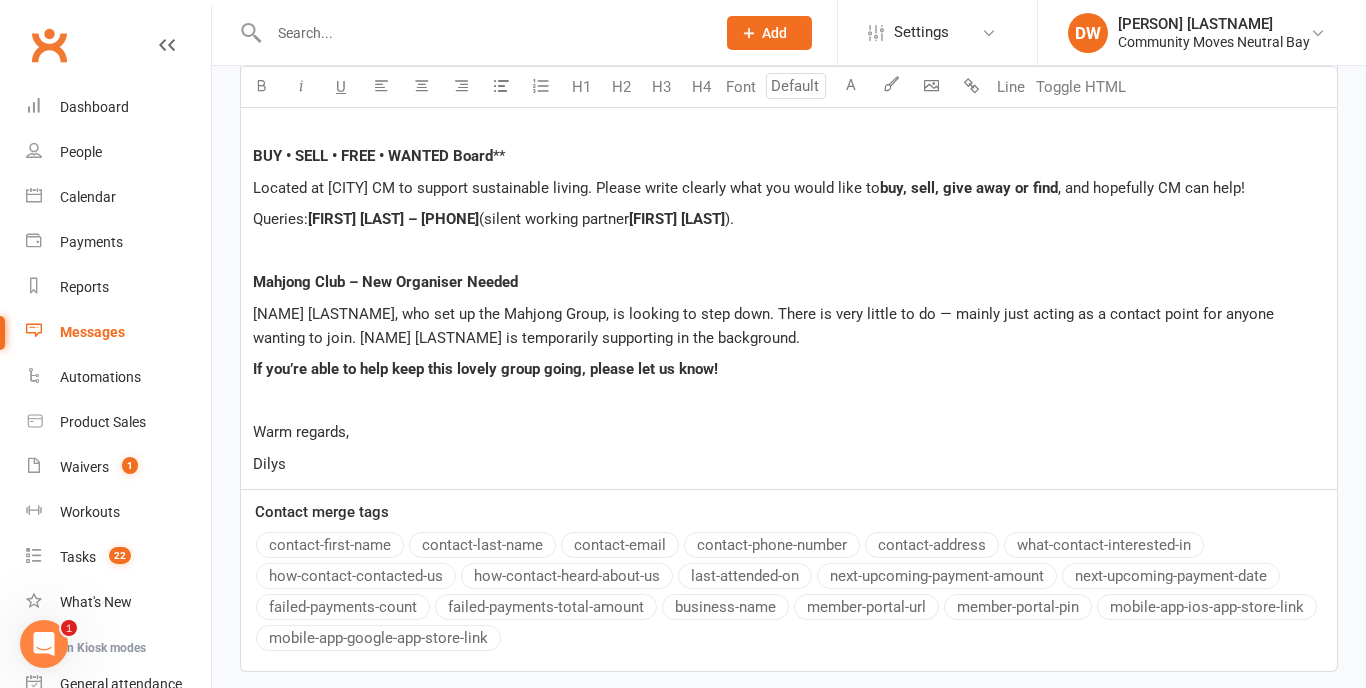 click on "**" at bounding box center (499, 156) 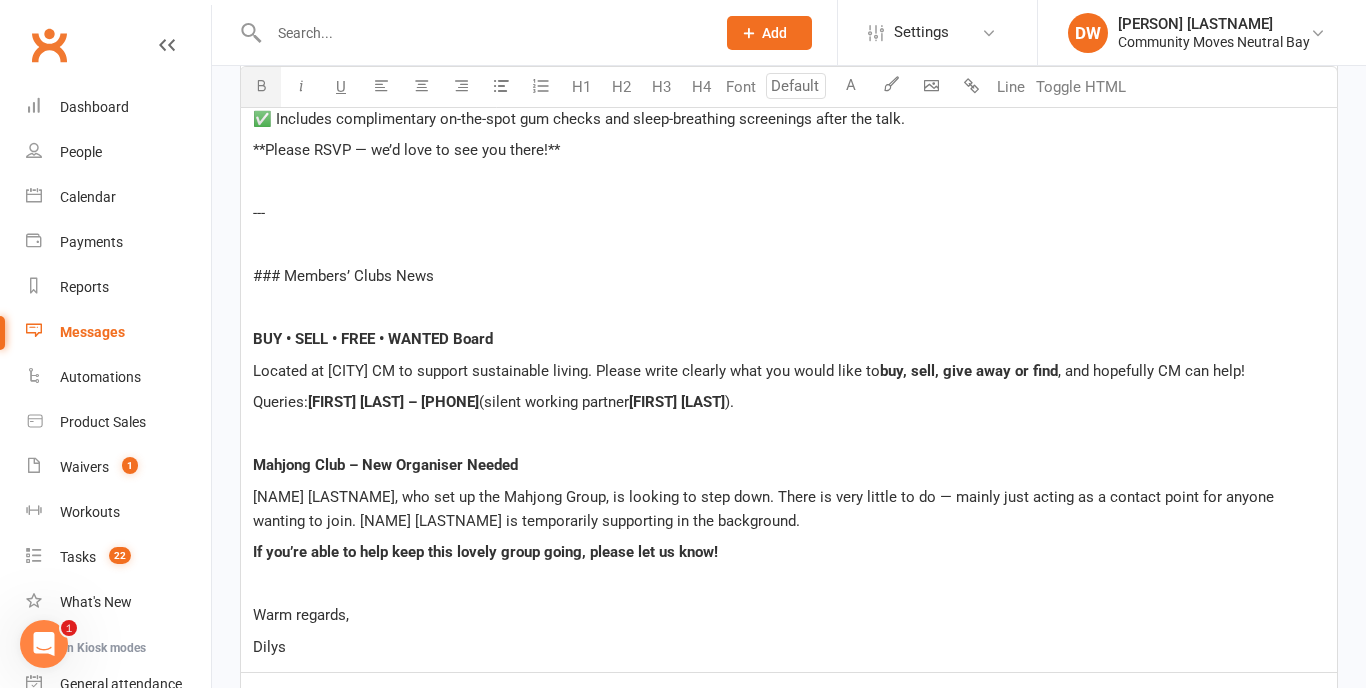 scroll, scrollTop: 1226, scrollLeft: 0, axis: vertical 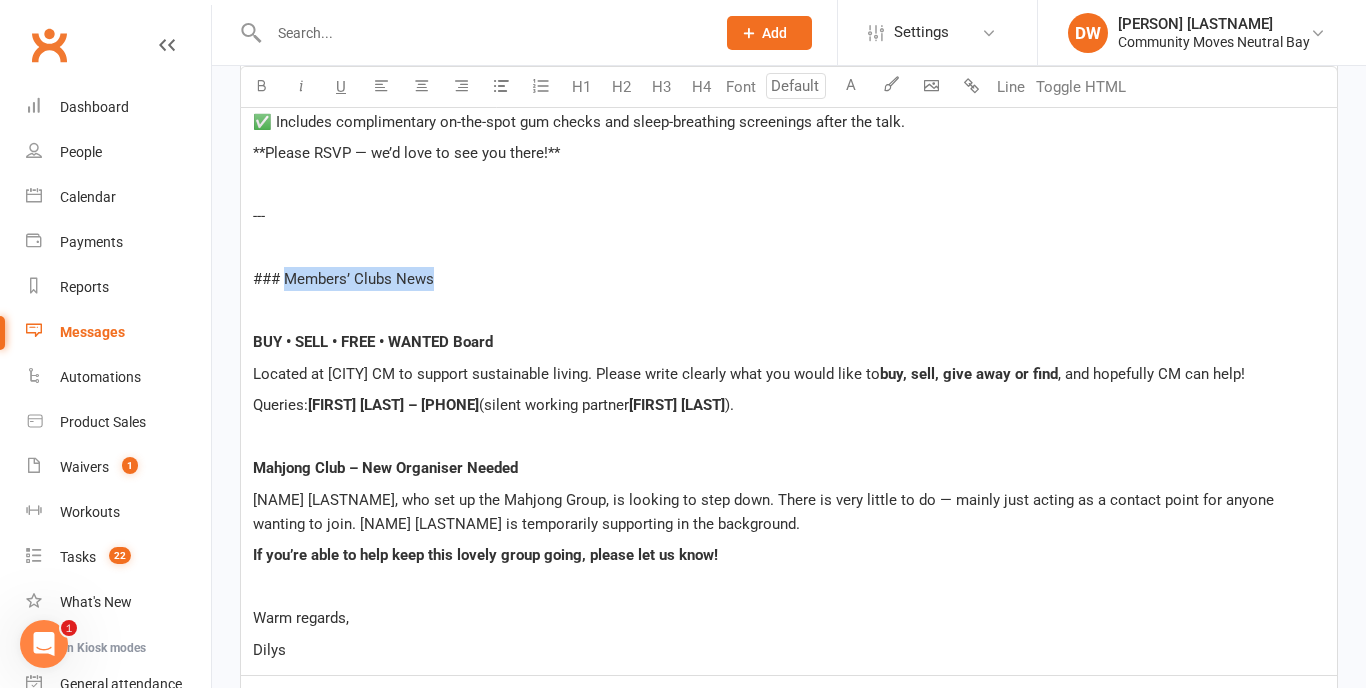 drag, startPoint x: 285, startPoint y: 280, endPoint x: 439, endPoint y: 281, distance: 154.00325 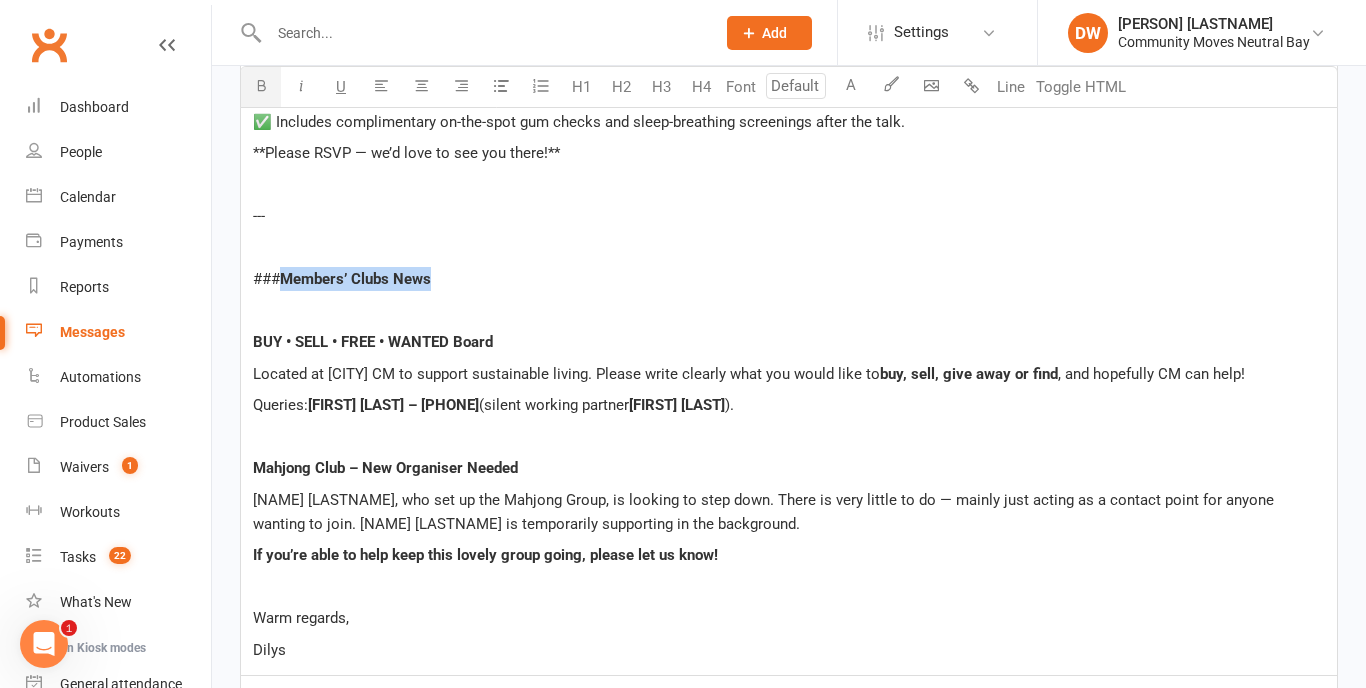 click at bounding box center [261, 85] 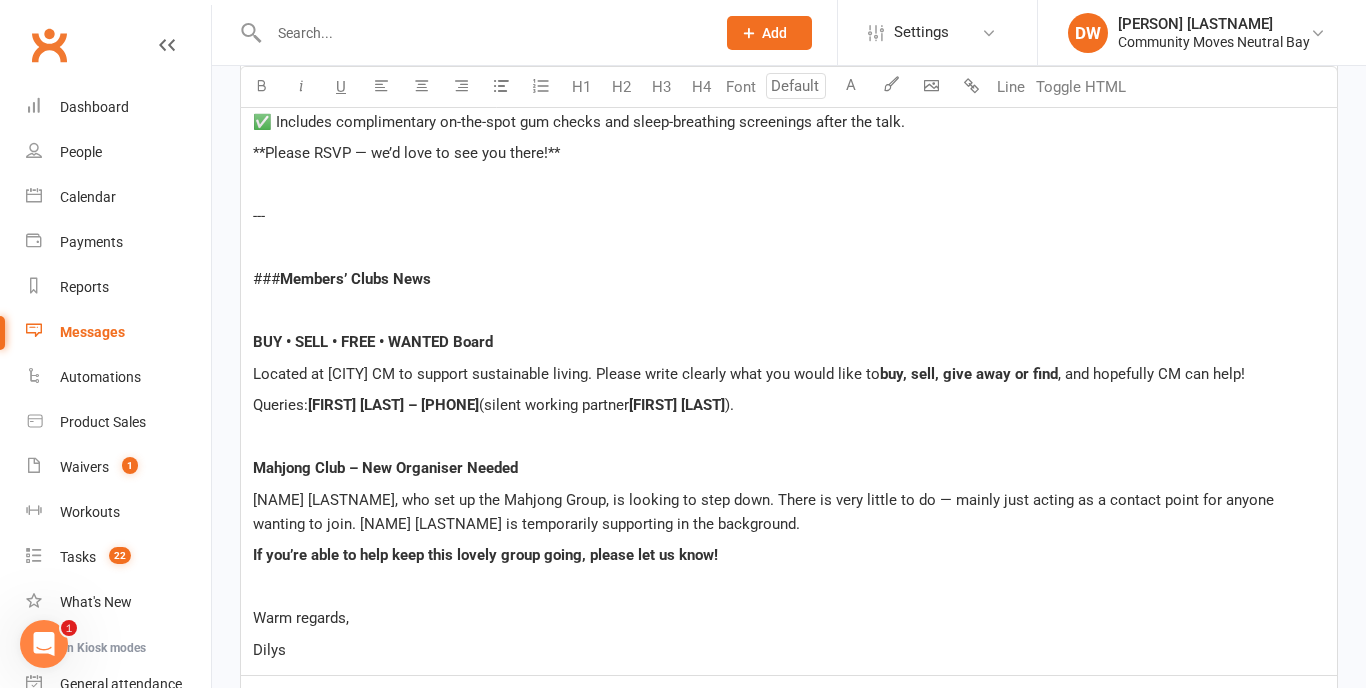 click on "Members’ Clubs News" at bounding box center [355, 279] 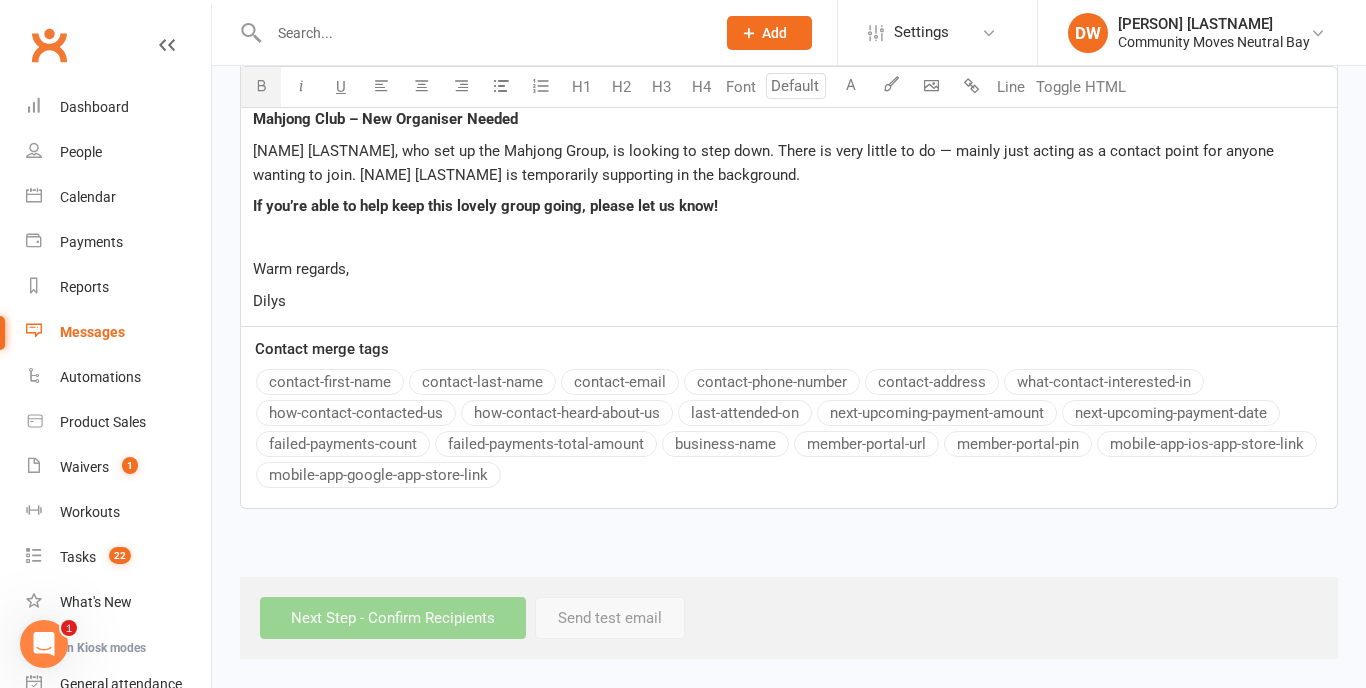 scroll, scrollTop: 1575, scrollLeft: 0, axis: vertical 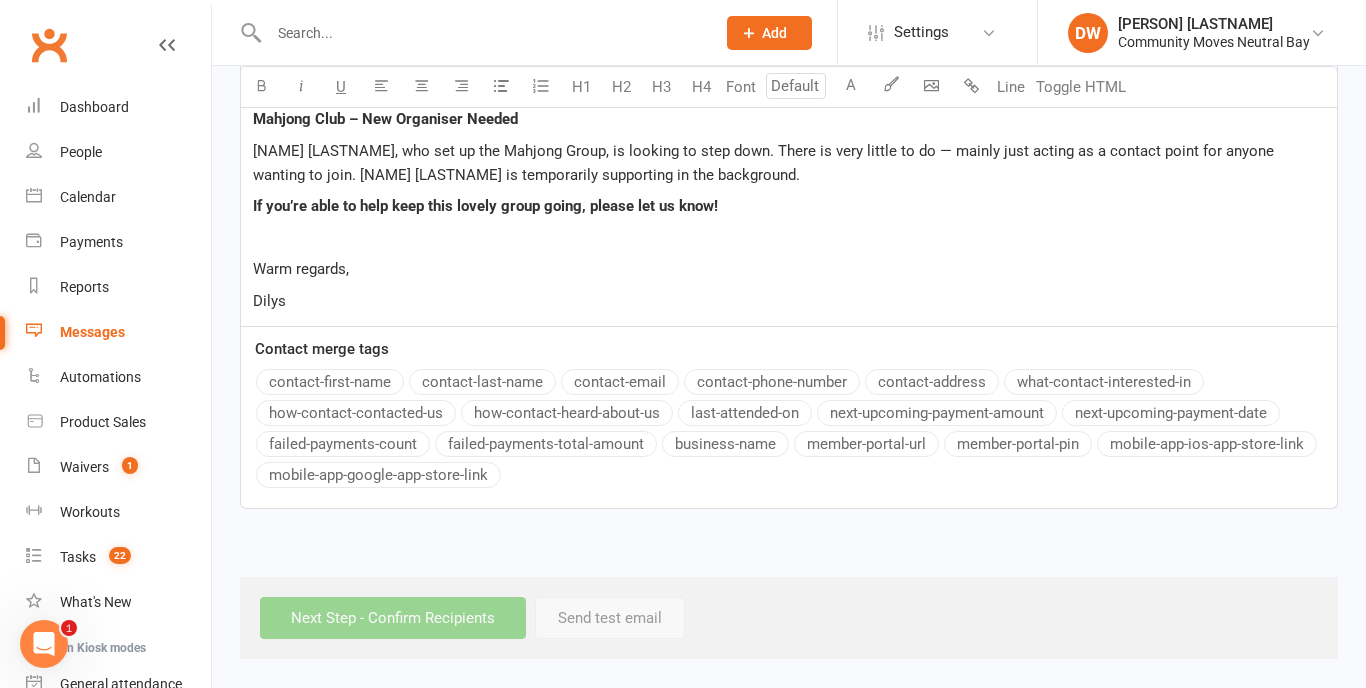 click on "﻿" at bounding box center [789, 238] 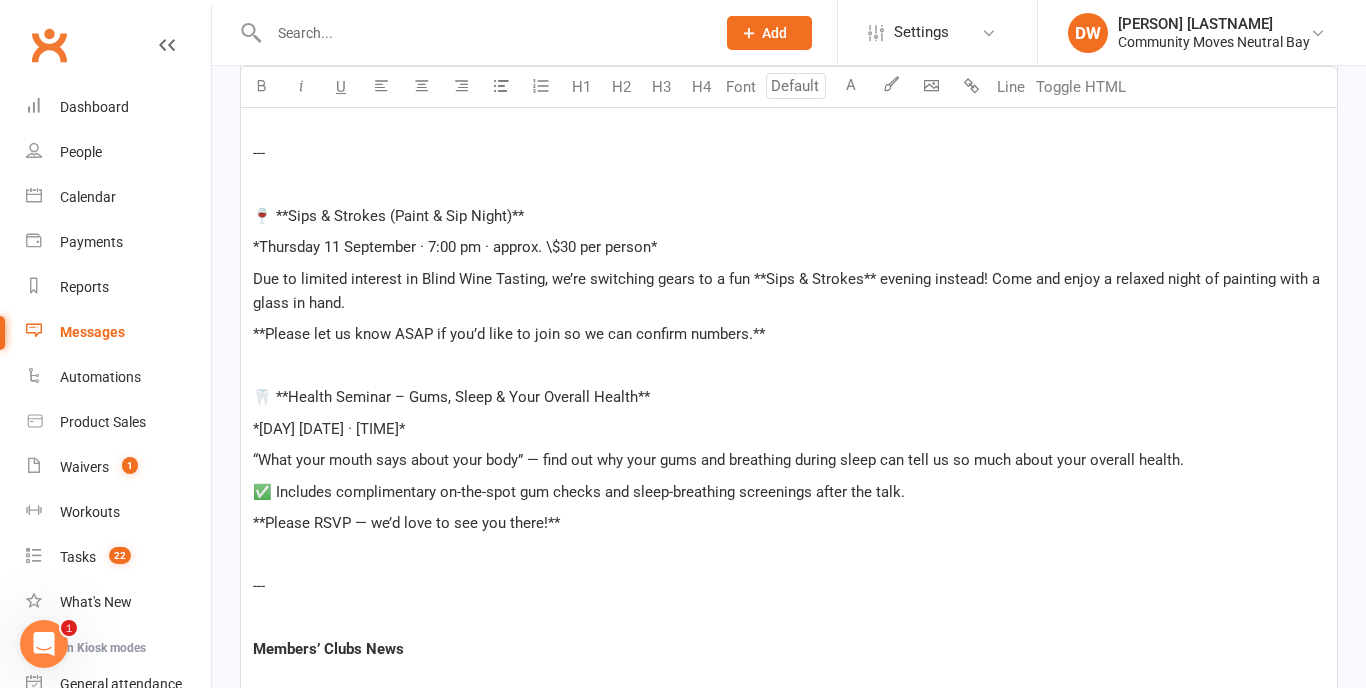 scroll, scrollTop: 872, scrollLeft: 0, axis: vertical 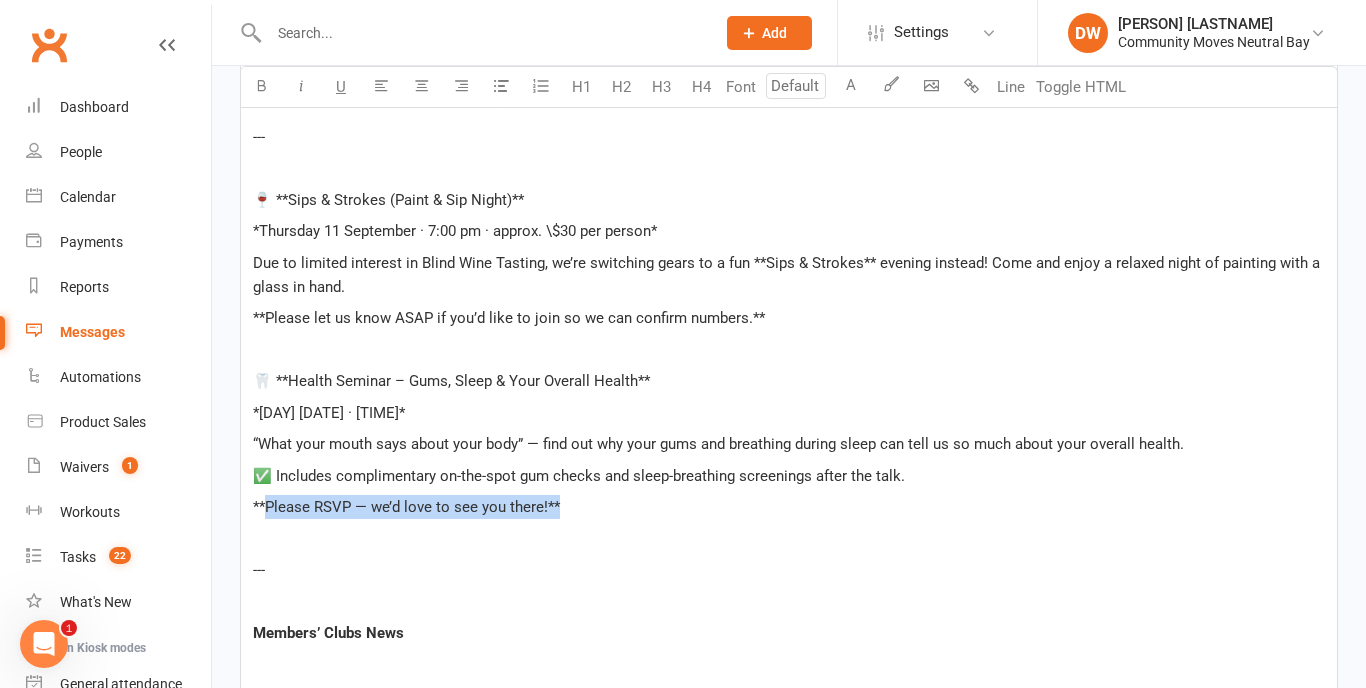drag, startPoint x: 267, startPoint y: 509, endPoint x: 543, endPoint y: 518, distance: 276.1467 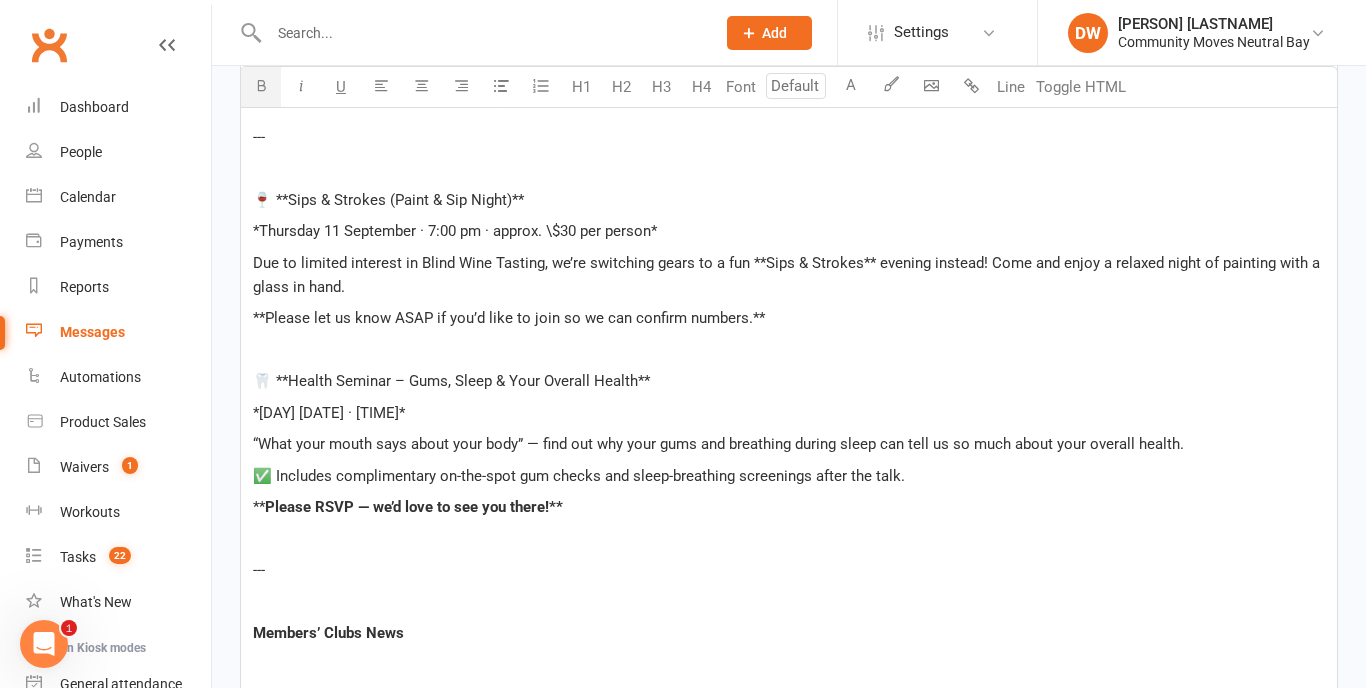 click at bounding box center (261, 85) 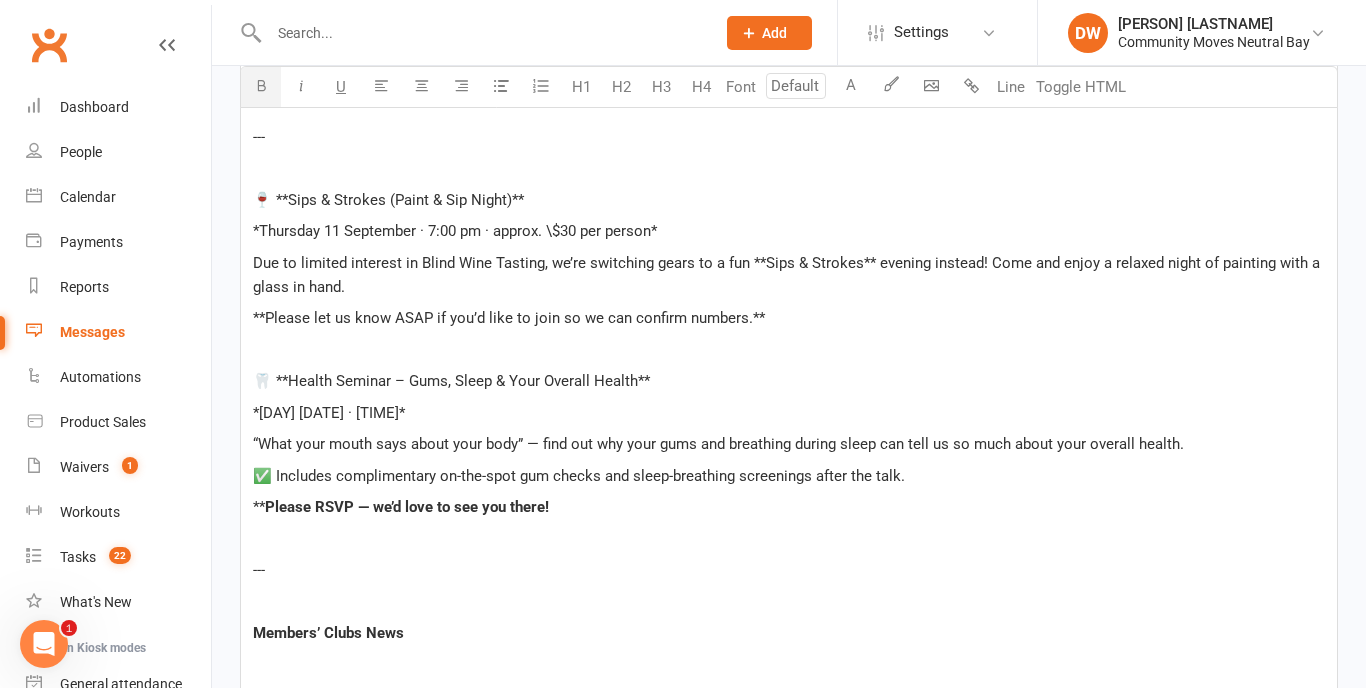 click on "Please RSVP — we’d love to see you there!" at bounding box center [407, 507] 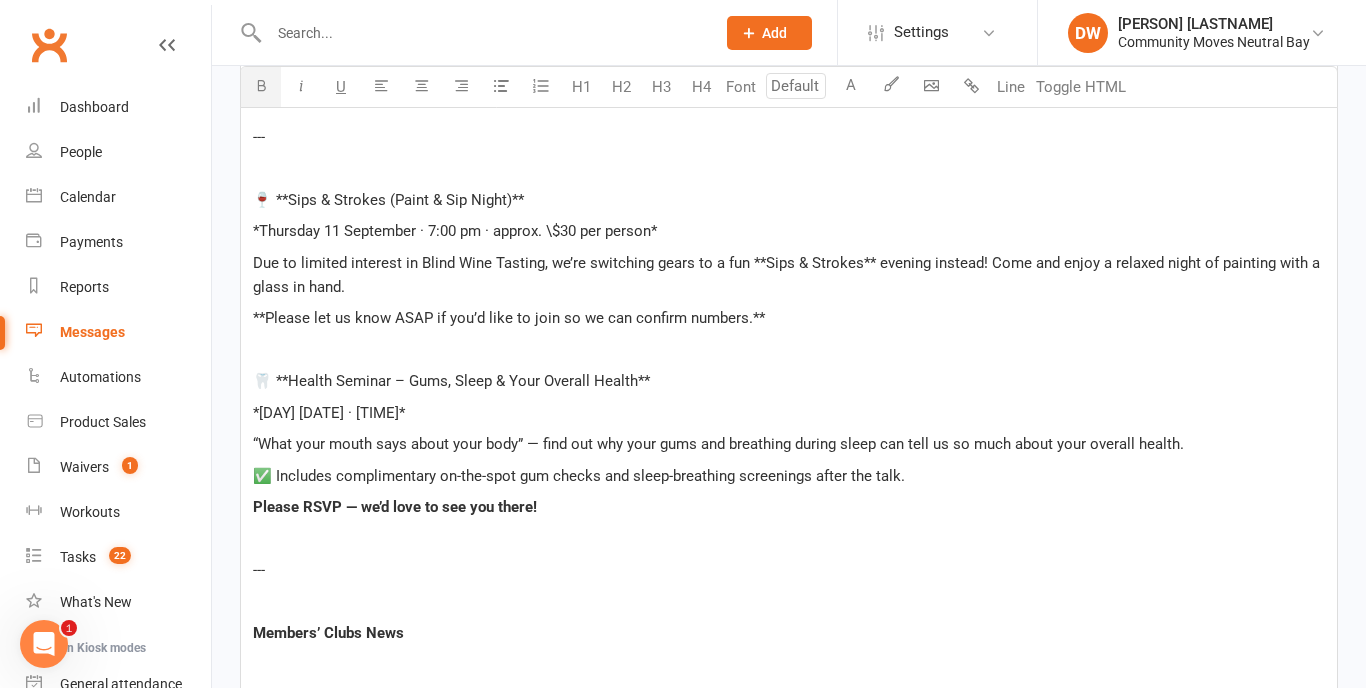 click on "🦷 **Health Seminar – Gums, Sleep & Your Overall Health**" at bounding box center [451, 381] 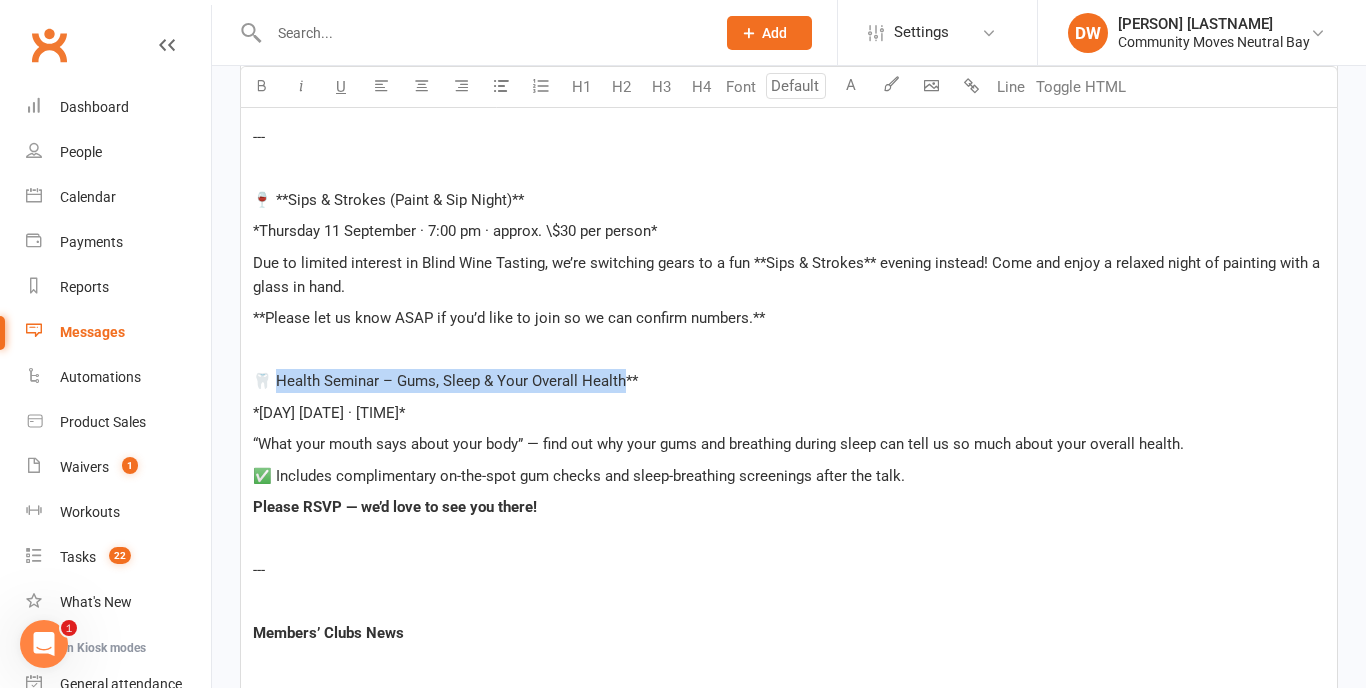 click on "🦷 Health Seminar – Gums, Sleep & Your Overall Health**" at bounding box center (445, 381) 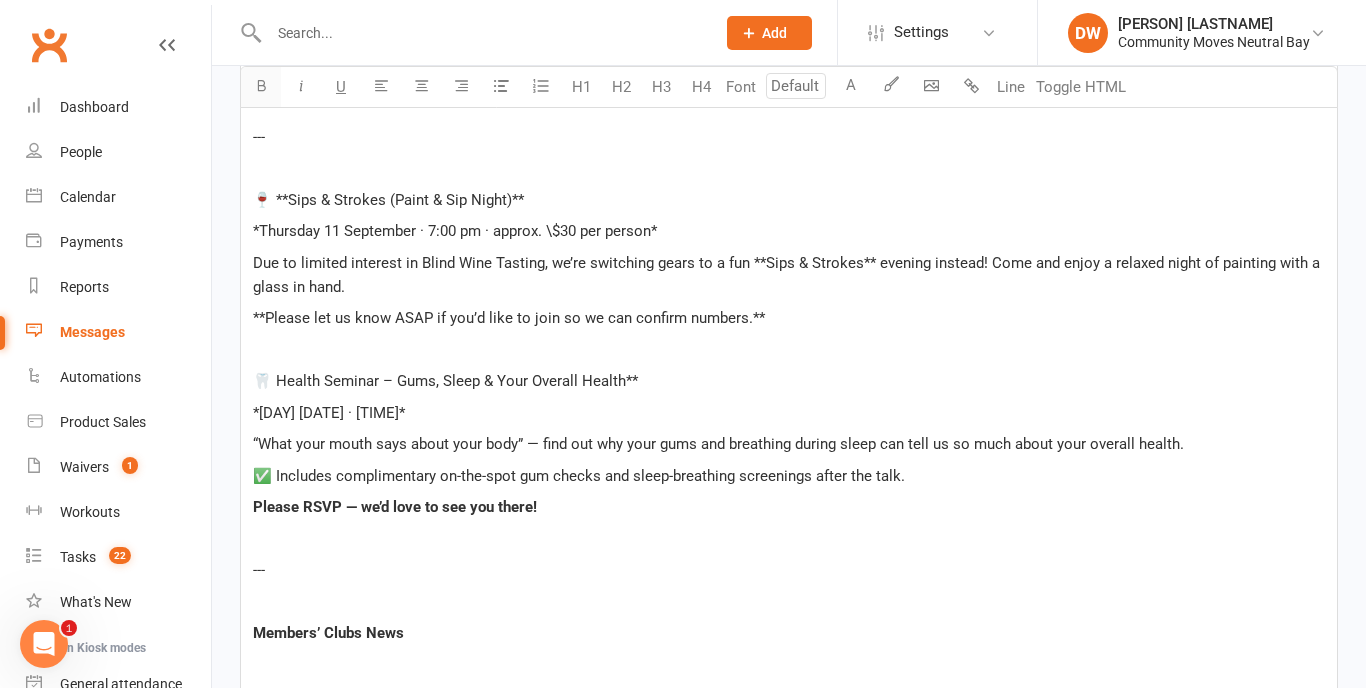 click at bounding box center [261, 85] 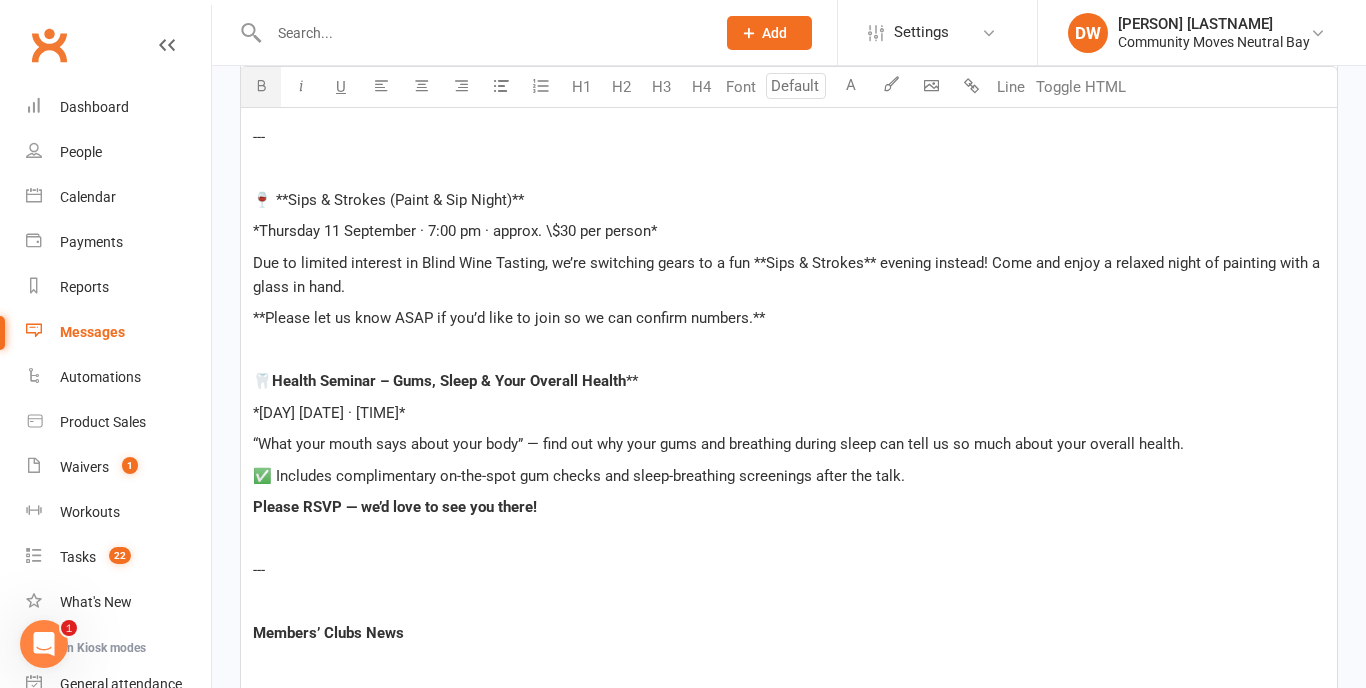 click on "🦷  Health Seminar – Gums, Sleep & Your Overall Health **" at bounding box center (789, 381) 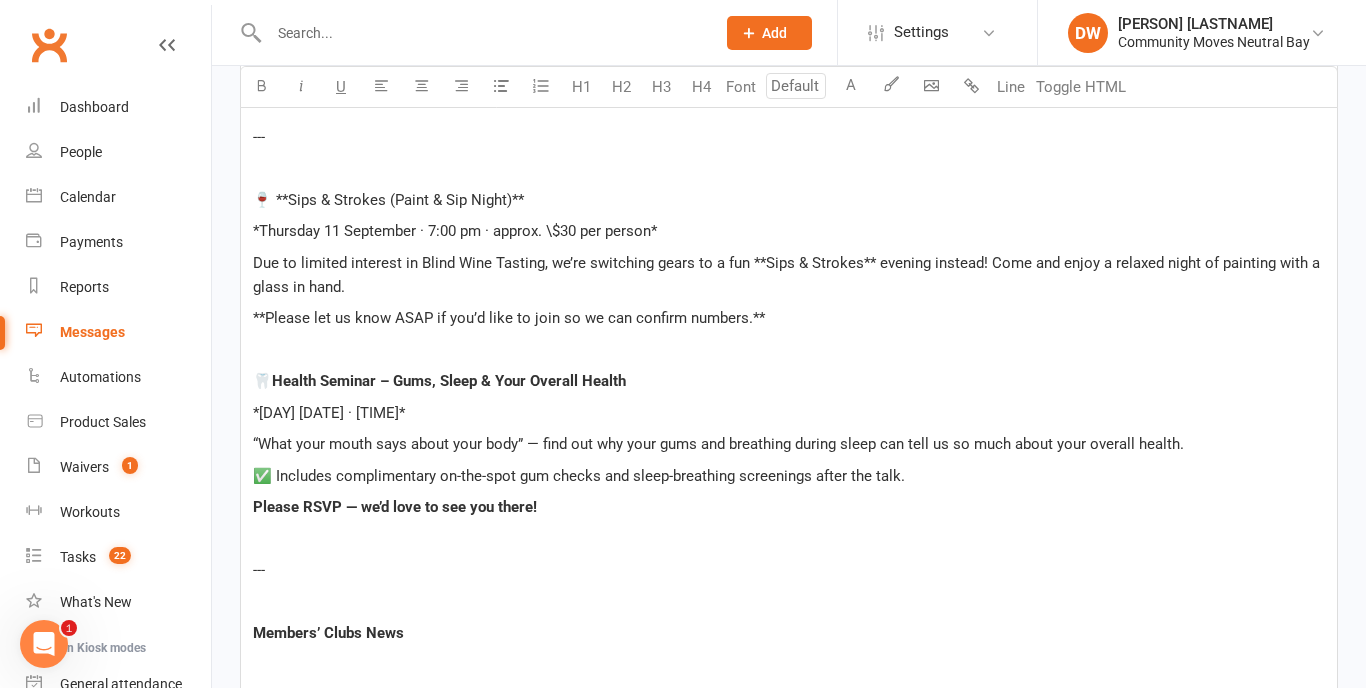 drag, startPoint x: 260, startPoint y: 414, endPoint x: 451, endPoint y: 420, distance: 191.09422 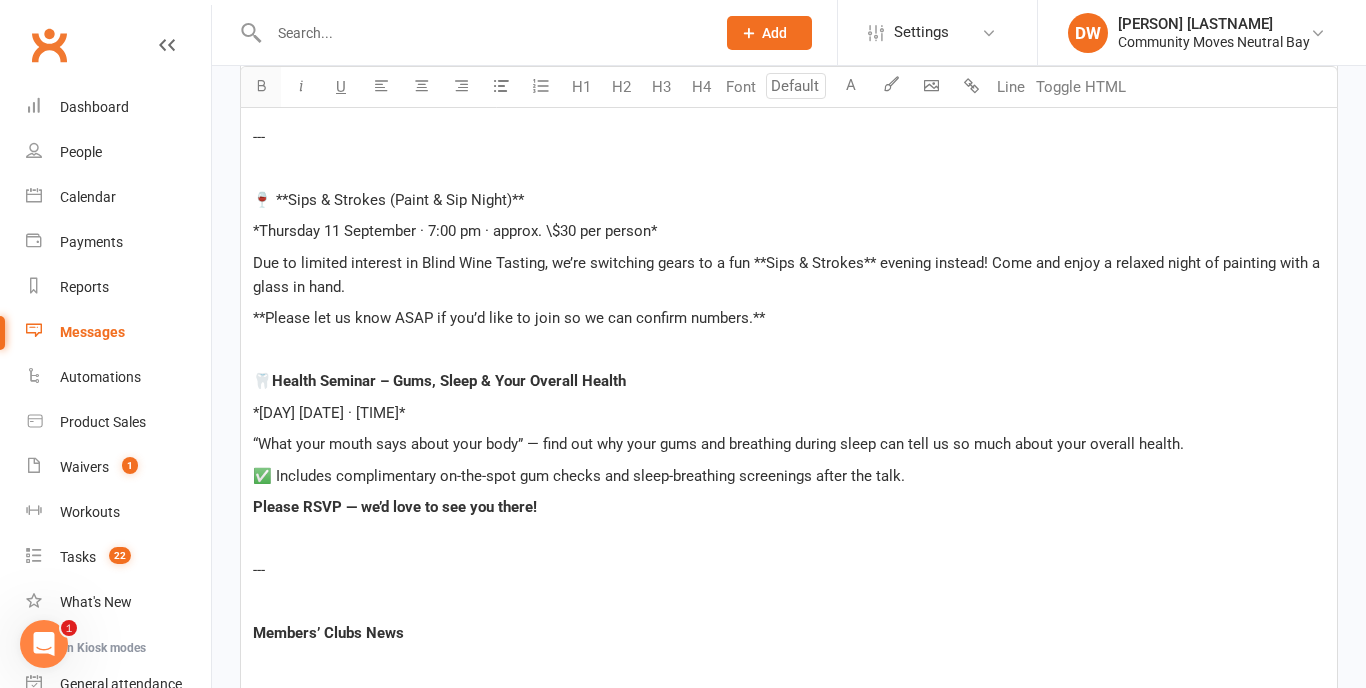 click at bounding box center [261, 85] 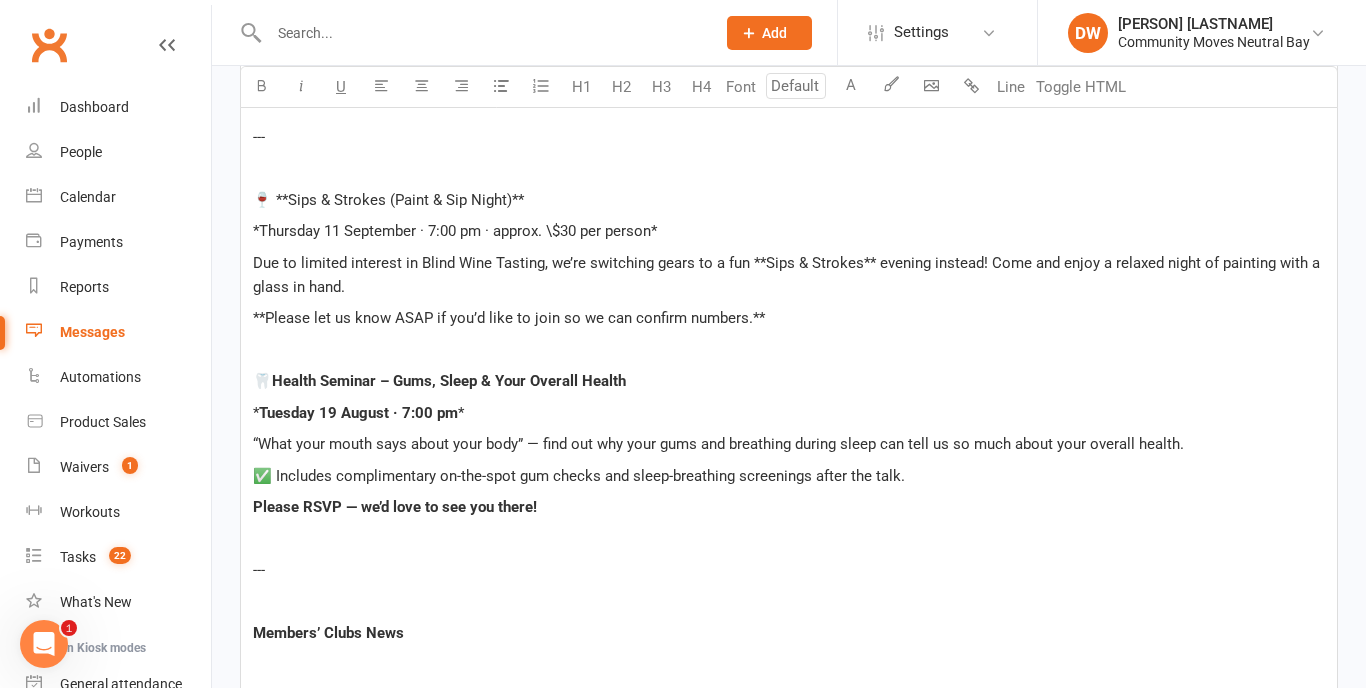 click on "*" at bounding box center (256, 413) 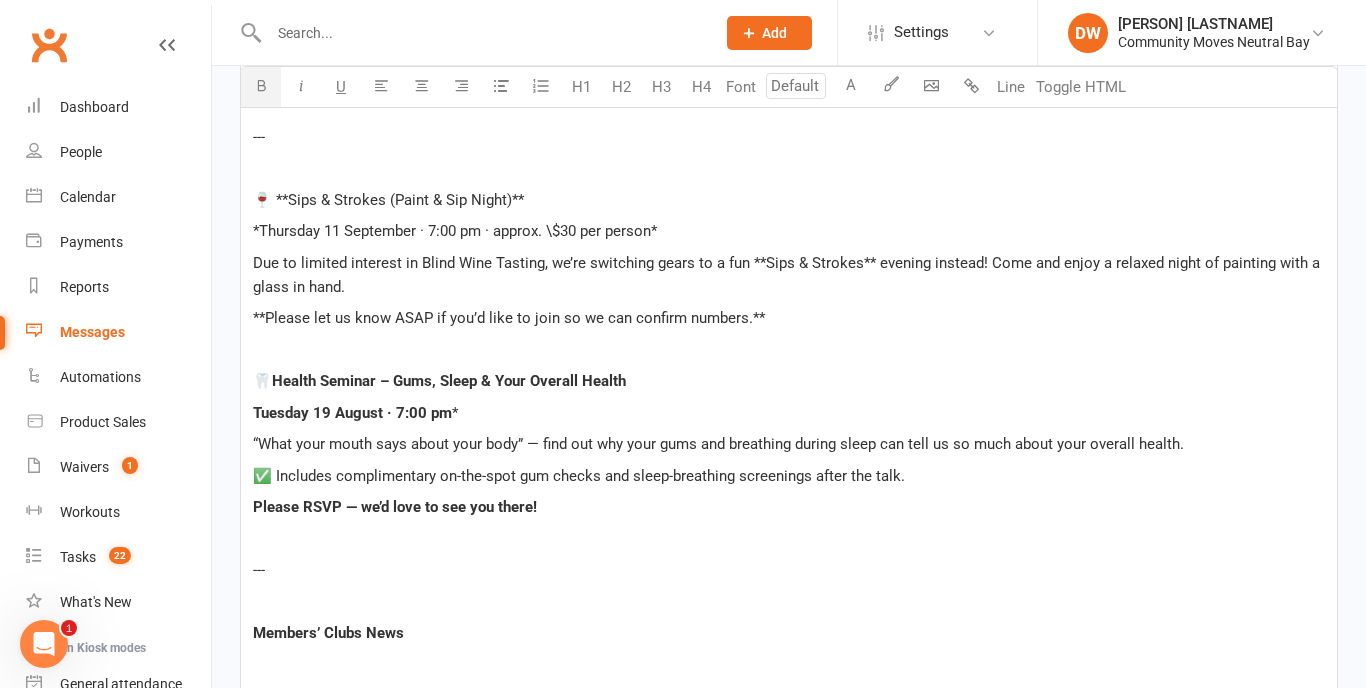 click on "*" at bounding box center (455, 413) 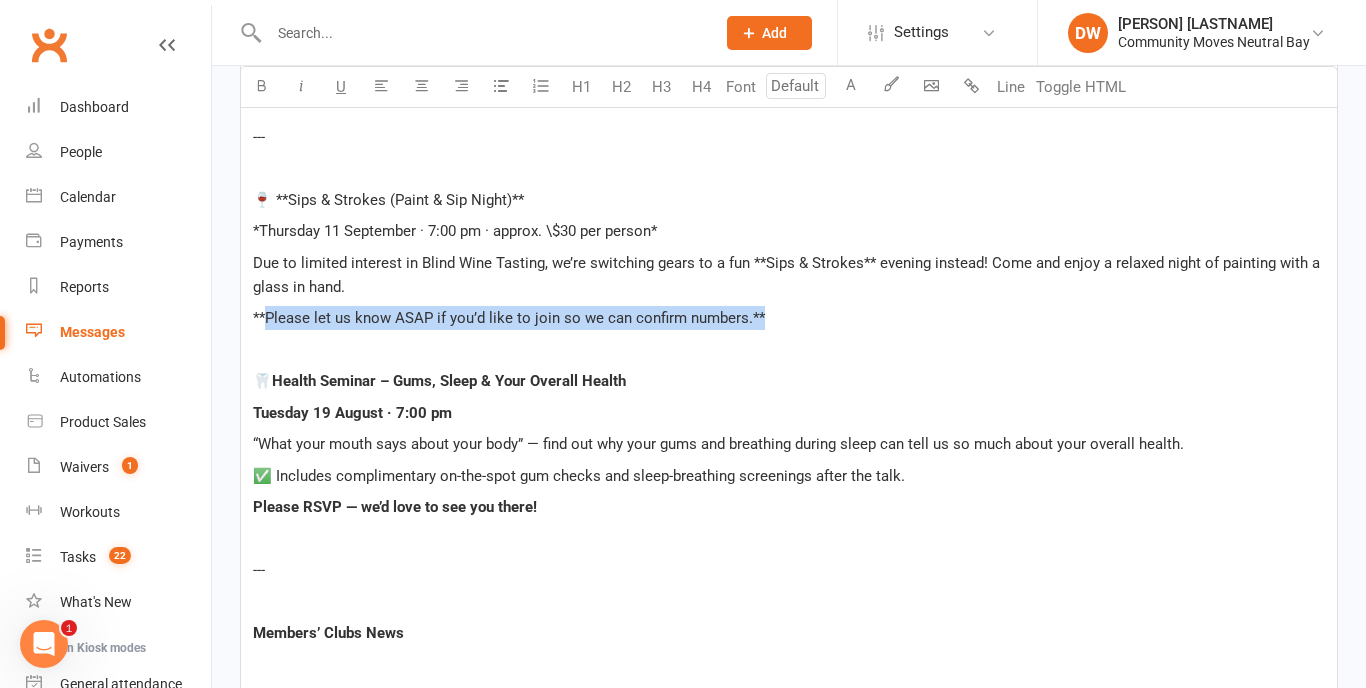 drag, startPoint x: 267, startPoint y: 318, endPoint x: 646, endPoint y: 327, distance: 379.10684 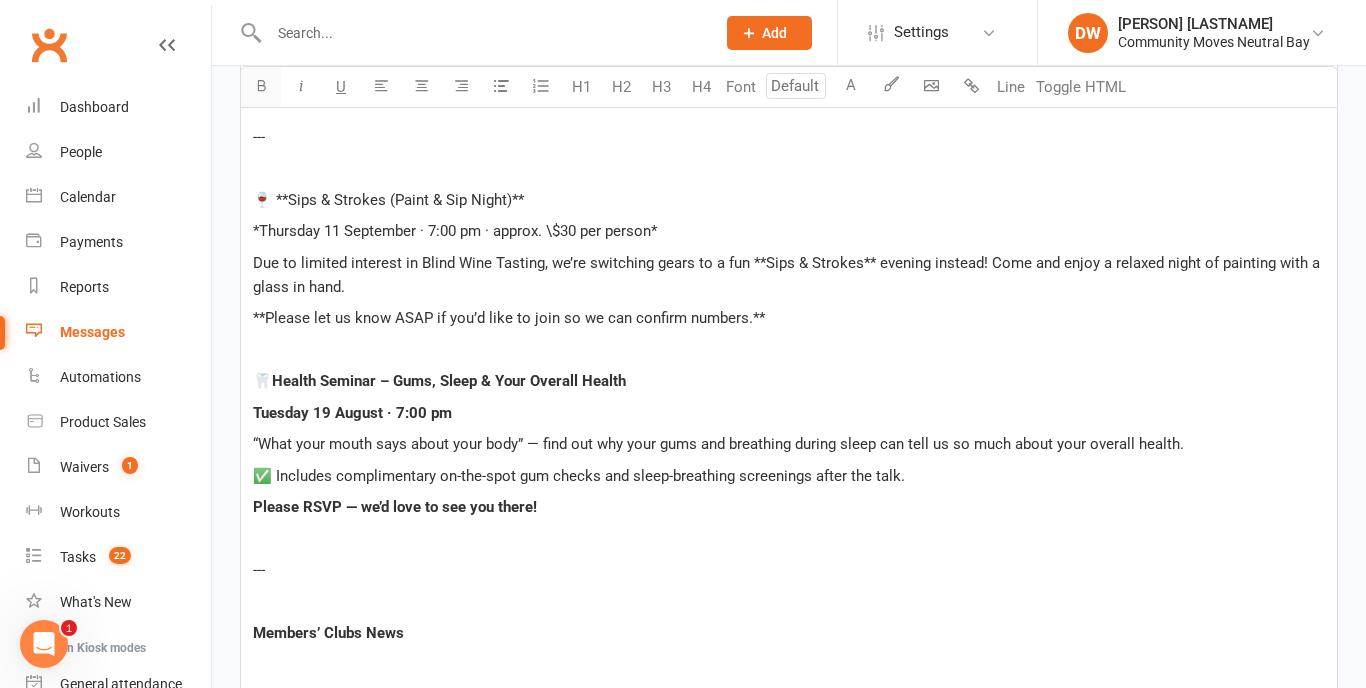 click at bounding box center [261, 85] 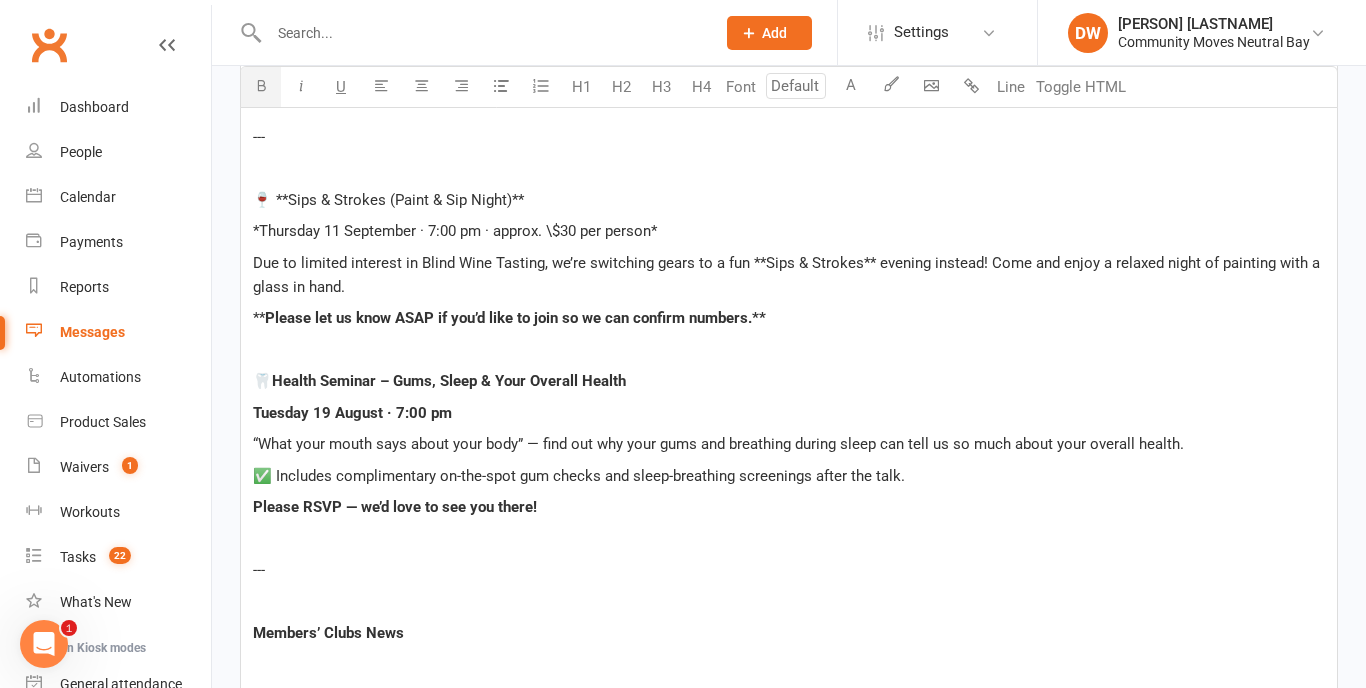click on "** Please let us know ASAP if you’d like to join so we can confirm numbers.**" at bounding box center [789, 318] 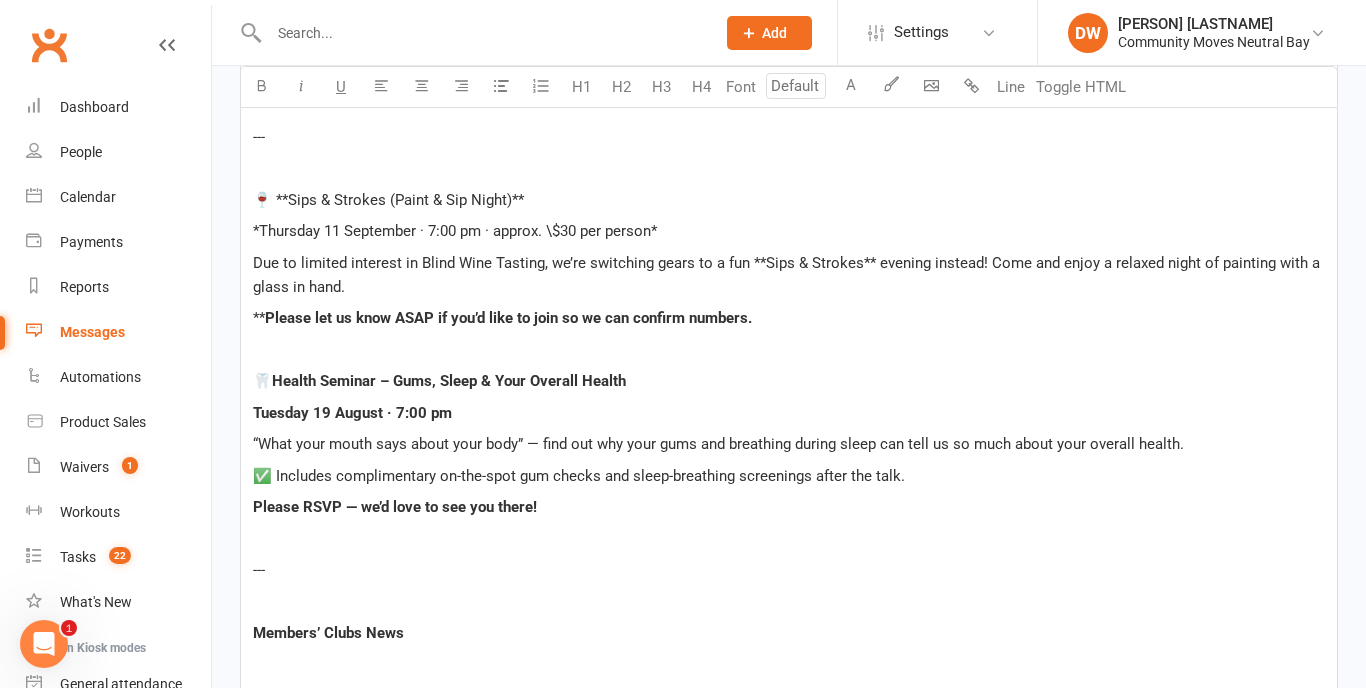 click on "Please let us know ASAP if you’d like to join so we can confirm numbers." at bounding box center (508, 318) 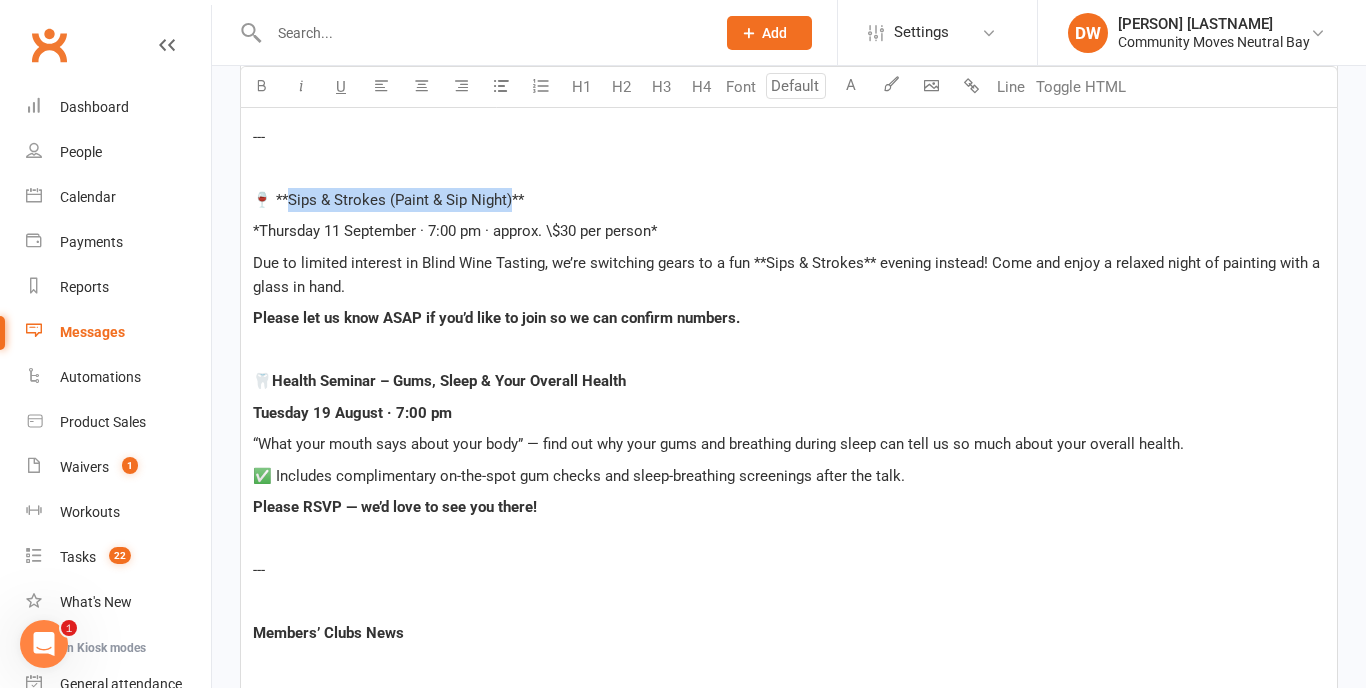 drag, startPoint x: 291, startPoint y: 198, endPoint x: 511, endPoint y: 206, distance: 220.1454 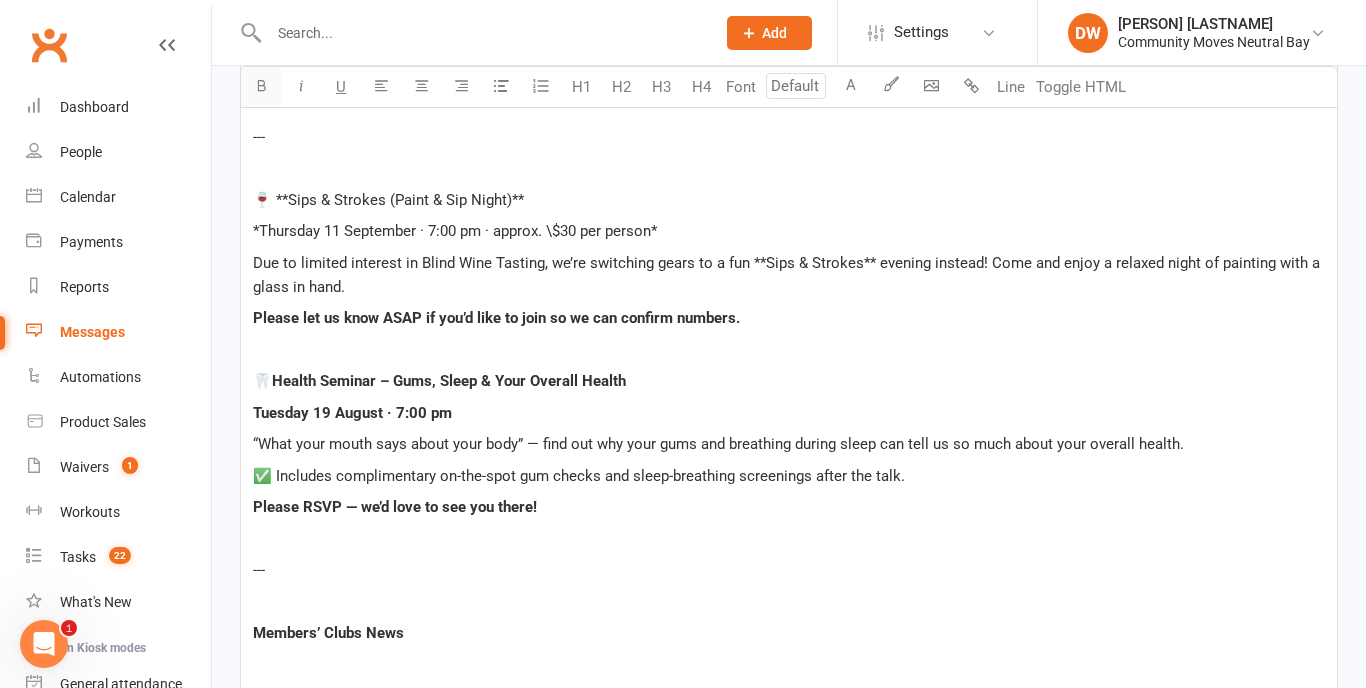 click at bounding box center [261, 85] 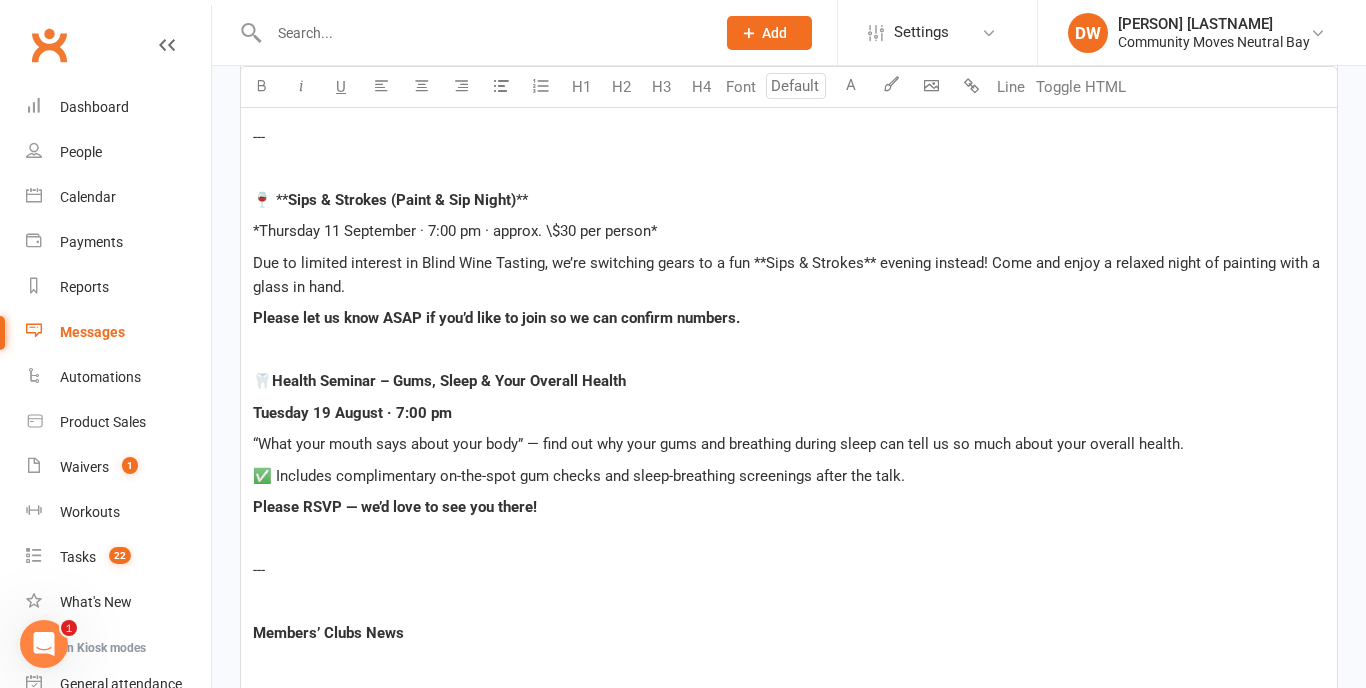 click on "Sips & Strokes (Paint & Sip Night)" at bounding box center (402, 200) 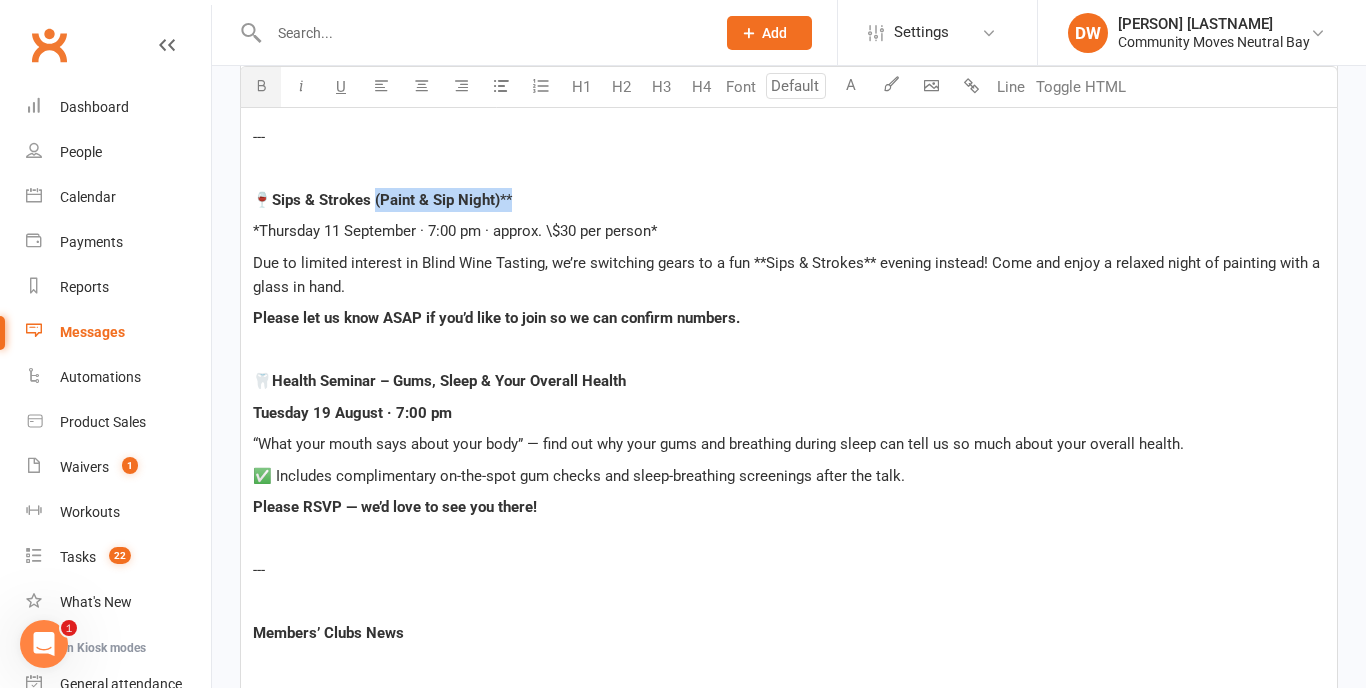 drag, startPoint x: 523, startPoint y: 200, endPoint x: 379, endPoint y: 203, distance: 144.03125 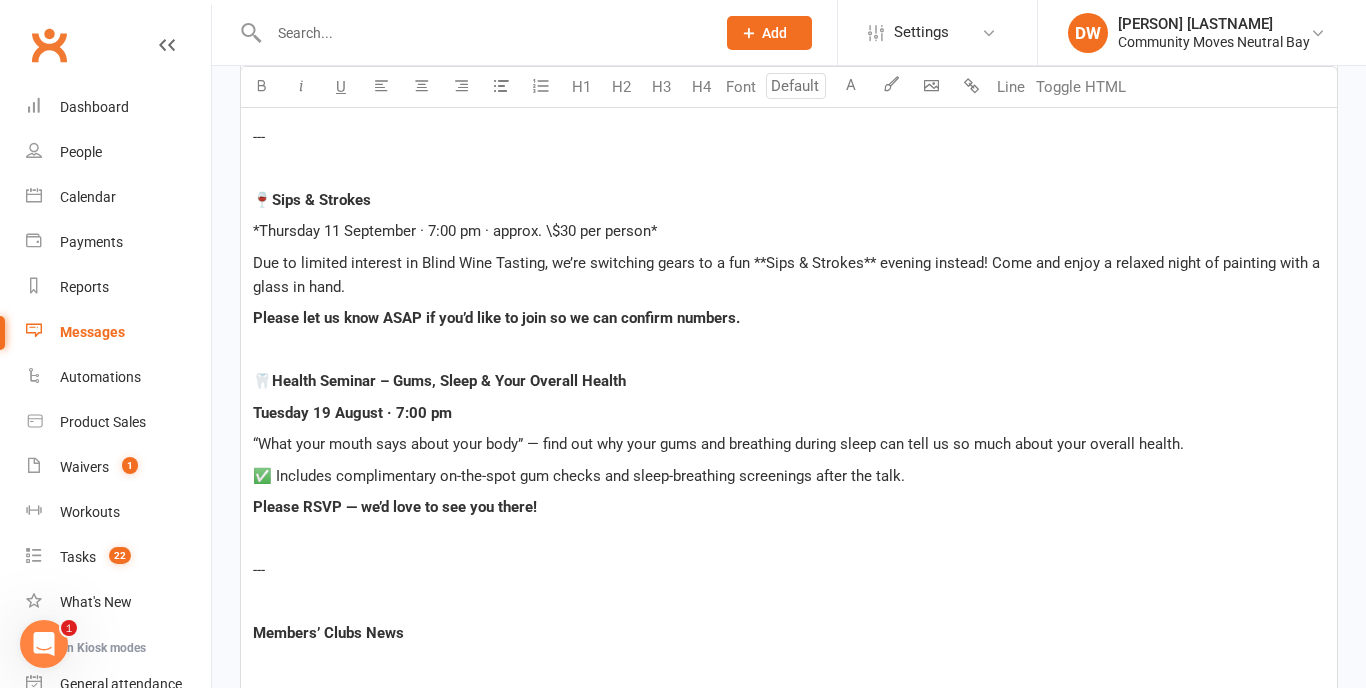 click on "*Thursday 11 September · 7:00 pm · approx. \$30 per person*" at bounding box center [455, 231] 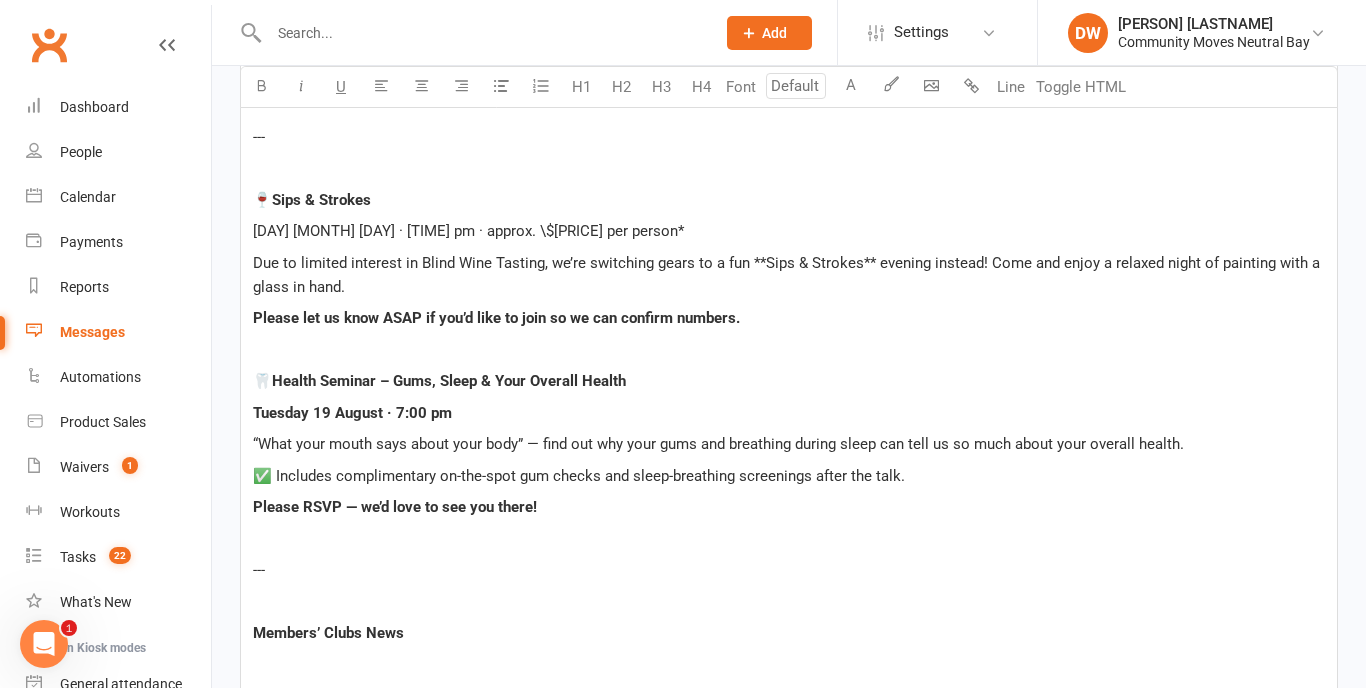click on "[DAY] [MONTH] [DAY] · [TIME] pm · approx. \$[PRICE] per person*" at bounding box center [789, 231] 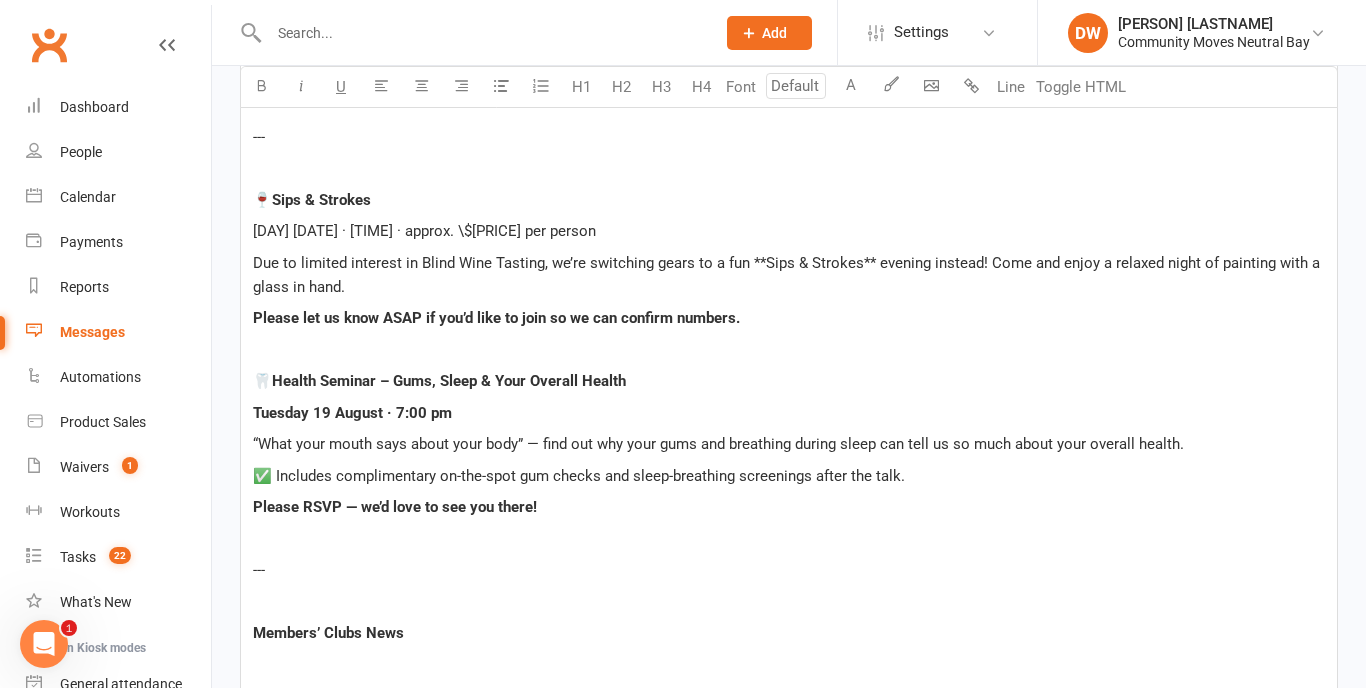click on "Sure — here’s your email version: ﻿ --- ﻿ Subject: Upcoming Events & Club News – We’d Love You Involved! ﻿ Dear Members, ﻿ Just a quick update with some exciting opportunities coming up at the club — we’d love your involvement and support! ﻿ --- ﻿ 🍷 Sips & Strokes Thursday [DAY] [MONTH] · [TIME] pm · approx. \$[PRICE] per person Due to limited interest in Blind Wine Tasting, we’re switching gears to a fun **Sips & Strokes** evening instead! Come and enjoy a relaxed night of painting with a glass in hand. Please let us know ASAP if you’d like to join so we can confirm numbers. ﻿ 🦷 Health Seminar – Gums, Sleep & Your Overall Health Tuesday [DAY] [MONTH] · [TIME] pm “What your mouth says about your body” — find out why your gums and breathing during sleep can tell us so much about your overall health. ✅ Includes complimentary on-the-spot gum checks and sleep-breathing screenings after the talk. Please RSVP — we’d love to see you there! ﻿ --- ﻿ ﻿ Queries: )." at bounding box center [789, 412] 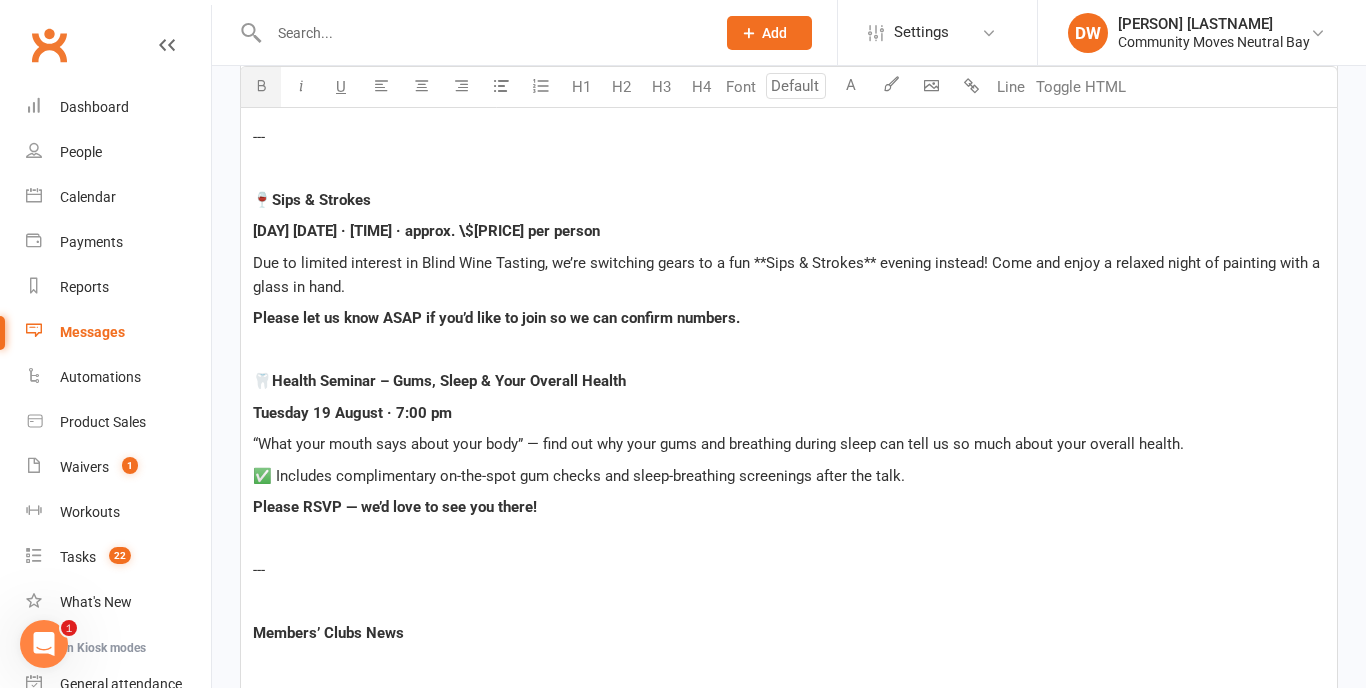 click at bounding box center [261, 85] 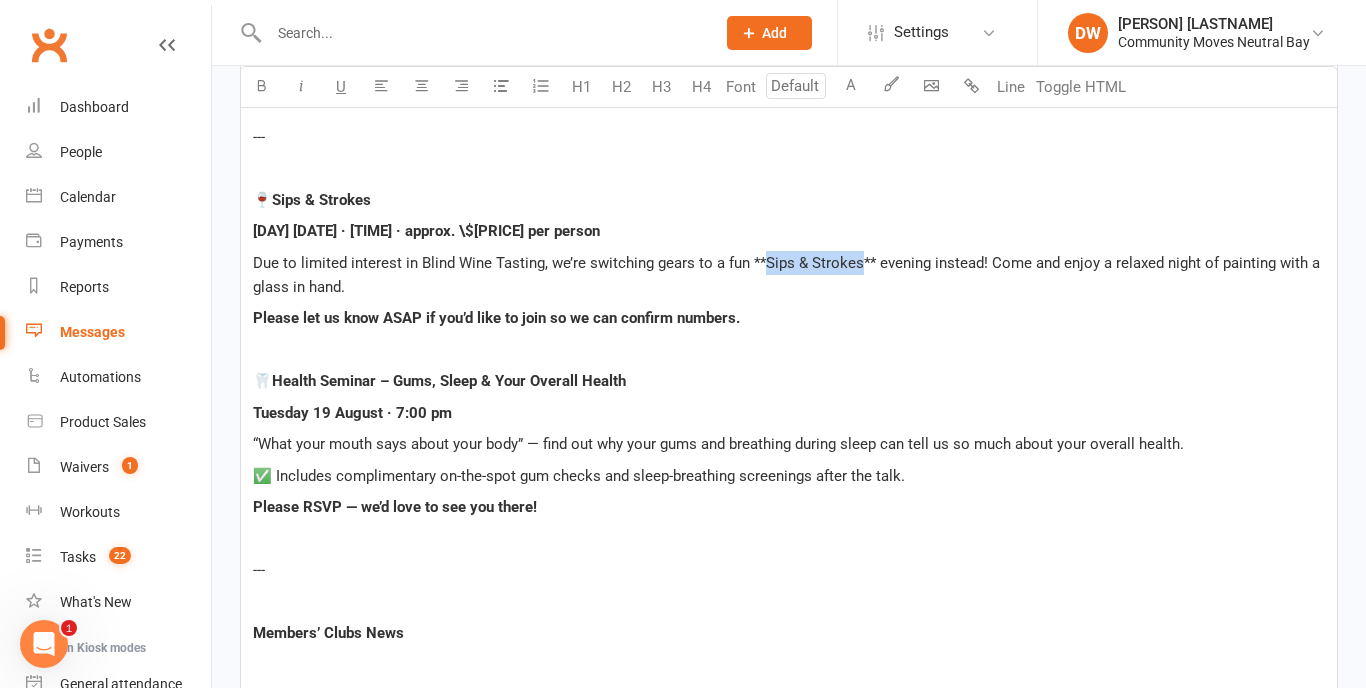 drag, startPoint x: 762, startPoint y: 263, endPoint x: 858, endPoint y: 269, distance: 96.18732 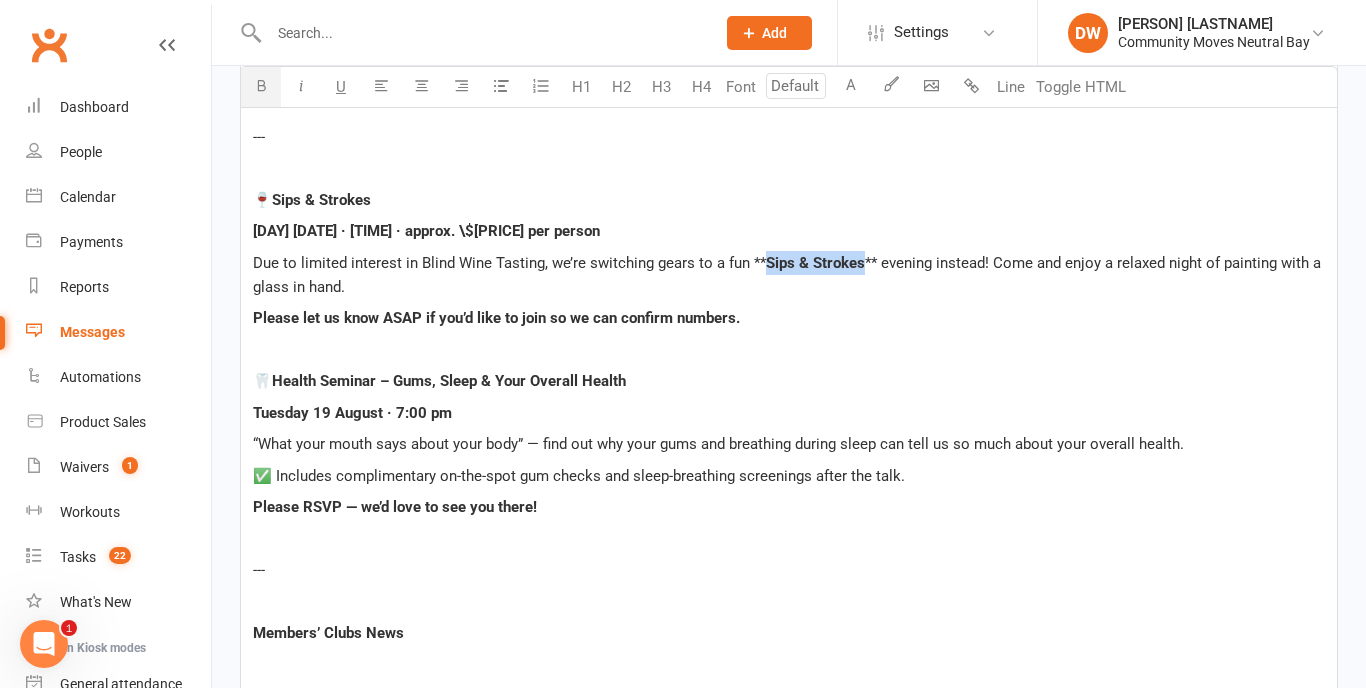 click at bounding box center (261, 85) 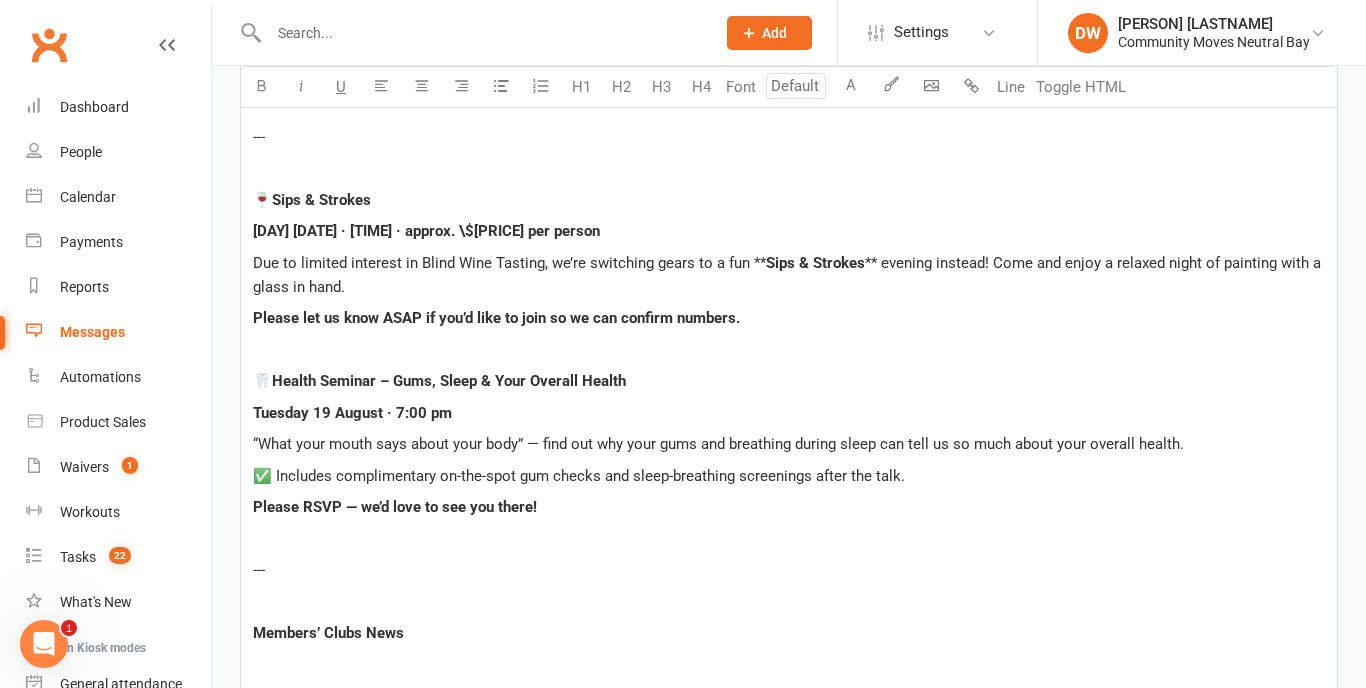 click on "Sips & Strokes" at bounding box center (815, 263) 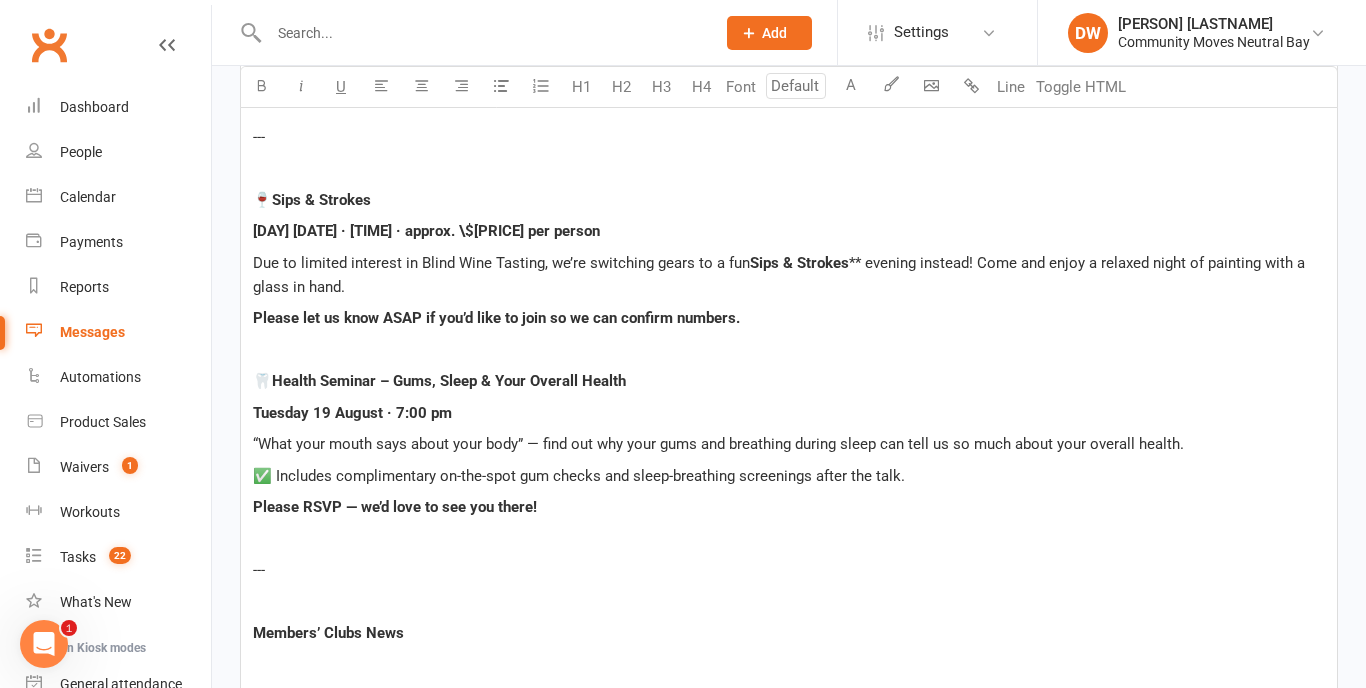 click on "** evening instead! Come and enjoy a relaxed night of painting with a glass in hand." at bounding box center [781, 275] 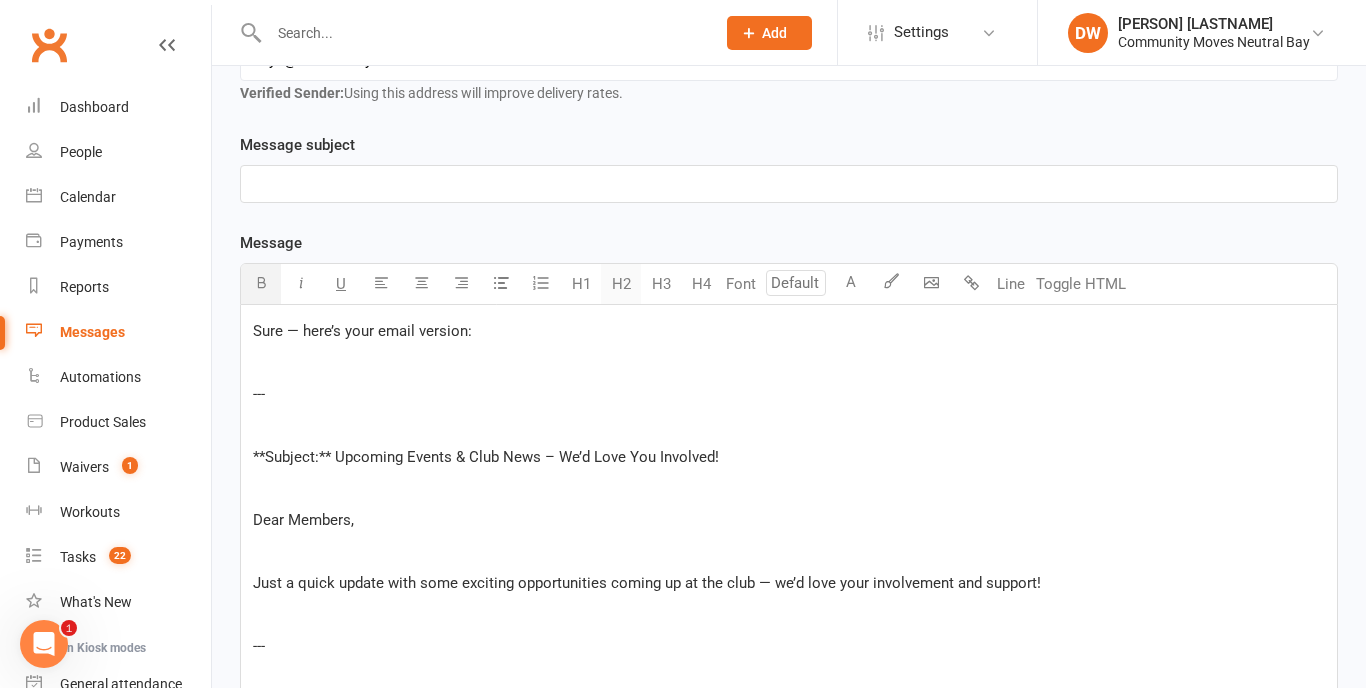 scroll, scrollTop: 364, scrollLeft: 0, axis: vertical 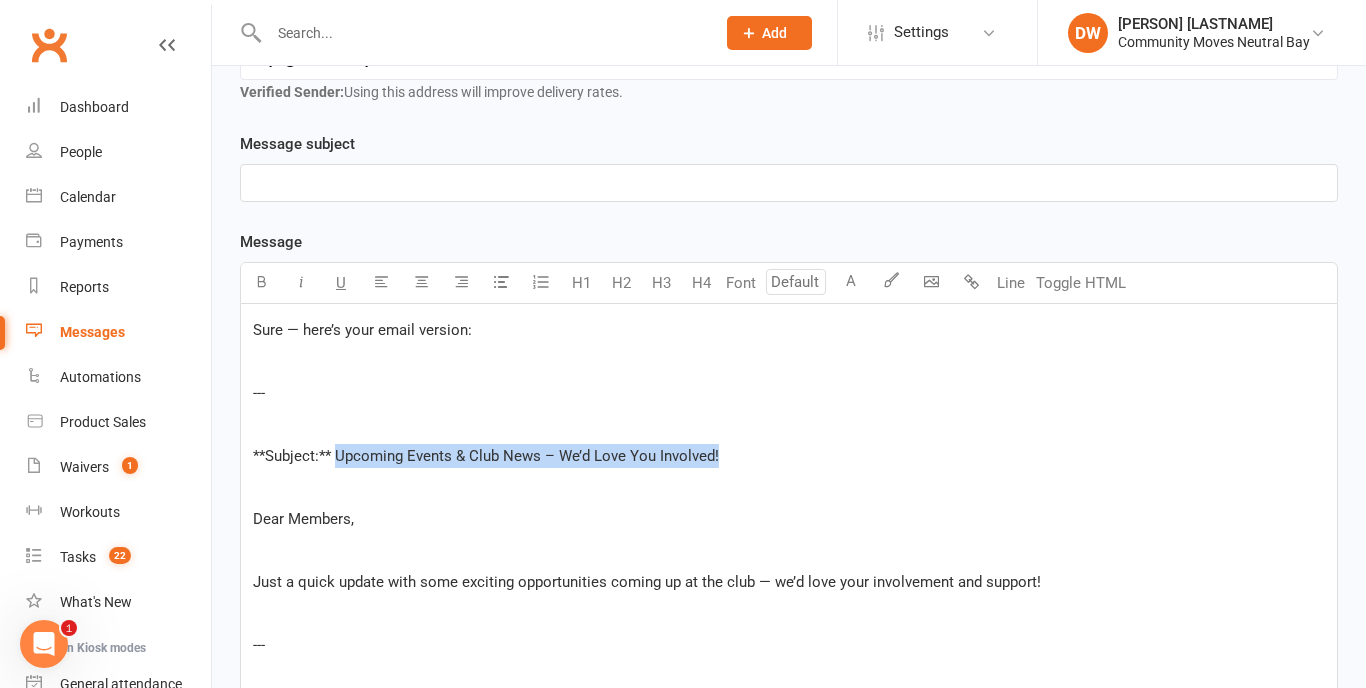 drag, startPoint x: 336, startPoint y: 455, endPoint x: 743, endPoint y: 454, distance: 407.00122 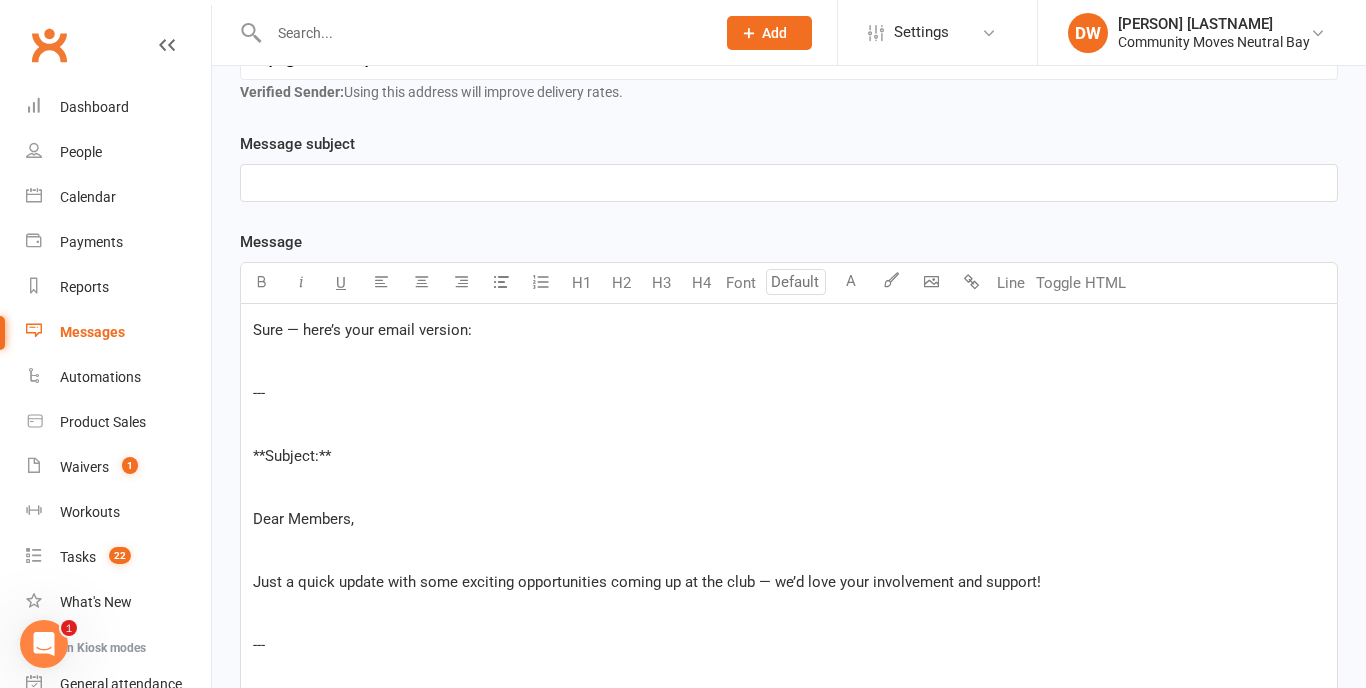 click on "﻿" at bounding box center [789, 183] 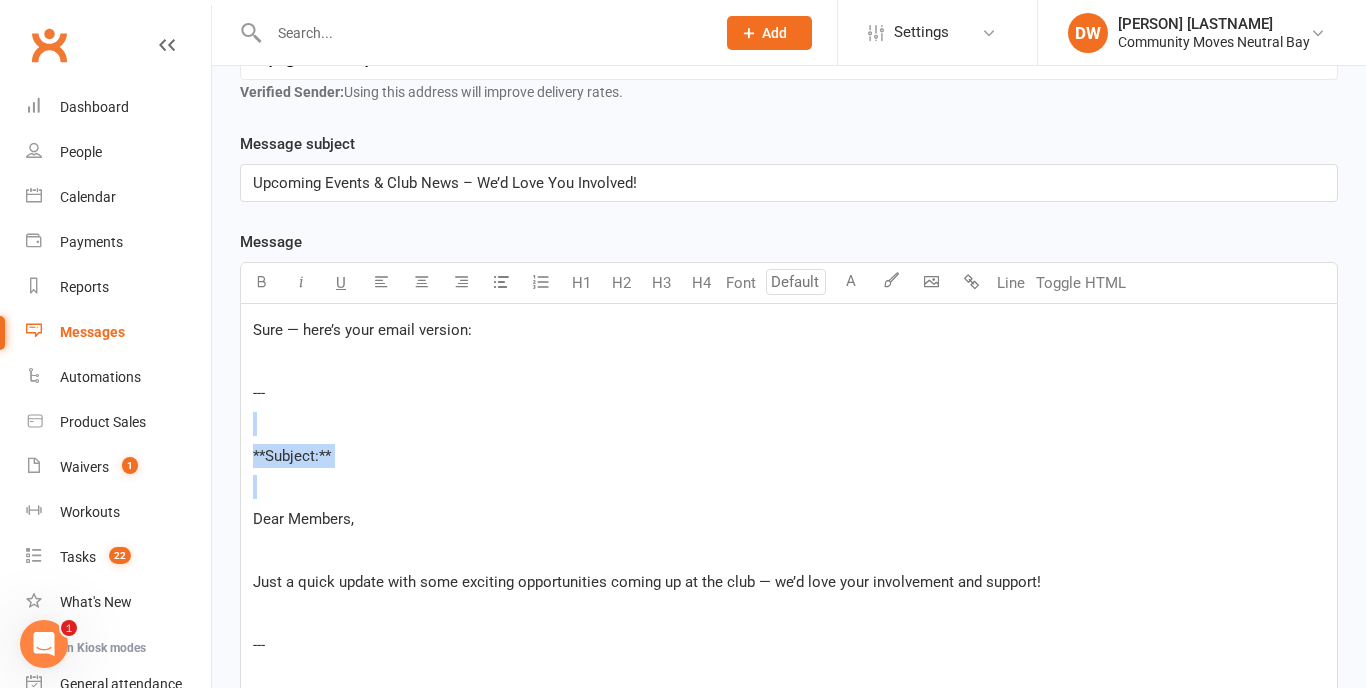 drag, startPoint x: 252, startPoint y: 519, endPoint x: 251, endPoint y: 366, distance: 153.00327 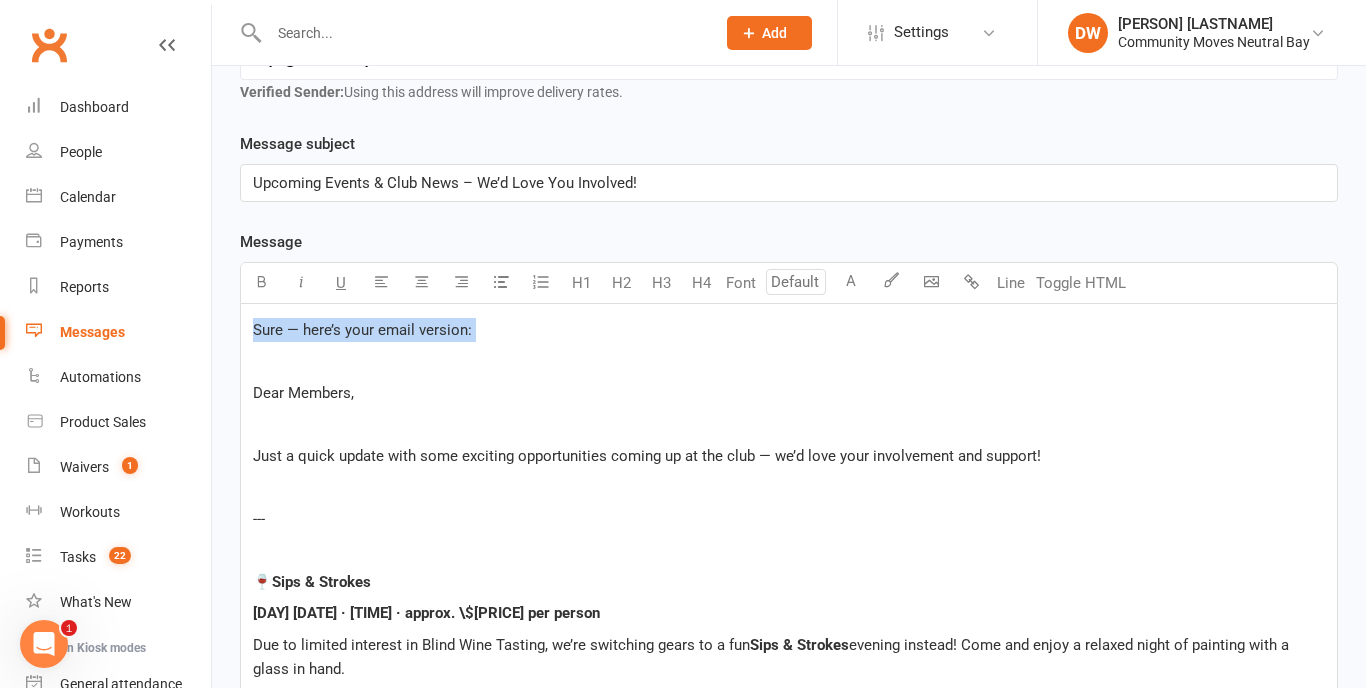 click on "Sure — here’s your email version: ﻿ Dear Members, ﻿ Just a quick update with some exciting opportunities coming up at the club — we’d love your involvement and support! ﻿ --- ﻿ 🍷  Sips & Strokes  Thursday [DATE] · [TIME] · approx. \$30 per person Due to limited interest in Blind Wine Tasting, we’re switching gears to a fun  Sips & Strokes  evening instead! Come and enjoy a relaxed night of painting with a glass in hand. Please let us know ASAP if you’d like to join so we can confirm numbers. ﻿ 🦷  Health Seminar – Gums, Sleep & Your Overall Health Tuesday [DATE] · [TIME] “What your mouth says about your body” — find out why your gums and breathing during sleep can tell us so much about your overall health. ✅ Includes complimentary on-the-spot gum checks and sleep-breathing screenings after the talk. Please RSVP — we’d love to see you there! ﻿ --- ﻿ Members’ Clubs News ﻿ BUY • SELL • FREE • WANTED Board buy, sell, give away or find Queries:" at bounding box center (789, 857) 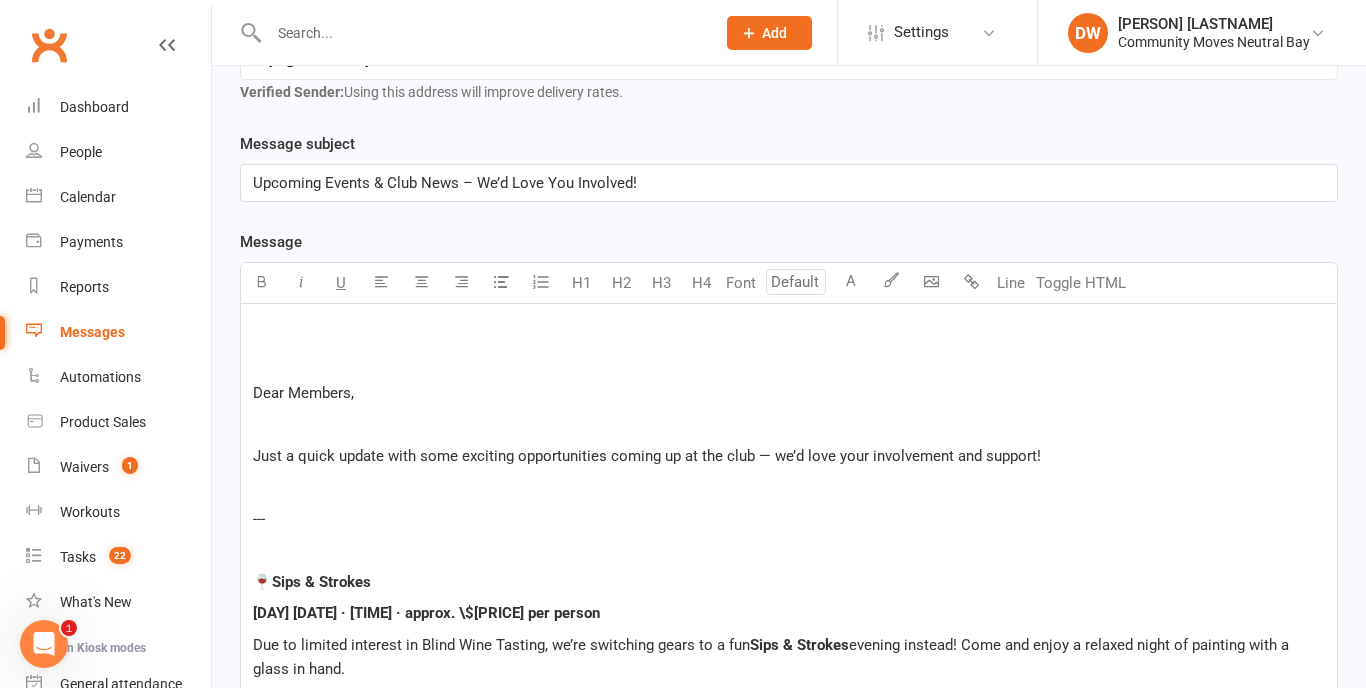 click on "﻿" at bounding box center [789, 361] 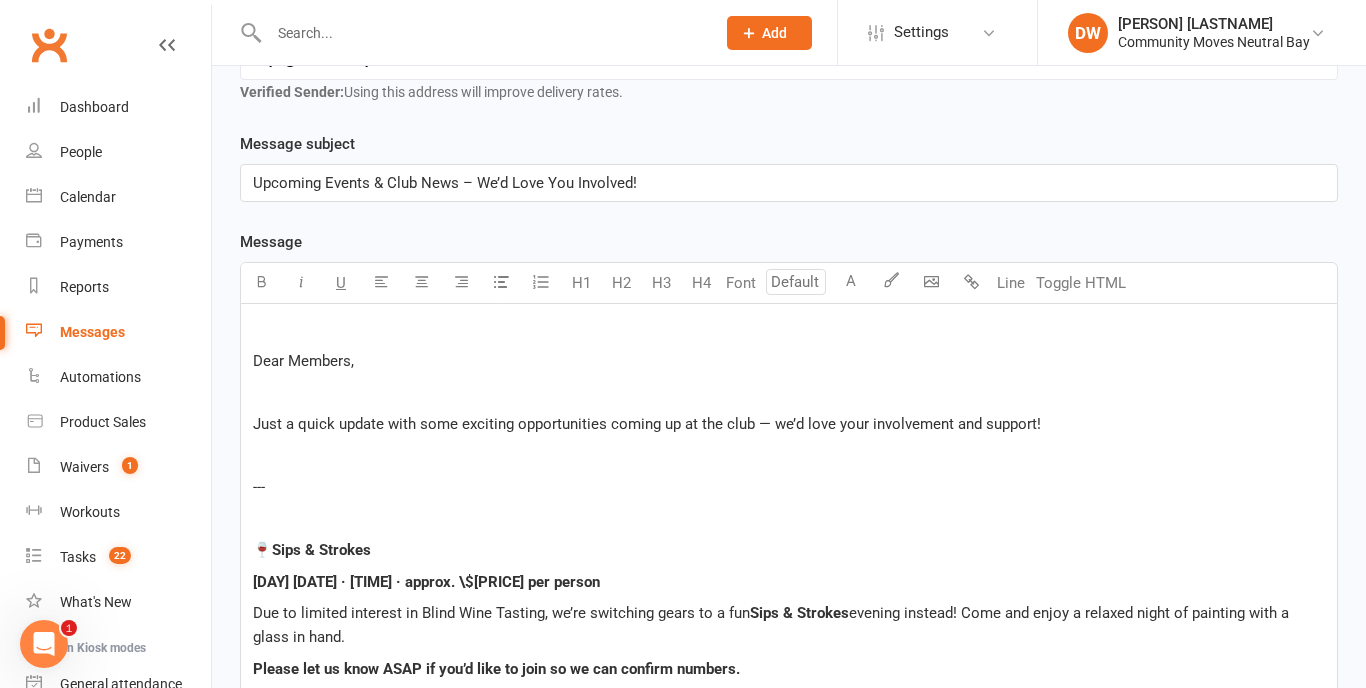 click on "﻿ Dear Members, ﻿ Just a quick update with some exciting opportunities coming up at the club — we’d love your involvement and support! ﻿ --- ﻿ 🍷 Sips & Strokes Thursday [DAY] [MONTH] · [TIME] pm · approx. \$[PRICE] per person Due to limited interest in Blind Wine Tasting, we’re switching gears to a fun Sips & Strokes evening instead! Come and enjoy a relaxed night of painting with a glass in hand. Please let us know ASAP if you’d like to join so we can confirm numbers. ﻿ 🦷 Health Seminar – Gums, Sleep & Your Overall Health Tuesday [DAY] [MONTH] · [TIME] pm “What your mouth says about your body” — find out why your gums and breathing during sleep can tell us so much about your overall health. ✅ Includes complimentary on-the-spot gum checks and sleep-breathing screenings after the talk. Please RSVP — we’d love to see you there! ﻿ --- ﻿ Members’ Clubs News ﻿ BUY • SELL • FREE • WANTED Board buy, sell, give away or find , and hopefully CM can help! Queries: ). ﻿" at bounding box center (789, 842) 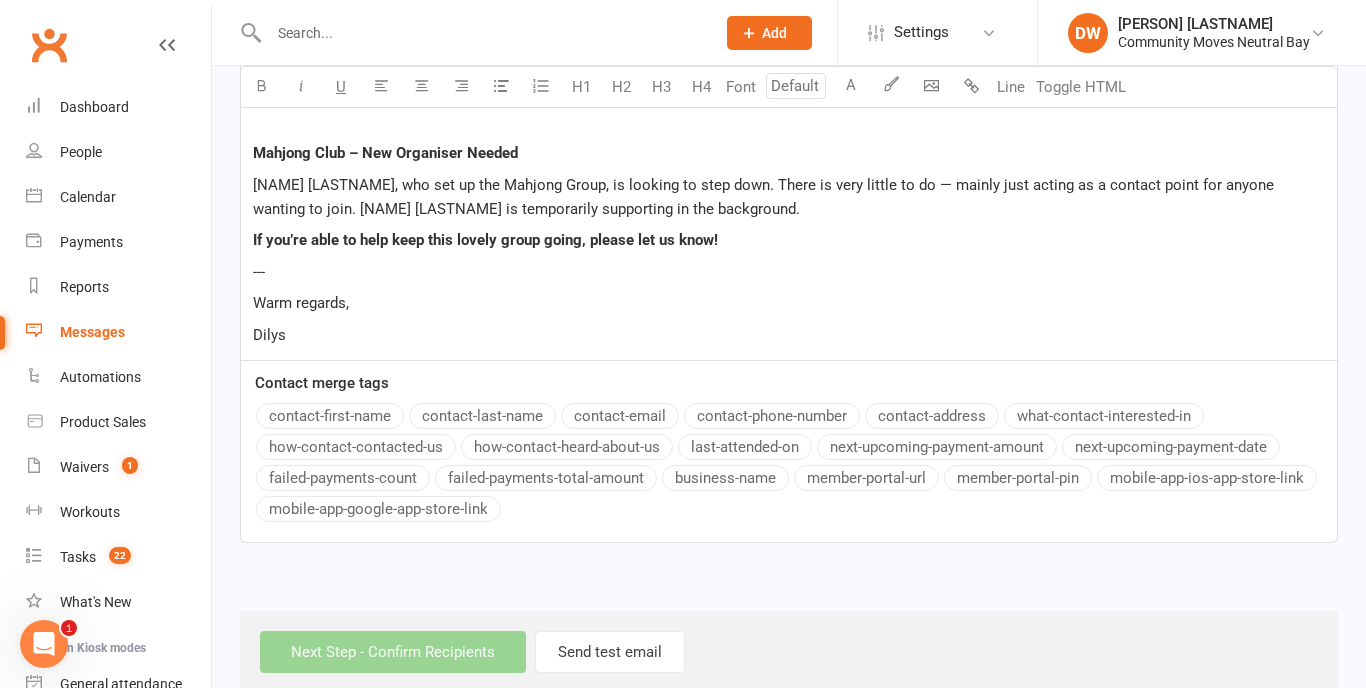 scroll, scrollTop: 1354, scrollLeft: 0, axis: vertical 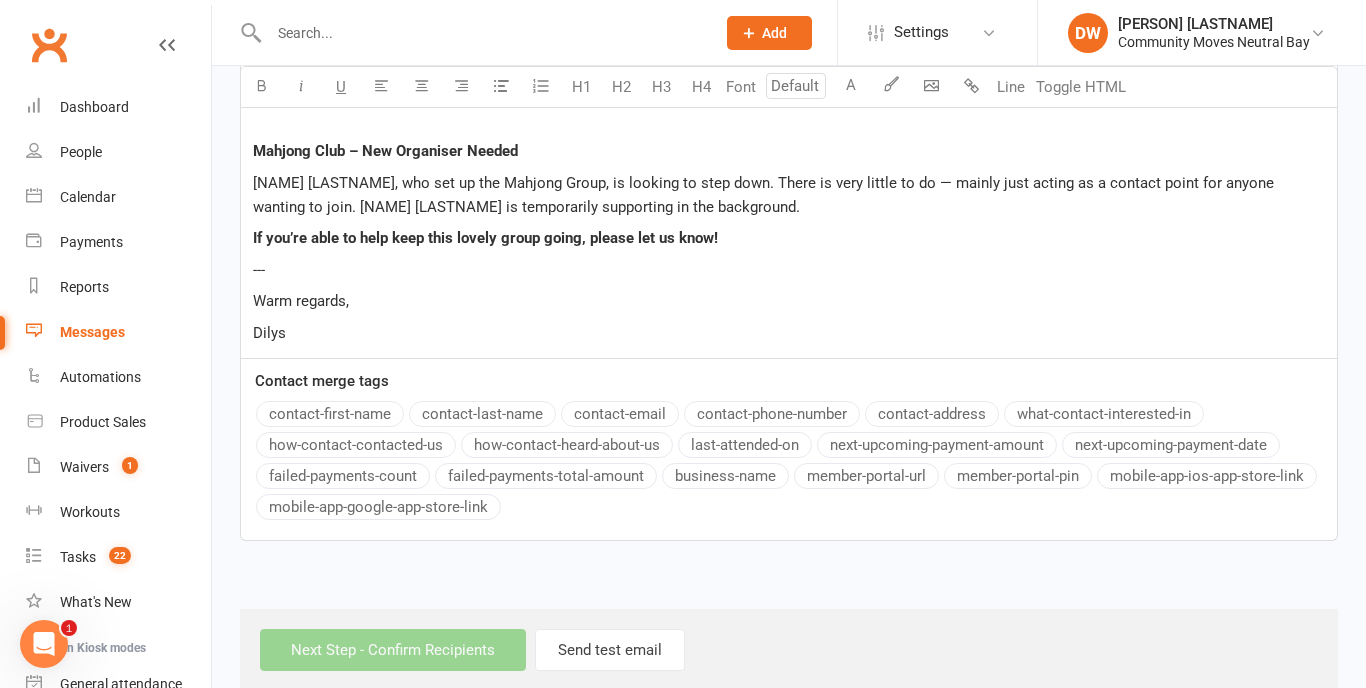 click on "Dear Members, ﻿ Just a quick update with some exciting opportunities coming up at the club — we’d love your involvement and support! ﻿ --- ﻿ 🍷 Sips & Strokes [DAY] [MONTH] [DAY] · [TIME] pm · approx. \$[PRICE] per person Due to limited interest in Blind Wine Tasting, we’re switching gears to a fun Sips & Strokes evening instead! Come and enjoy a relaxed night of painting with a glass in hand. Please let us know ASAP if you’d like to join so we can confirm numbers. ﻿ 🦷 Health Seminar – Gums, Sleep & Your Overall Health [DAY] [MONTH] [DAY] · [TIME] pm “What your mouth says about your body” — find out why your gums and breathing during sleep can tell us so much about your overall health. ✅ Includes complimentary on-the-spot gum checks and sleep-breathing screenings after the talk. Please RSVP — we’d love to see you there! ﻿ --- ﻿ Members’ Clubs News ﻿ BUY • SELL • FREE • WANTED Board buy, sell, give away or find , and hopefully CM can help! Queries: [FIRST] [LAST]" at bounding box center [789, -164] 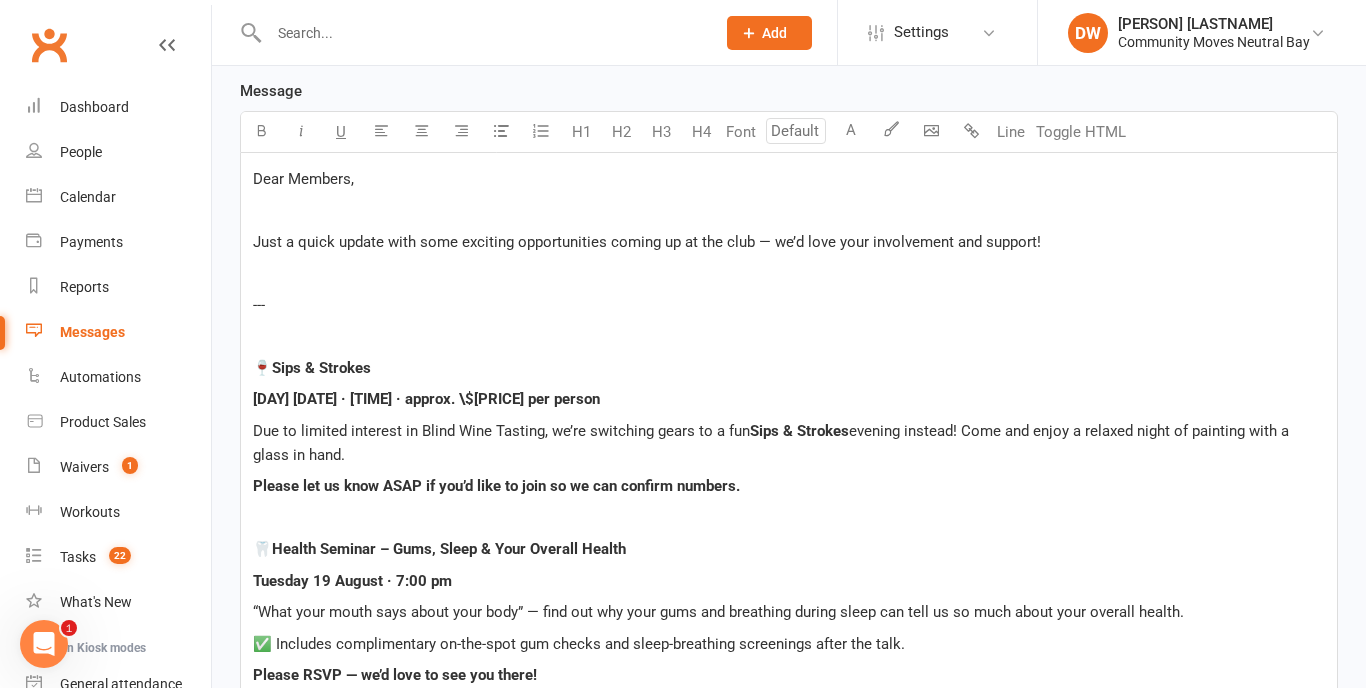 scroll, scrollTop: 511, scrollLeft: 0, axis: vertical 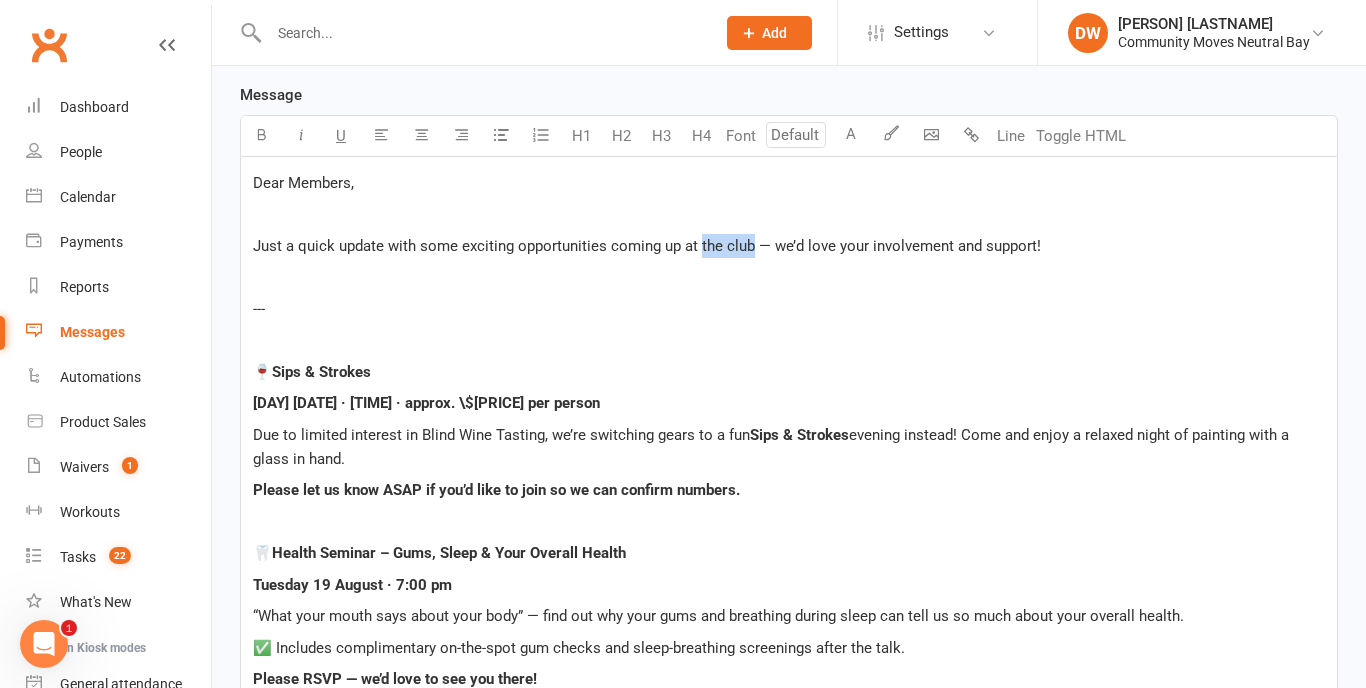 drag, startPoint x: 751, startPoint y: 246, endPoint x: 699, endPoint y: 245, distance: 52.009613 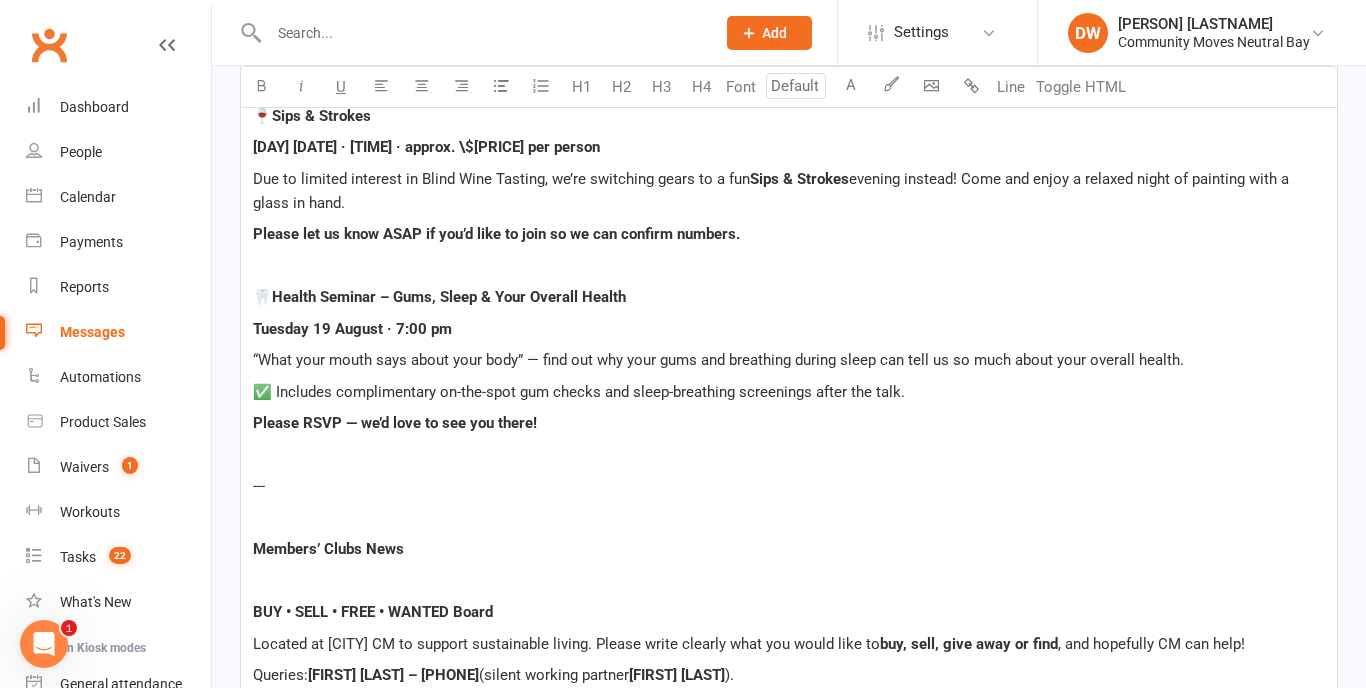 scroll, scrollTop: 780, scrollLeft: 0, axis: vertical 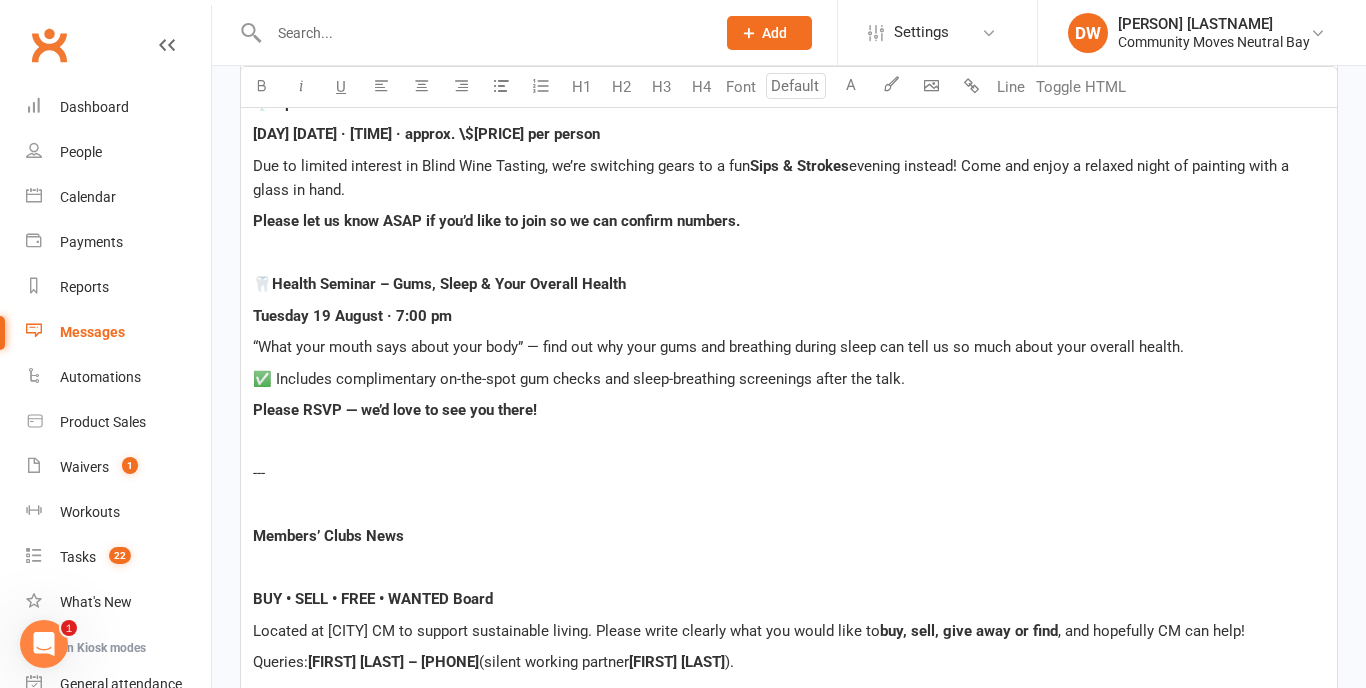 click on "[DAY] [DATE] · [TIME] · approx. \$[PRICE] per person" at bounding box center (426, 134) 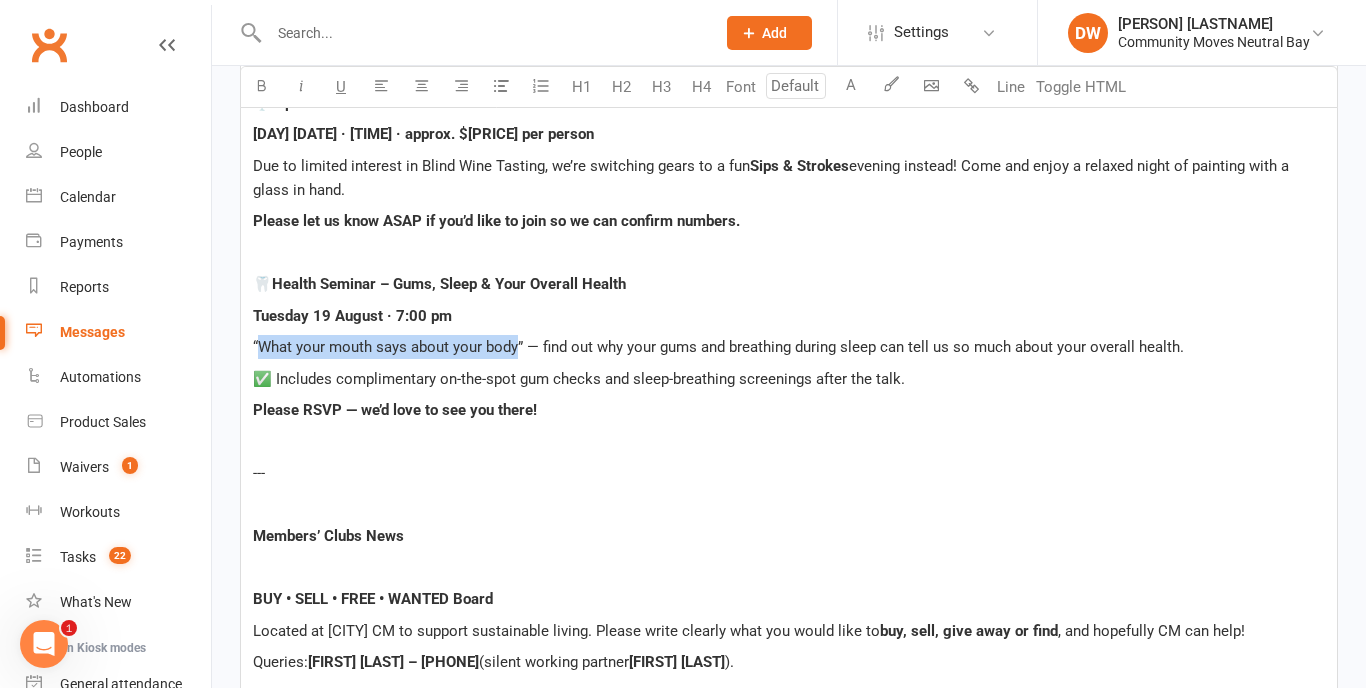 drag, startPoint x: 258, startPoint y: 345, endPoint x: 516, endPoint y: 349, distance: 258.031 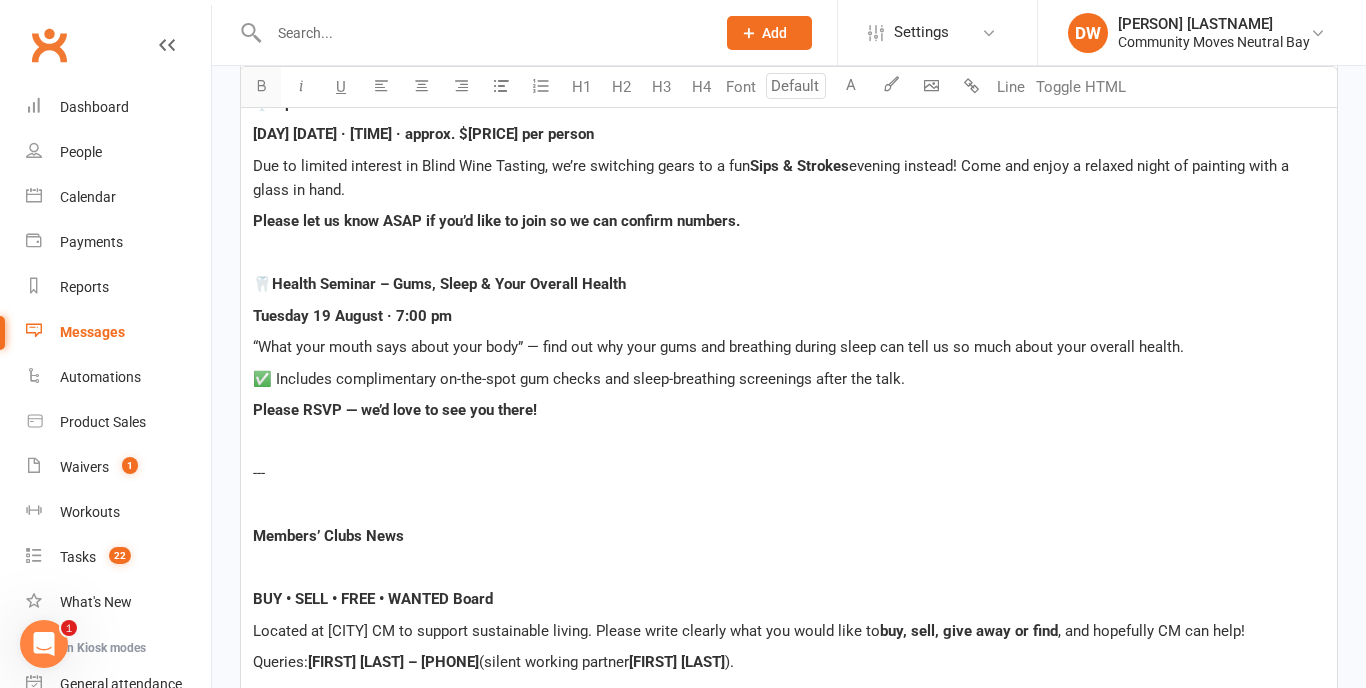 click at bounding box center [261, 85] 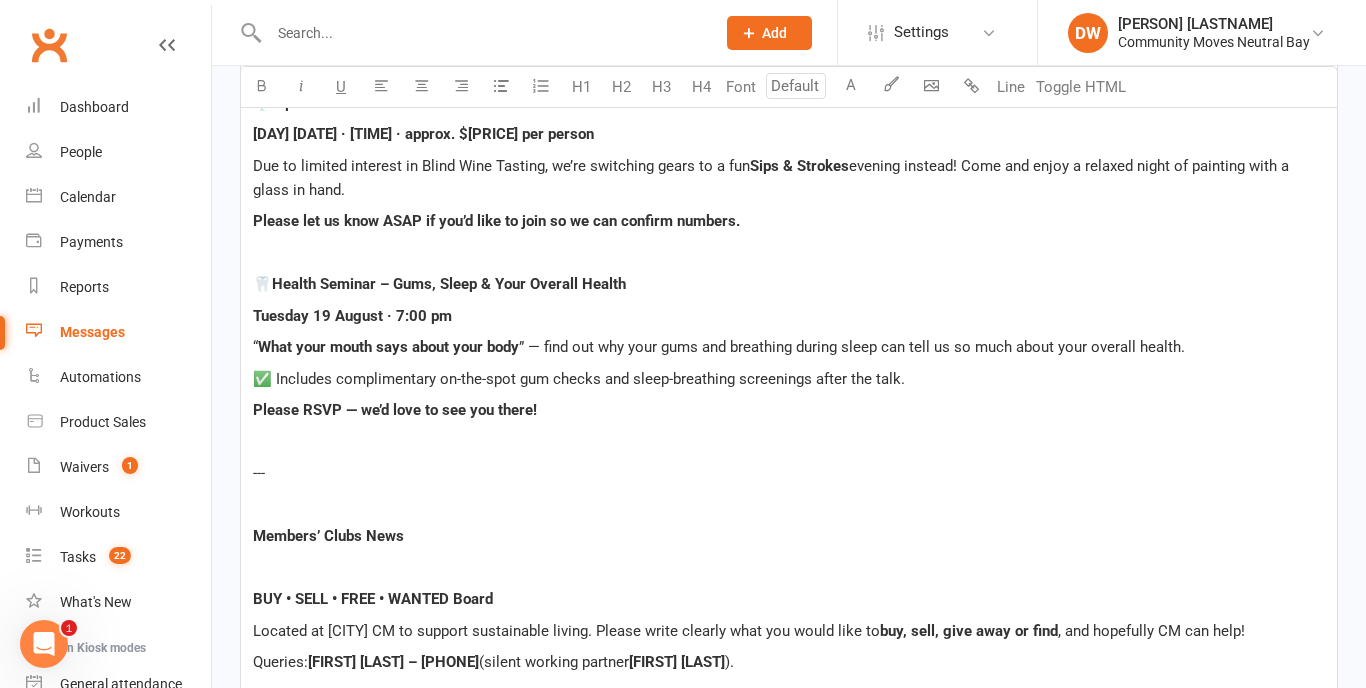 click on "✅ Includes complimentary on-the-spot gum checks and sleep-breathing screenings after the talk." at bounding box center (579, 379) 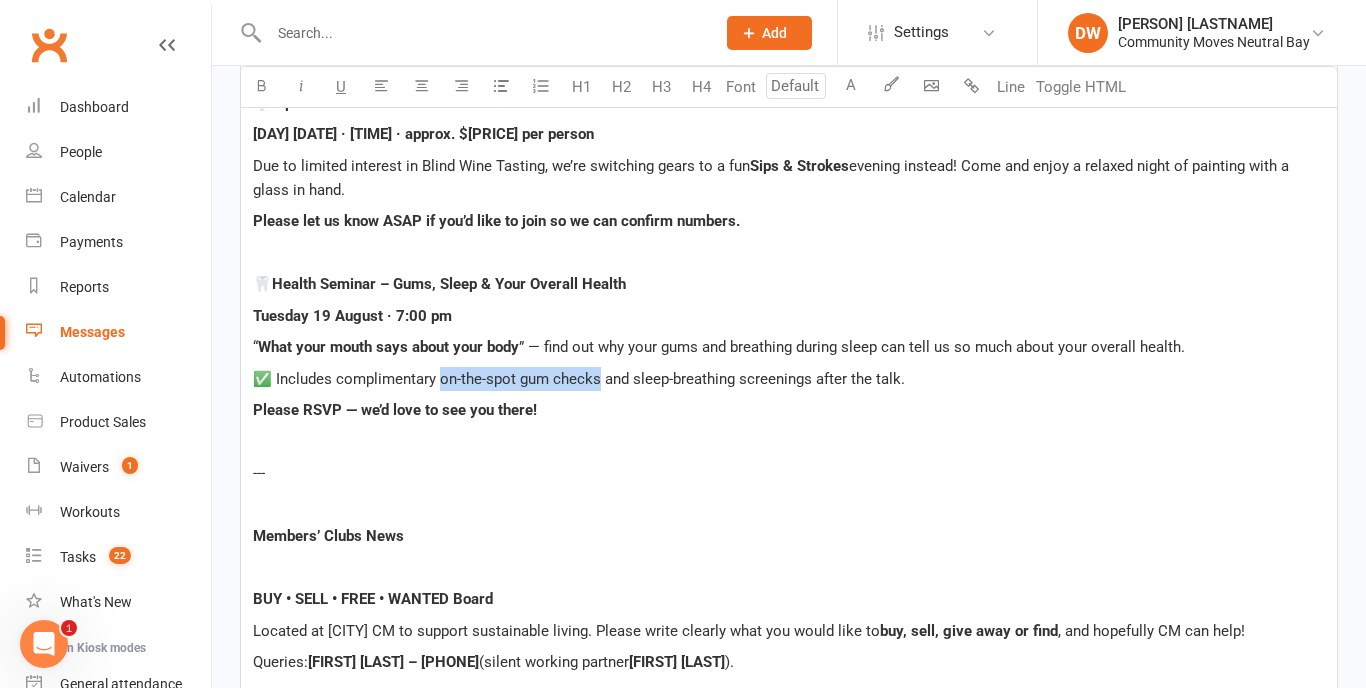 drag, startPoint x: 439, startPoint y: 380, endPoint x: 600, endPoint y: 382, distance: 161.01242 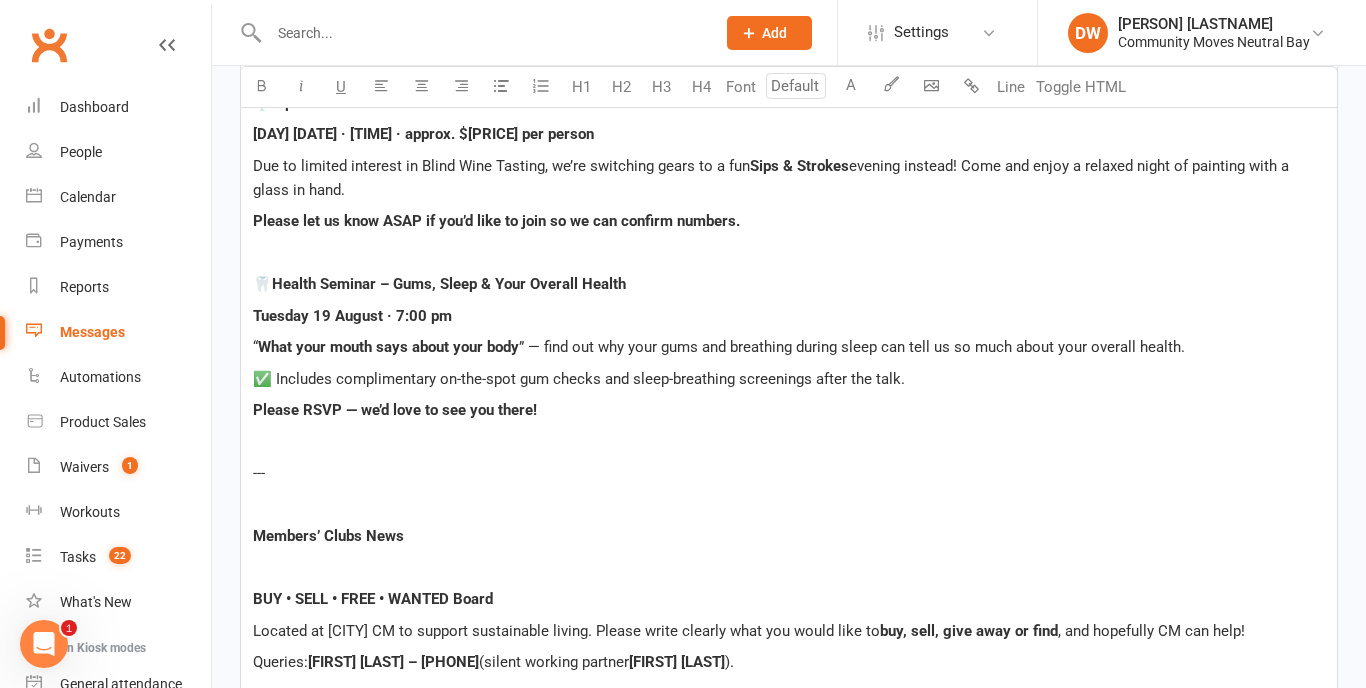 click on "﻿" at bounding box center [789, 505] 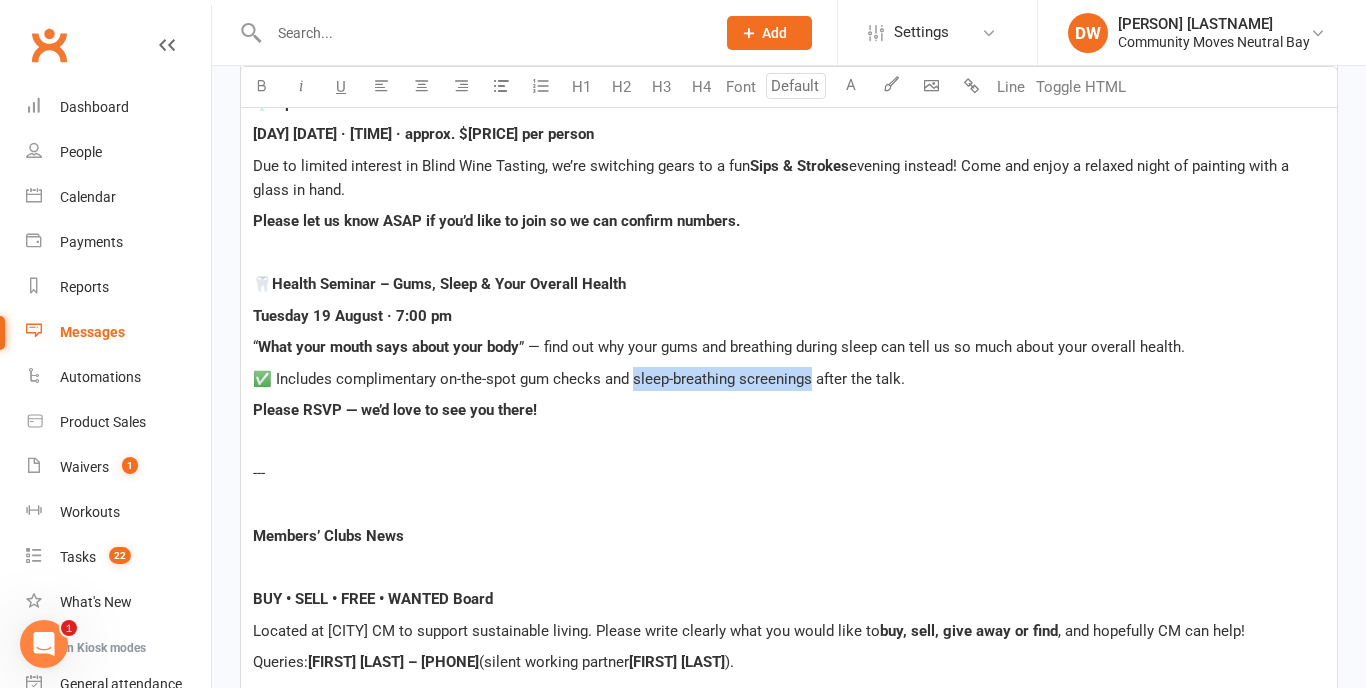 drag, startPoint x: 813, startPoint y: 376, endPoint x: 633, endPoint y: 380, distance: 180.04443 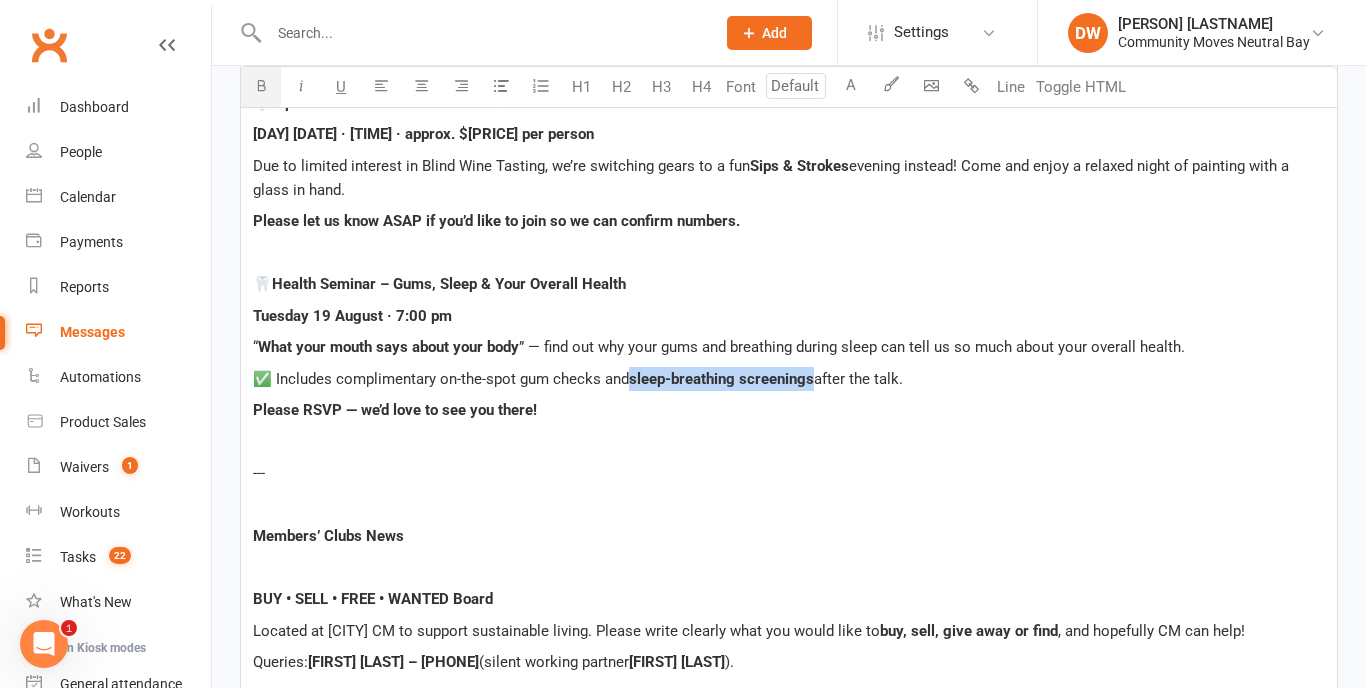click at bounding box center (261, 85) 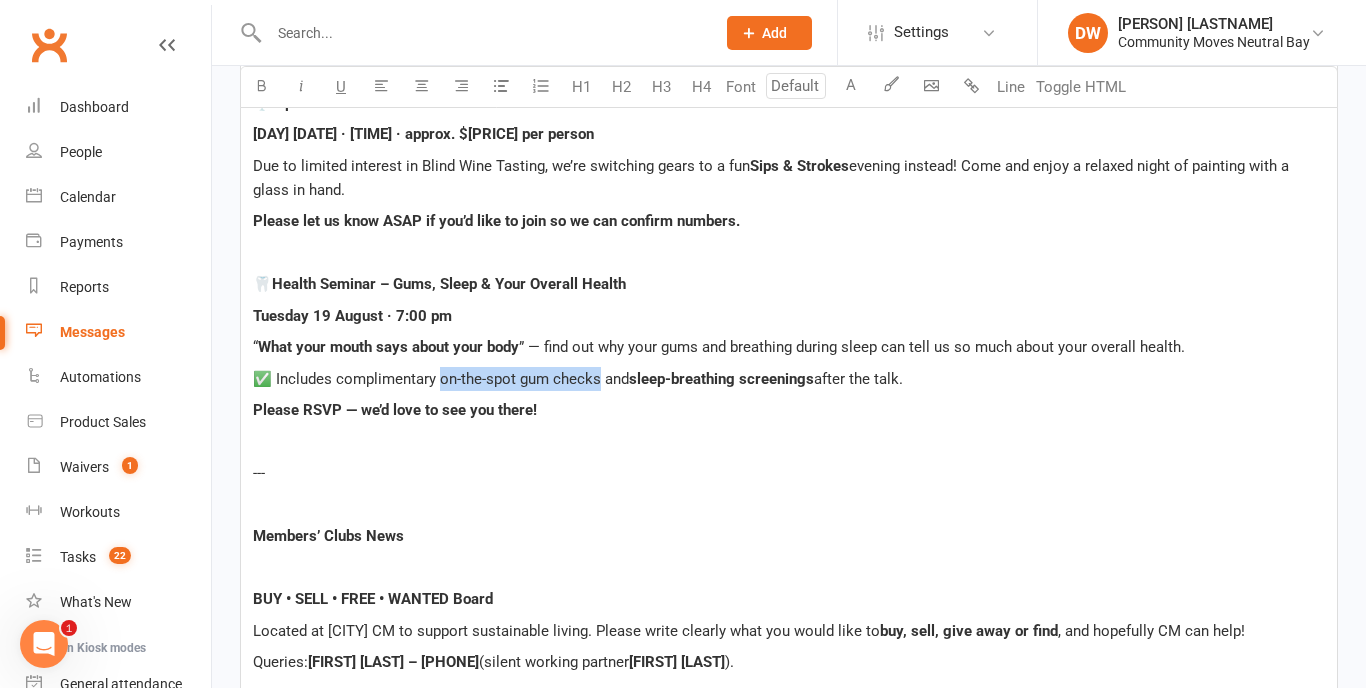 drag, startPoint x: 601, startPoint y: 382, endPoint x: 442, endPoint y: 380, distance: 159.01257 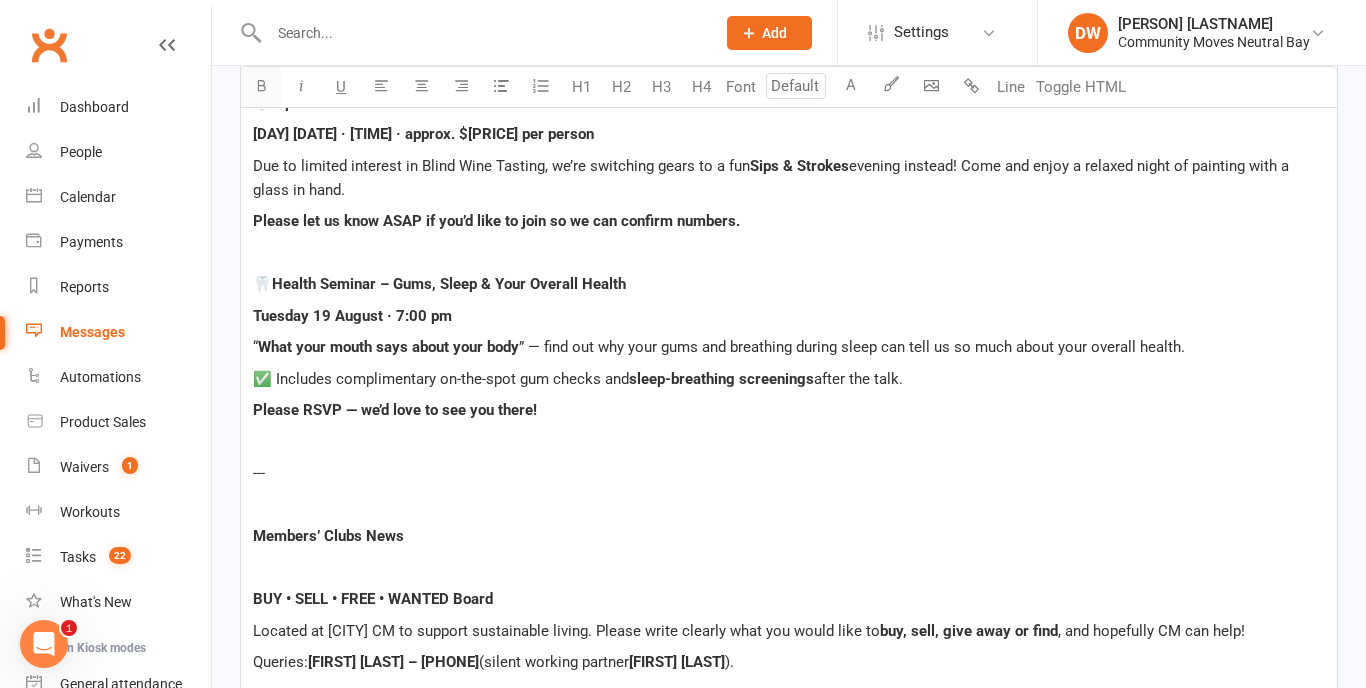 click at bounding box center (261, 85) 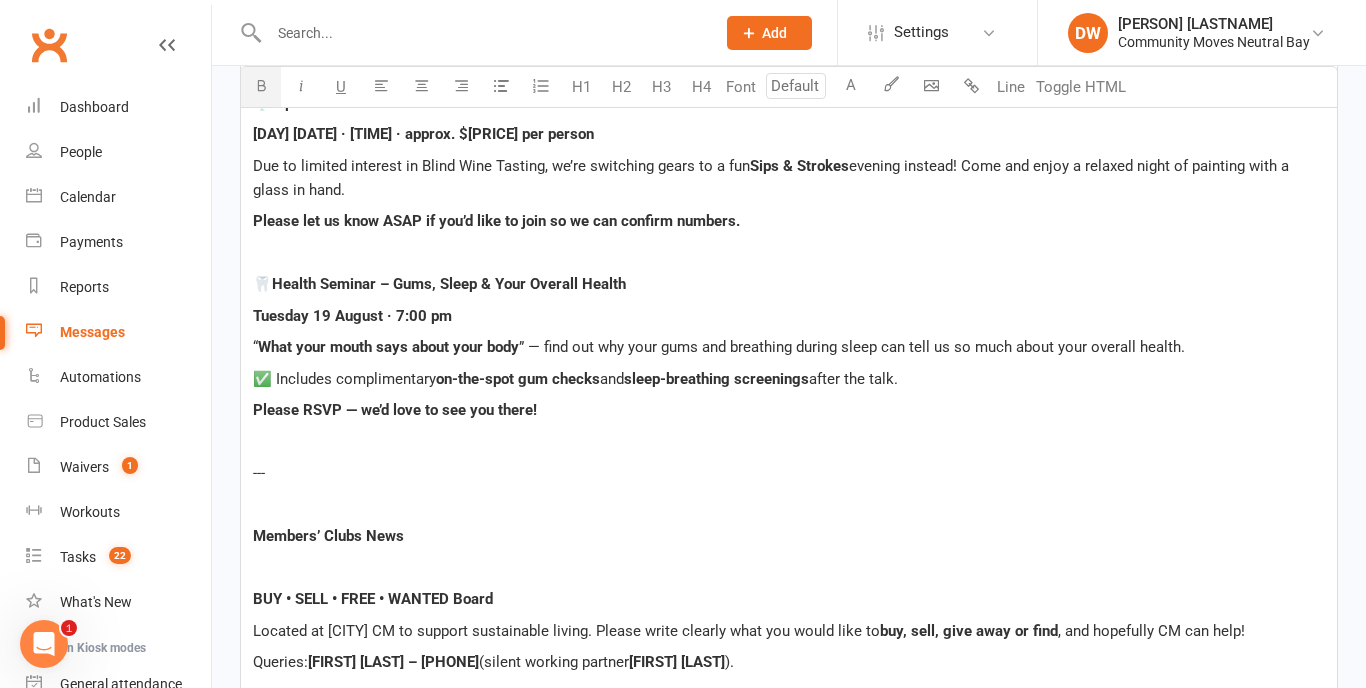 click on "Dear Members, ﻿ Just a quick update with some exciting opportunities coming up at Community Moves — we’d love your involvement and support! ﻿ --- ﻿ 🍷 Sips & Strokes Thursday [DATE] · [TIME] · approx. $30 per person Due to limited interest in Blind Wine Tasting, we’re switching gears to a fun Sips & Strokes evening instead! Come and enjoy a relaxed night of painting with a glass in hand. Please let us know ASAP if you’d like to join so we can confirm numbers. ﻿ 🦷 Health Seminar – Gums, Sleep & Your Overall Health Tuesday [DATE] · [TIME] “ What your mouth says about your body ” — find out why your gums and breathing during sleep can tell us so much about your overall health. ✅ Includes complimentary on-the-spot gum checks and sleep-breathing screenings after the talk. Please RSVP — we’d love to see you there! ﻿ --- ﻿ Members’ Clubs News ﻿ BUY • SELL • FREE • WANTED Board buy, sell, give away or find , and hopefully CM can help! Queries:" at bounding box center (789, 410) 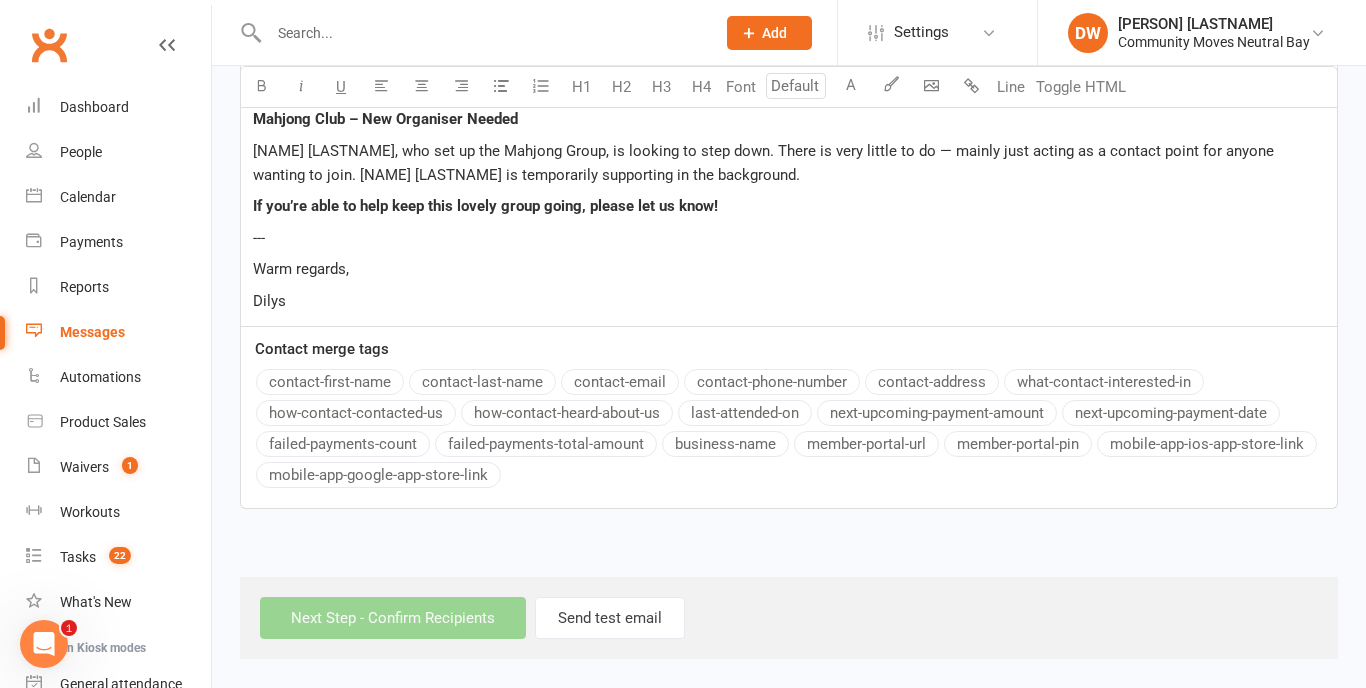 scroll, scrollTop: 1386, scrollLeft: 0, axis: vertical 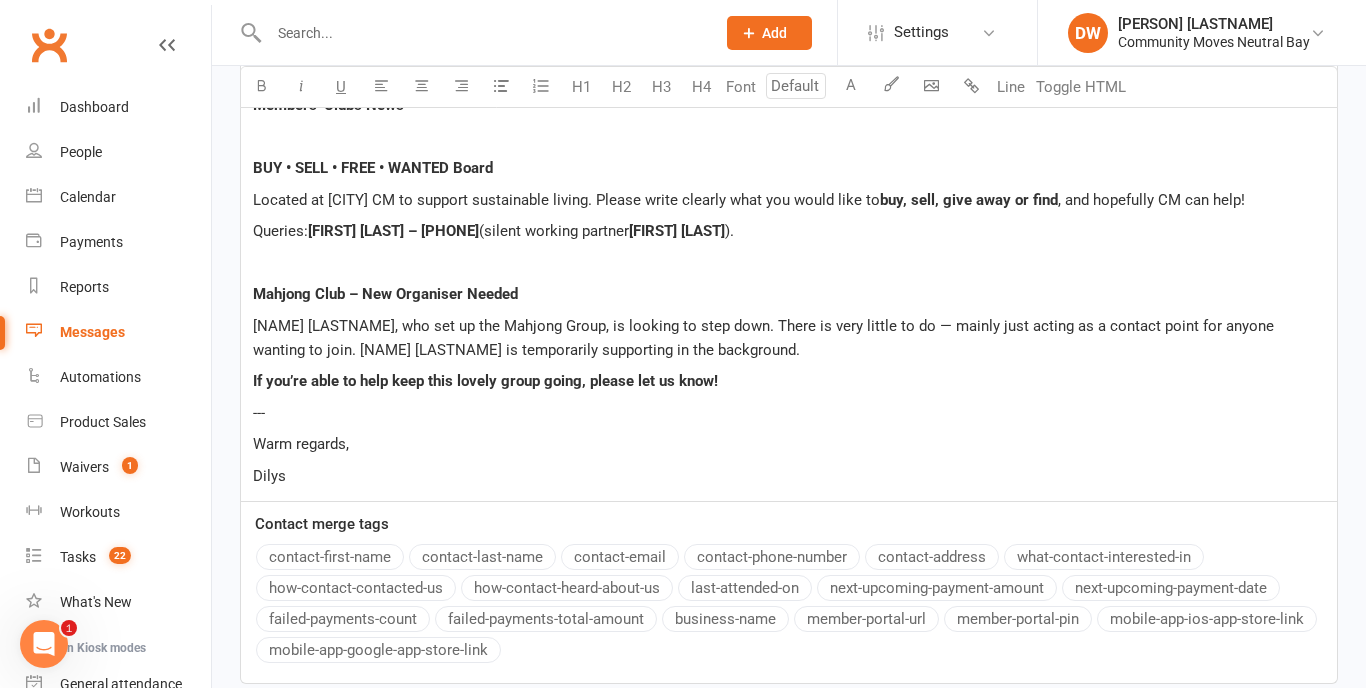 click on "Queries: [NAME] [LASTNAME] – [PHONE] (silent working partner [NAME] [LASTNAME])." at bounding box center [789, 231] 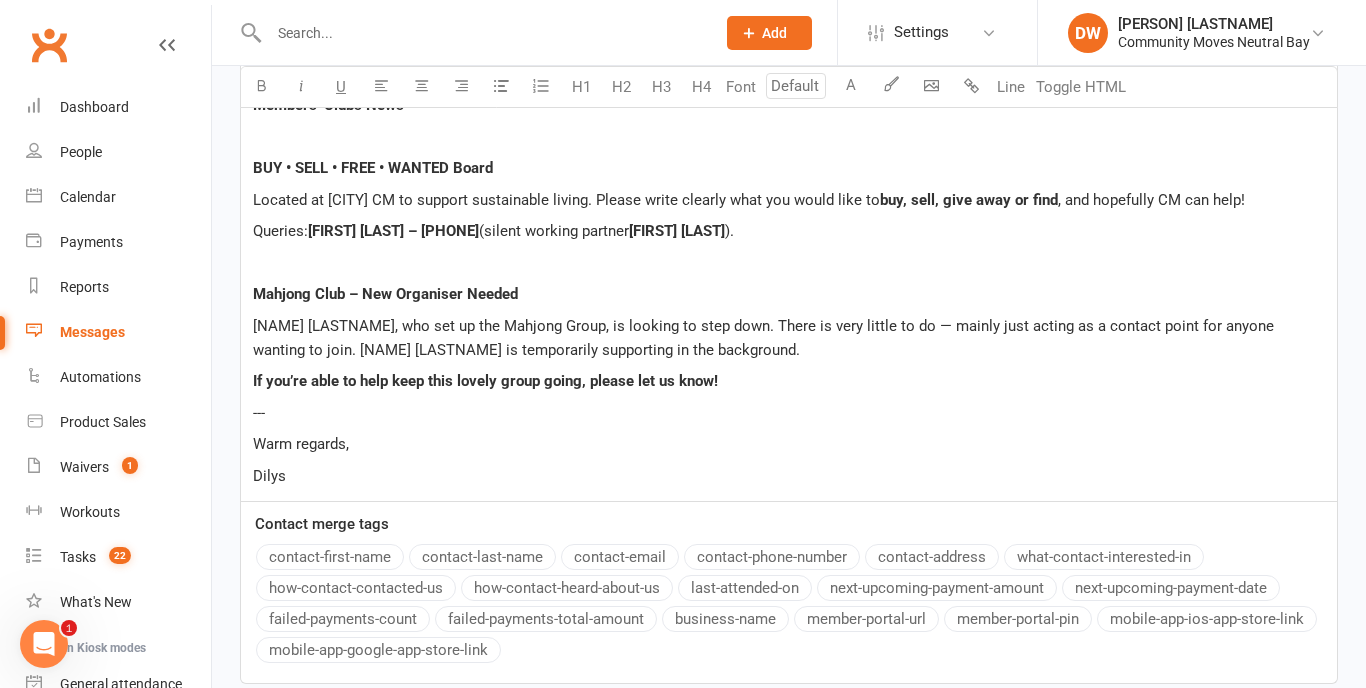 click on "Located at Neutral Bay CM to support sustainable living. Please write clearly what you would like to buy, sell, give away or find , and hopefully CM can help!" at bounding box center (789, 200) 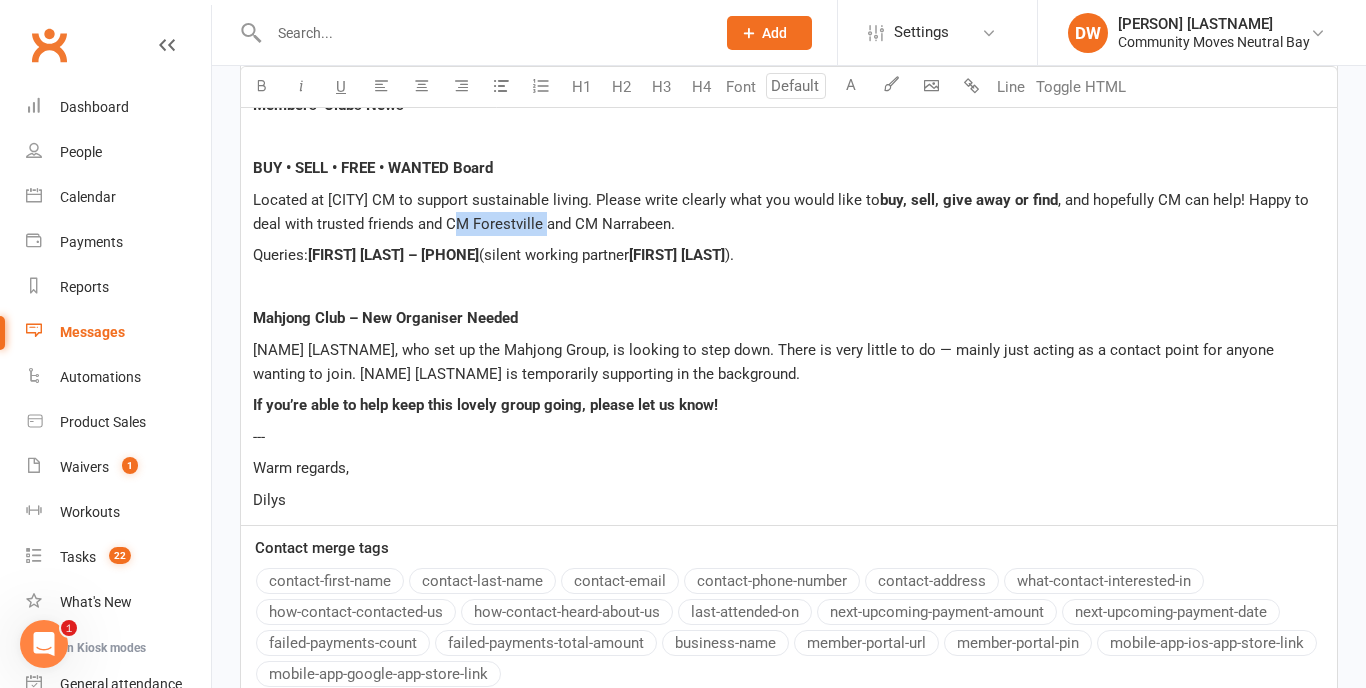 drag, startPoint x: 510, startPoint y: 223, endPoint x: 603, endPoint y: 221, distance: 93.0215 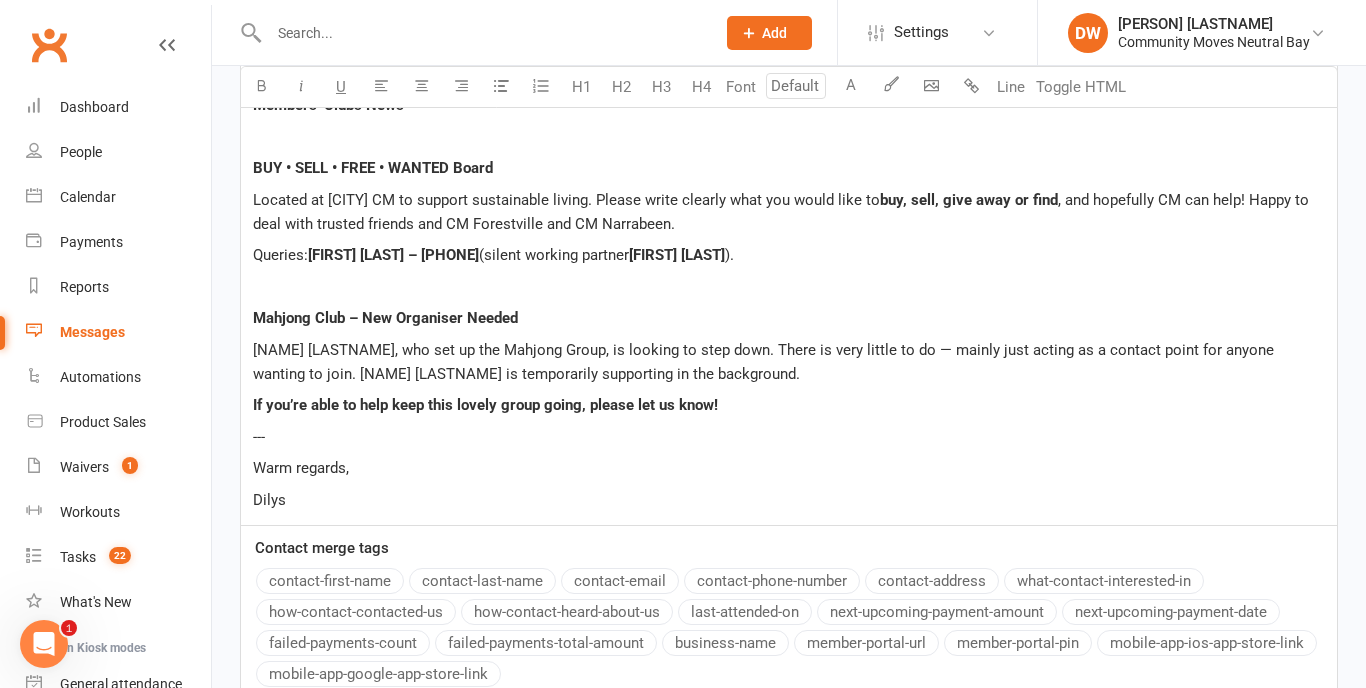 click on "[NAME] [LASTNAME], who set up the Mahjong Group, is looking to step down. There is very little to do — mainly just acting as a contact point for anyone wanting to join. [NAME] [LASTNAME] is temporarily supporting in the background." at bounding box center [789, 362] 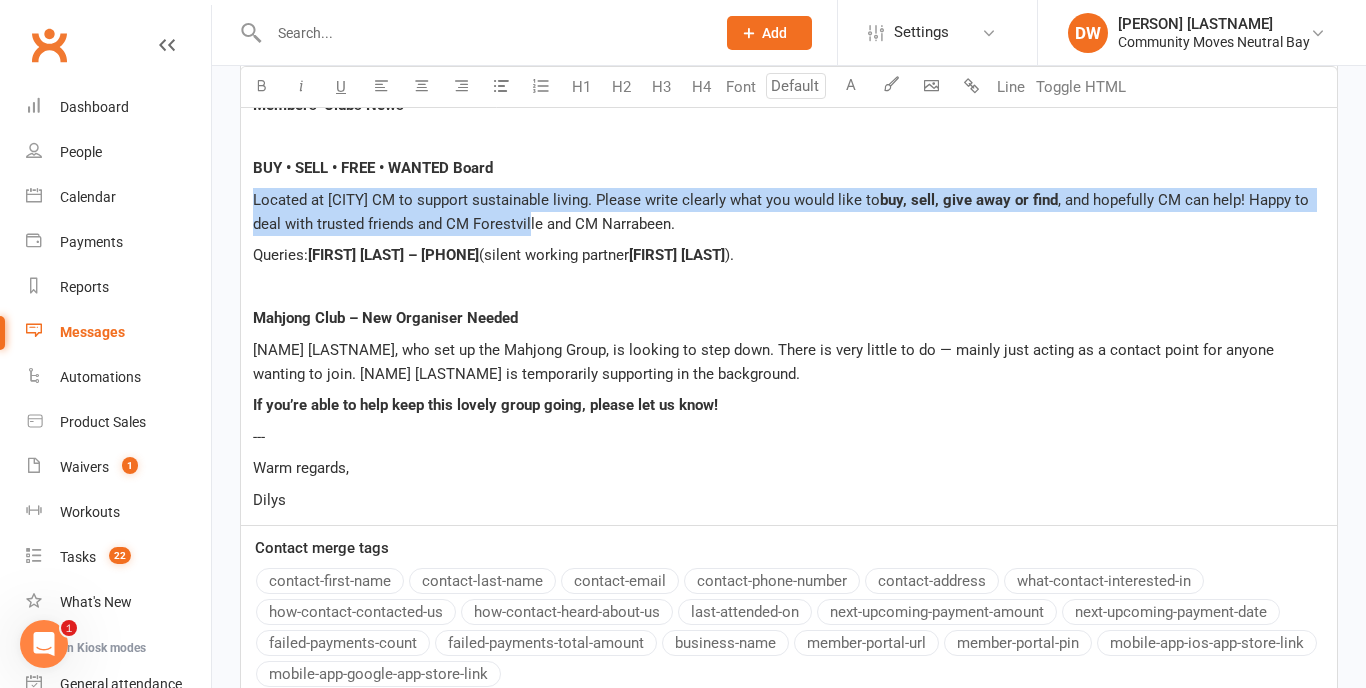drag, startPoint x: 254, startPoint y: 203, endPoint x: 588, endPoint y: 231, distance: 335.1716 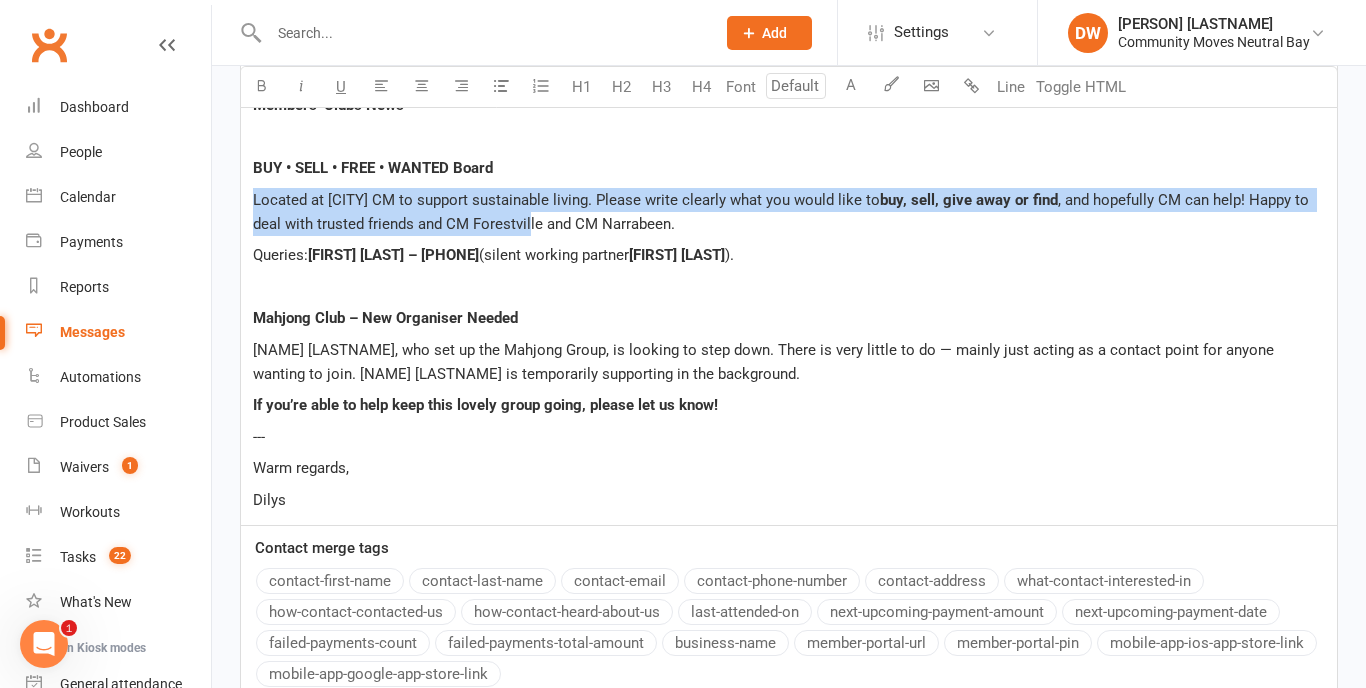 click on "Located at [CITY] CM to support sustainable living. Please write clearly what you would like to buy, sell, give away or find , and hopefully CM can help! Happy to deal with trusted friends and CM [CITY] and CM [CITY]." at bounding box center (789, 212) 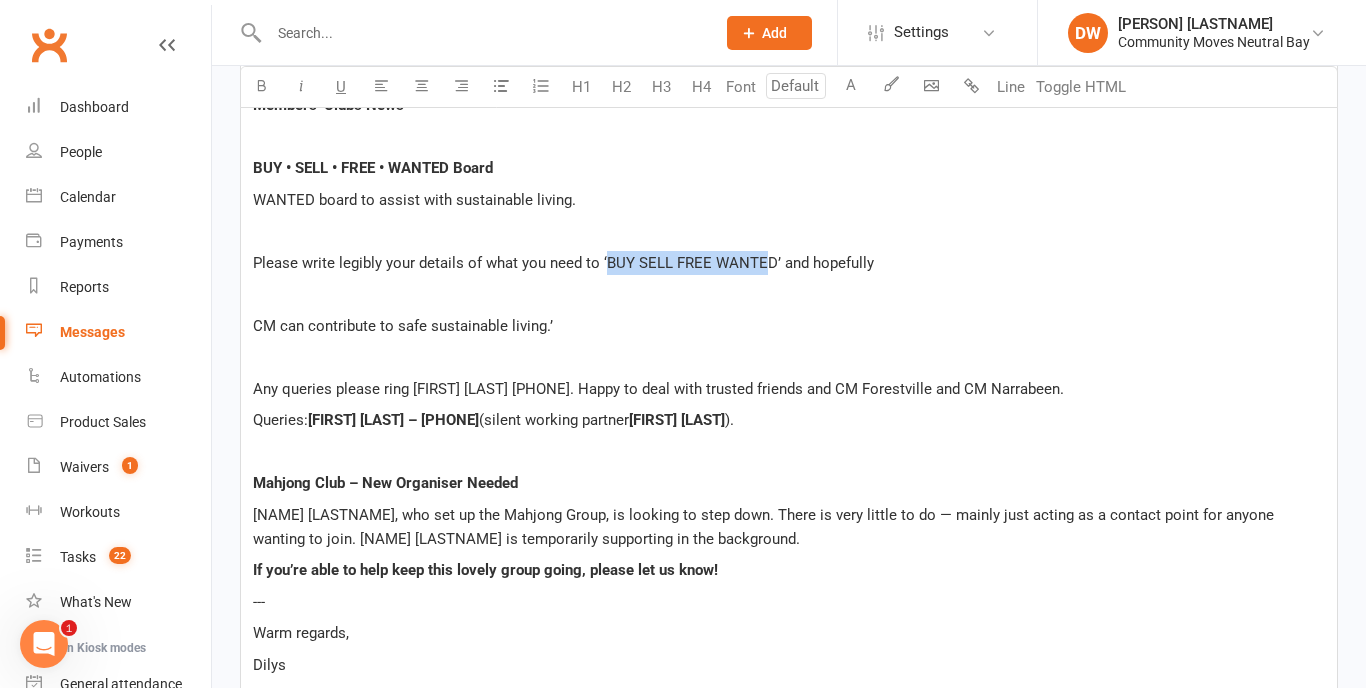 drag, startPoint x: 605, startPoint y: 263, endPoint x: 765, endPoint y: 263, distance: 160 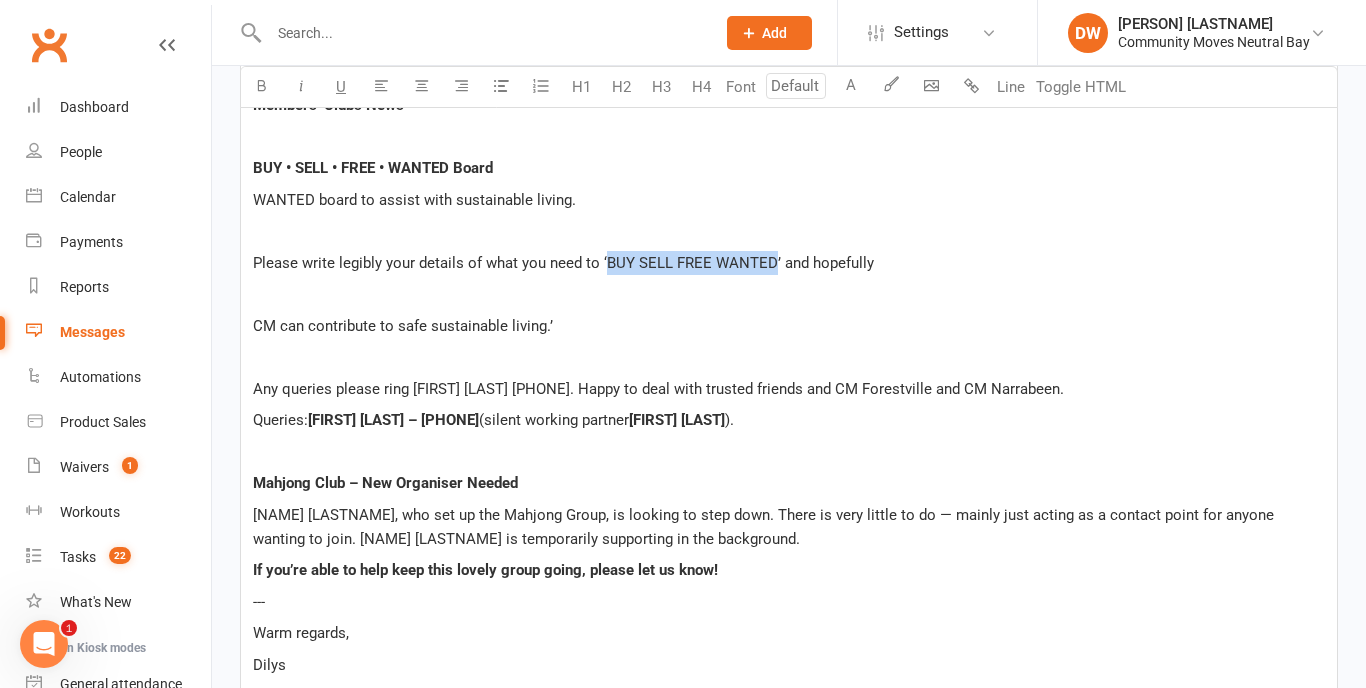 click on "Please write legibly your details of what you need to ‘BUY SELL FREE WANTED’ and hopefully" at bounding box center [563, 263] 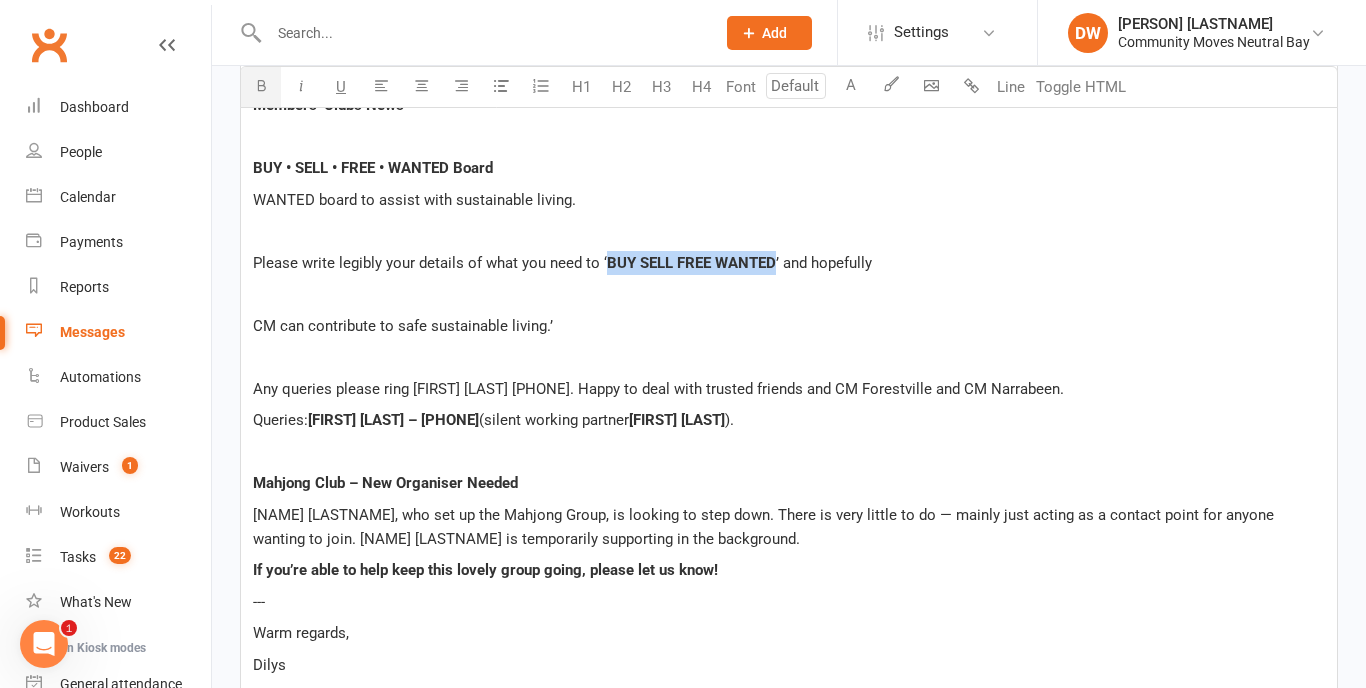 click at bounding box center (261, 85) 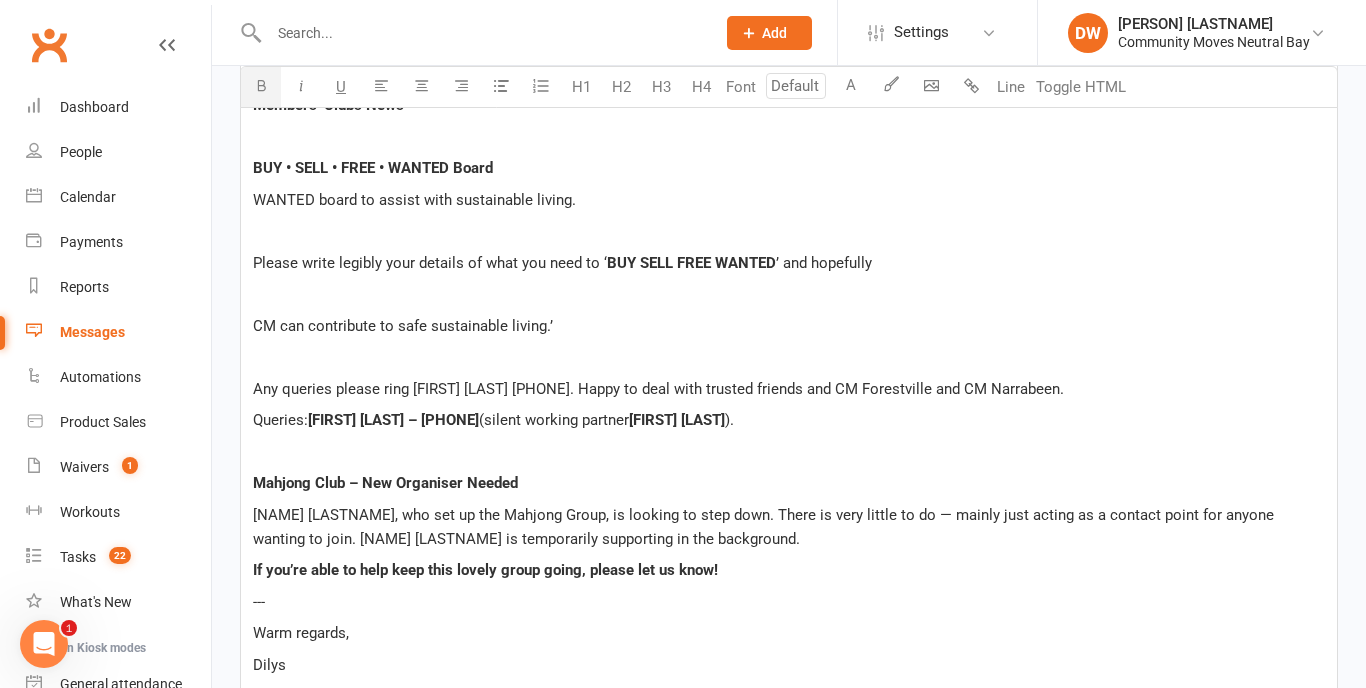 click on "﻿" at bounding box center (789, 357) 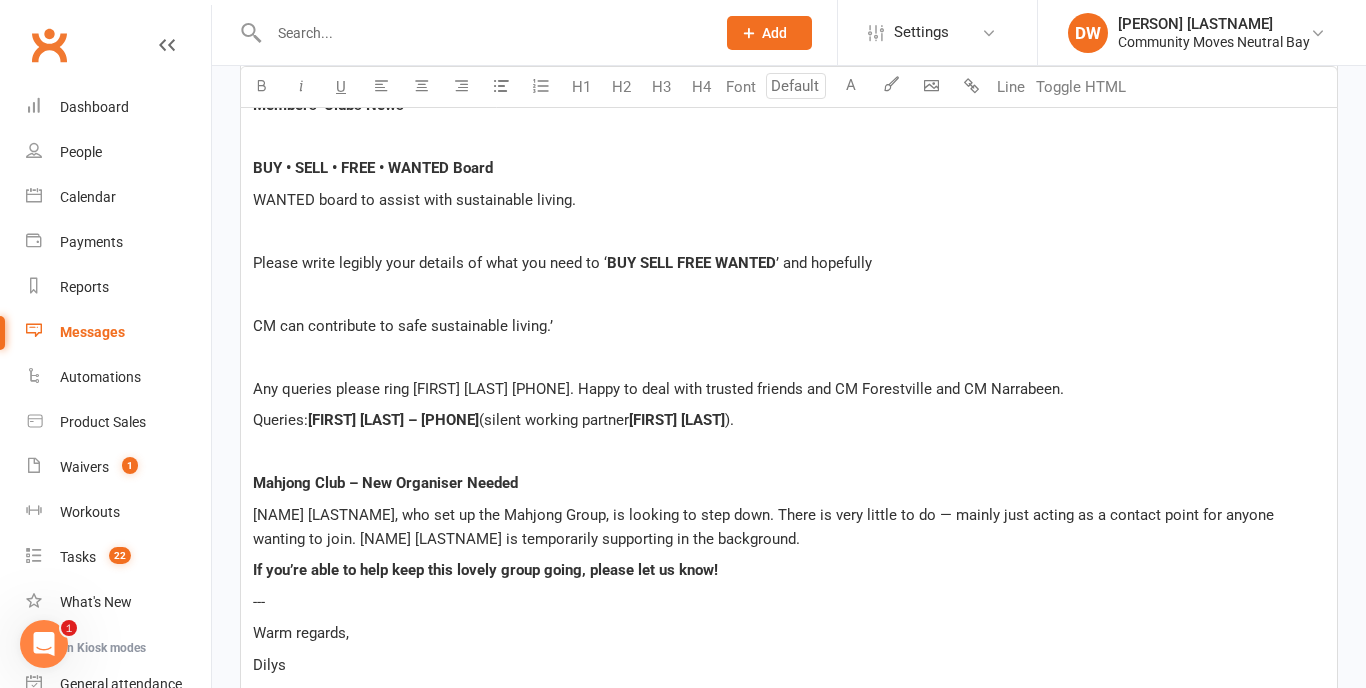 click on "Dear Members, ﻿ Just a quick update with some exciting opportunities coming up at Community Moves — we’d love your involvement and support! ﻿ --- ﻿ 🍷 Sips & Strokes Thursday [DAY] [MONTH] · [TIME] · approx. $30 per person Due to limited interest in Blind Wine Tasting, we’re switching gears to a fun Sips & Strokes evening instead! Come and enjoy a relaxed night of painting with a glass in hand. Please let us know ASAP if you’d like to join so we can confirm numbers. ﻿ 🦷 Health Seminar – Gums, Sleep & Your Overall Health Tuesday [DAY] [MONTH] · [TIME] “ What your mouth says about your body ” — find out why your gums and breathing during sleep can tell us so much about your overall health. ✅ Includes complimentary on-the-spot gum checks and sleep-breathing screenings after the talk. Please RSVP — we’d love to see you there! ﻿ --- ﻿ Members’ Clubs News ﻿ BUY • SELL • FREE • WANTED Board WANTED board to assist with sustainable living. ﻿ ’ and hopefully" at bounding box center [789, 73] 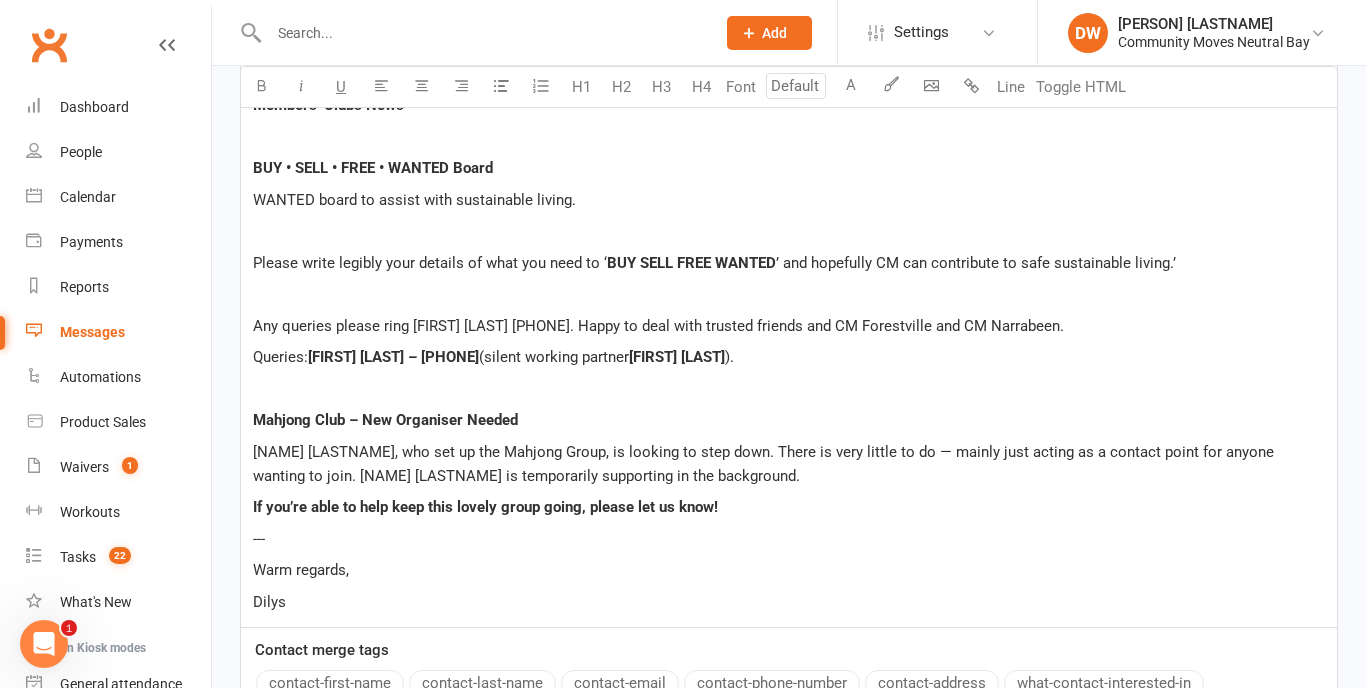 click on "Please write legibly your details of what you need to ‘ BUY SELL FREE WANTED ’ and hopefully CM can contribute to safe sustainable living.’" at bounding box center (789, 263) 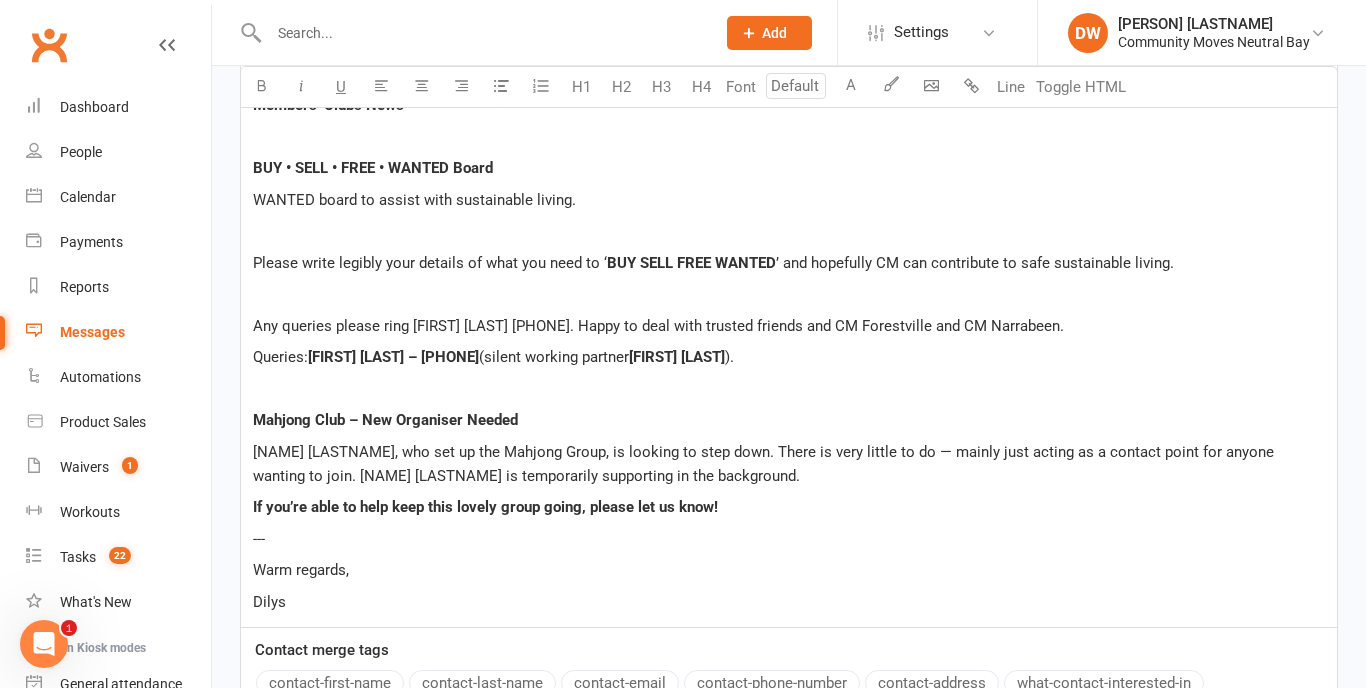 click on "’ and hopefully CM can contribute to safe sustainable living." at bounding box center (975, 263) 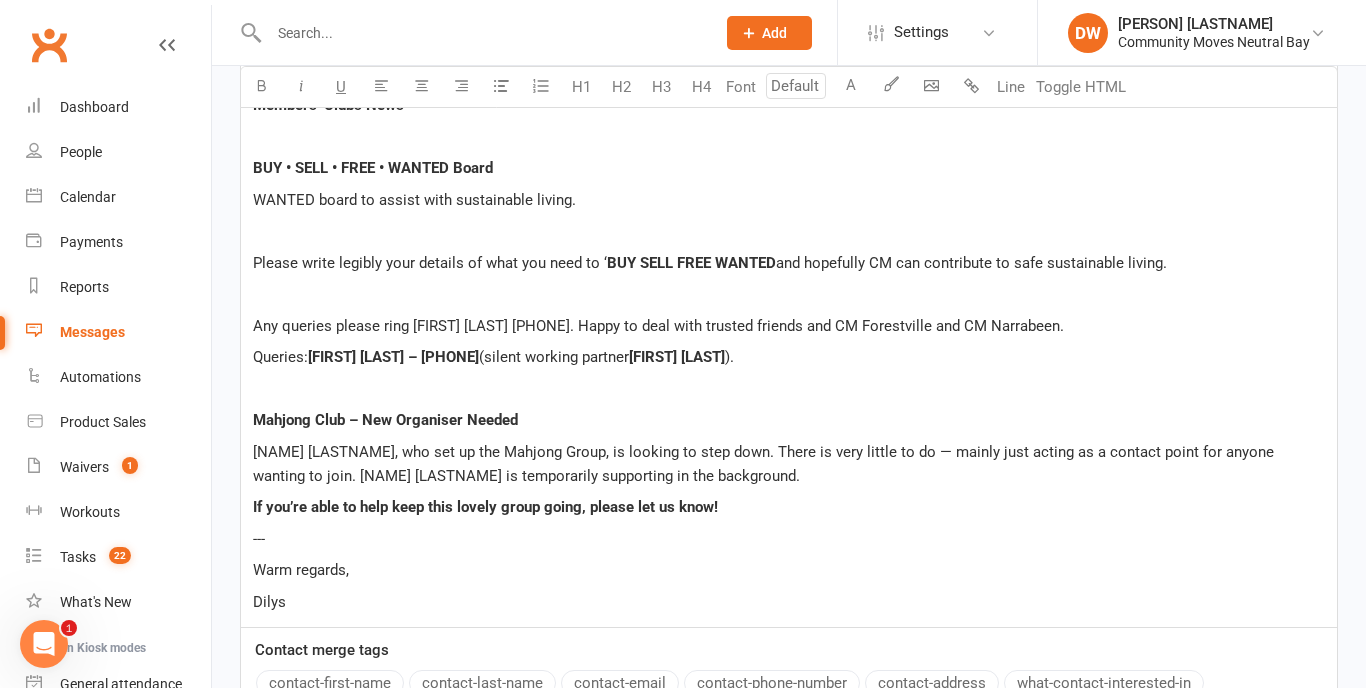 click on "BUY SELL FREE WANTED" at bounding box center [691, 263] 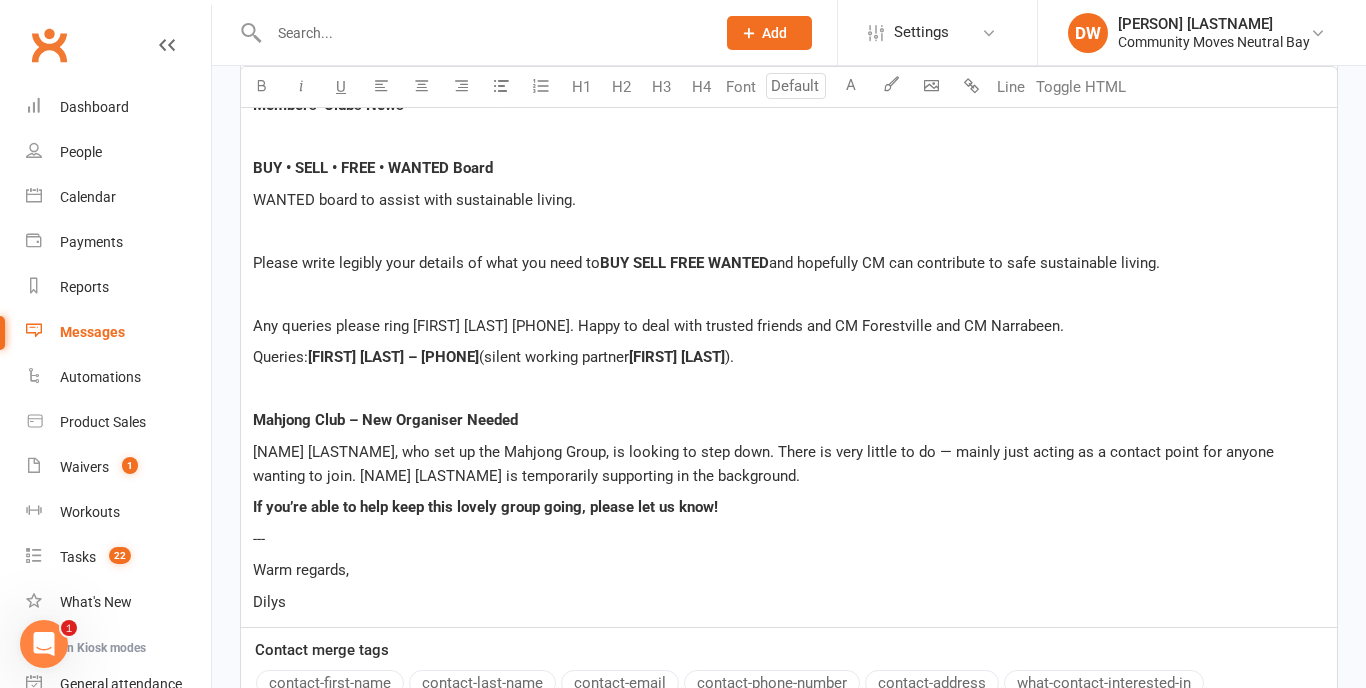 click on "WANTED board to assist with sustainable living. ﻿ ﻿ Queries:" at bounding box center [789, 42] 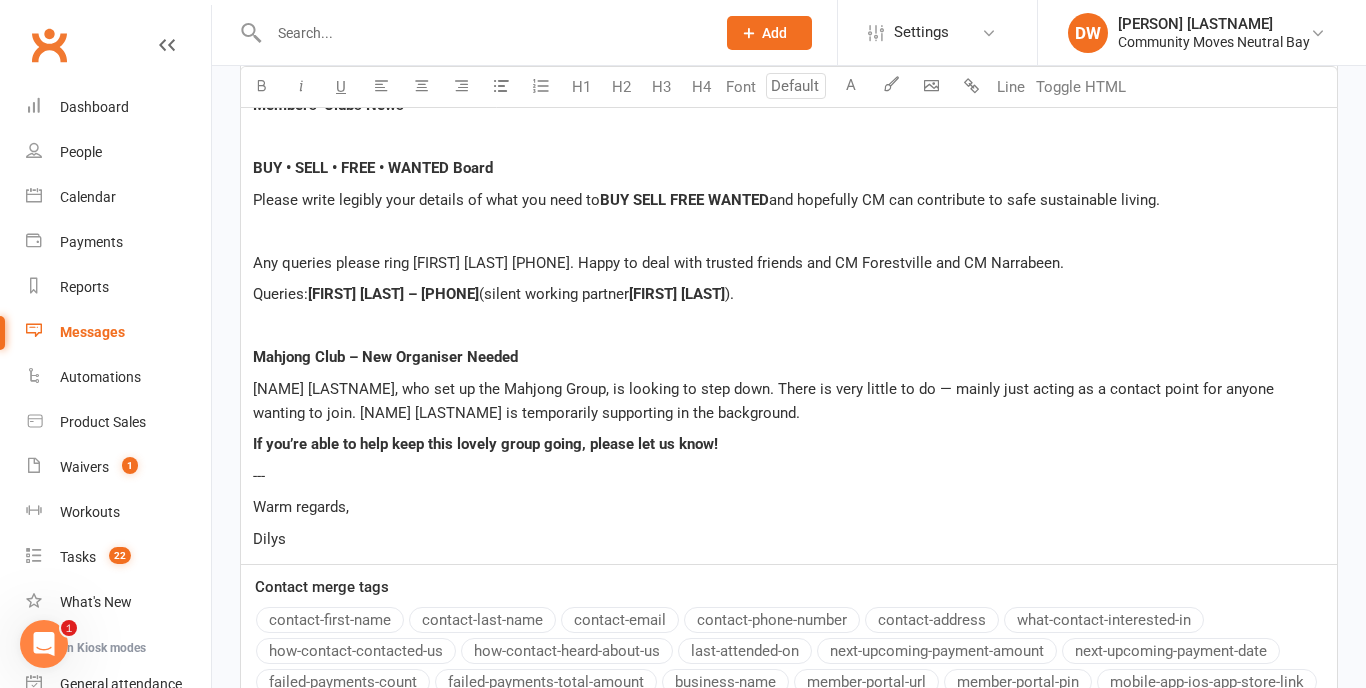 click on "Dear Members, ﻿ Just a quick update with some exciting opportunities coming up at Community Moves — we’d love your involvement and support! ﻿ --- ﻿ 🍷 Sips & Strokes Thursday [DAY] [MONTH] · [TIME] pm · approx. $[PRICE] per person Due to limited interest in Blind Wine Tasting, we’re switching gears to a fun Sips & Strokes evening instead! Come and enjoy a relaxed night of painting with a glass in hand. Please let us know ASAP if you’d like to join so we can confirm numbers. ﻿ 🦷 Health Seminar – Gums, Sleep & Your Overall Health Tuesday [DAY] [MONTH] · [TIME] pm “ What your mouth says about your body ” — find out why your gums and breathing during sleep can tell us so much about your overall health. ✅ Includes complimentary on-the-spot gum checks and sleep-breathing screenings after the talk. Please RSVP — we’d love to see you there! ﻿ --- ﻿ Members’ Clubs News ﻿ BUY • SELL • FREE • WANTED Board Please write legibly your details of what you need to ﻿ Queries:" at bounding box center [789, 10] 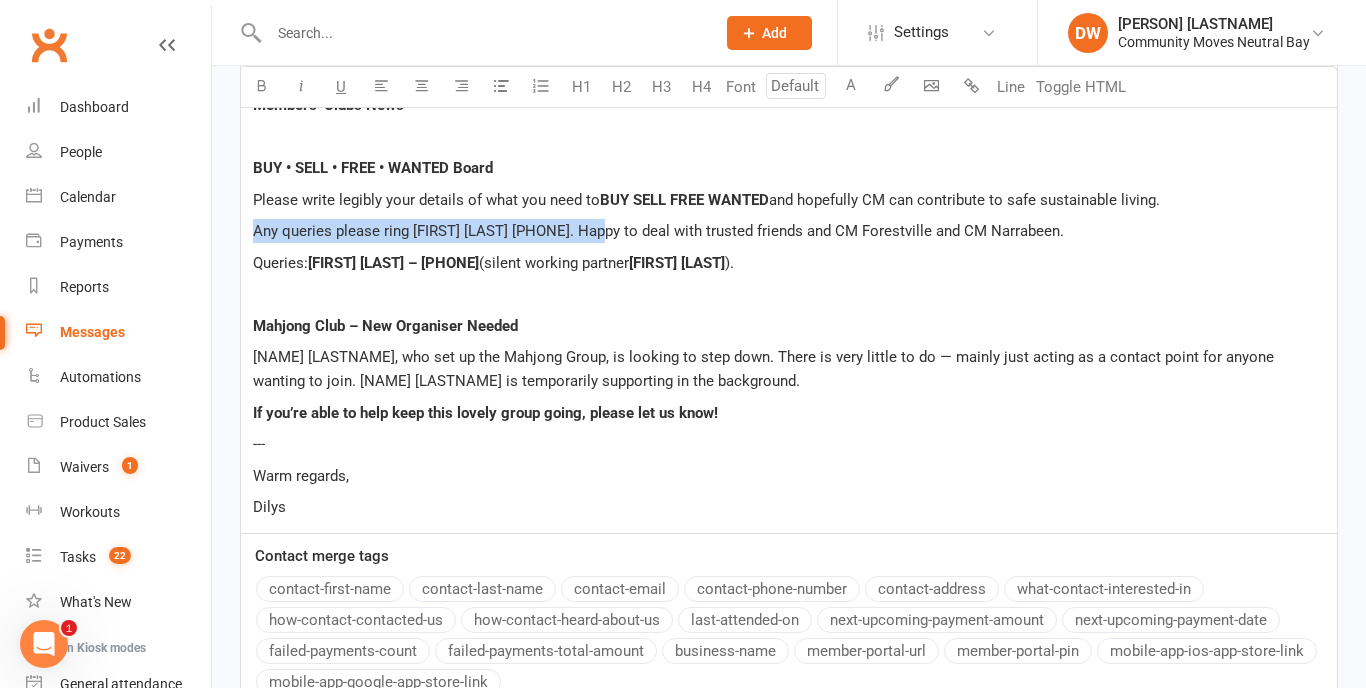 drag, startPoint x: 610, startPoint y: 233, endPoint x: 249, endPoint y: 233, distance: 361 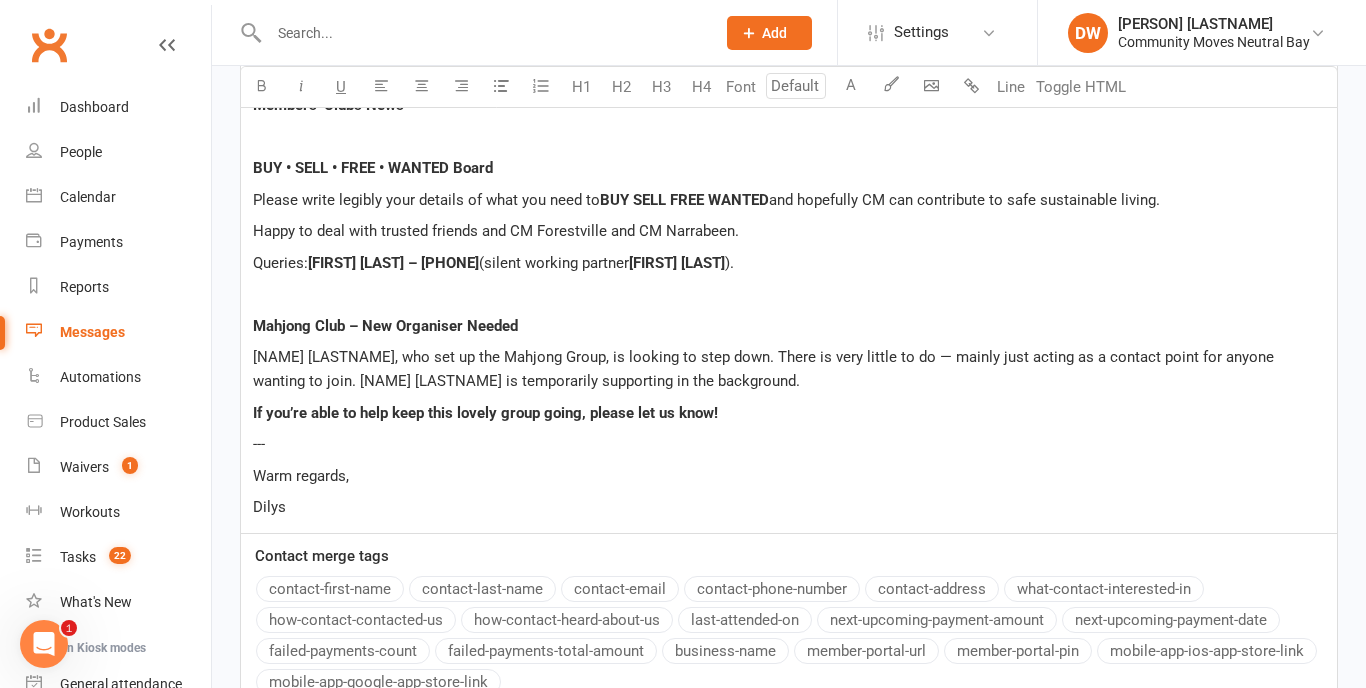 click on "and hopefully CM can contribute to safe sustainable living." at bounding box center [964, 200] 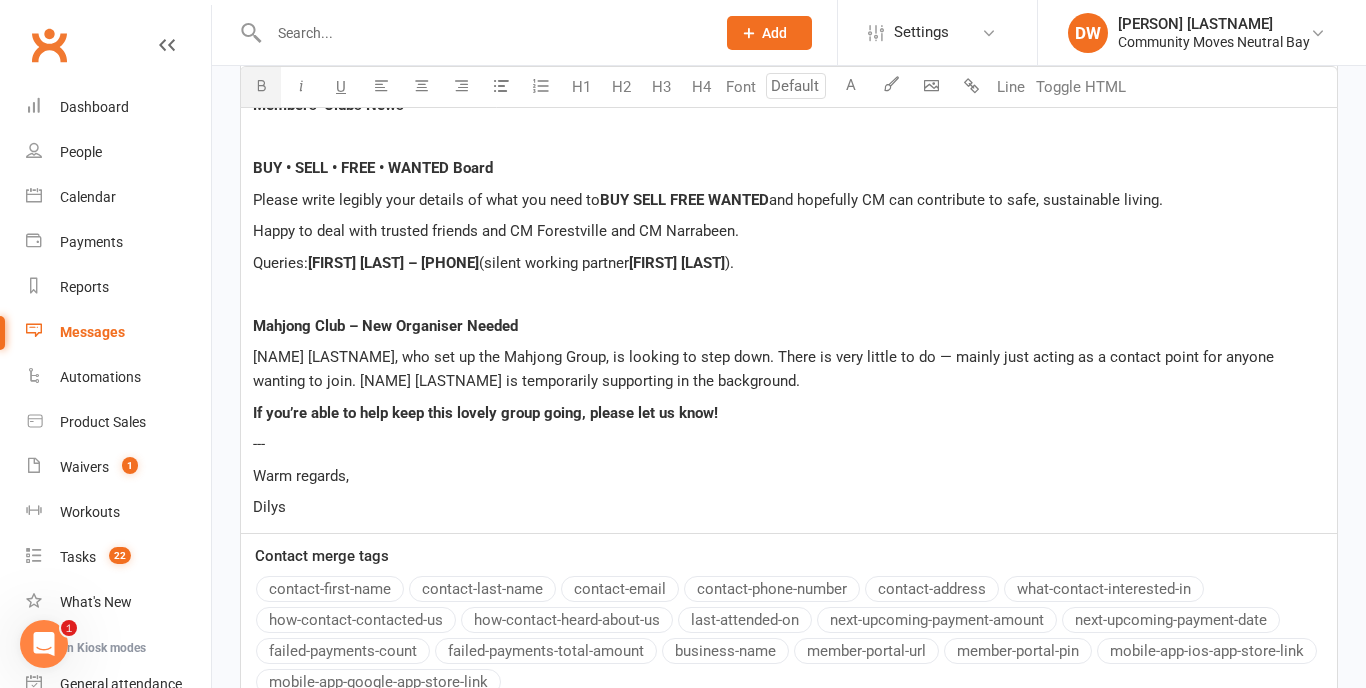 click on "BUY SELL FREE WANTED" at bounding box center [684, 200] 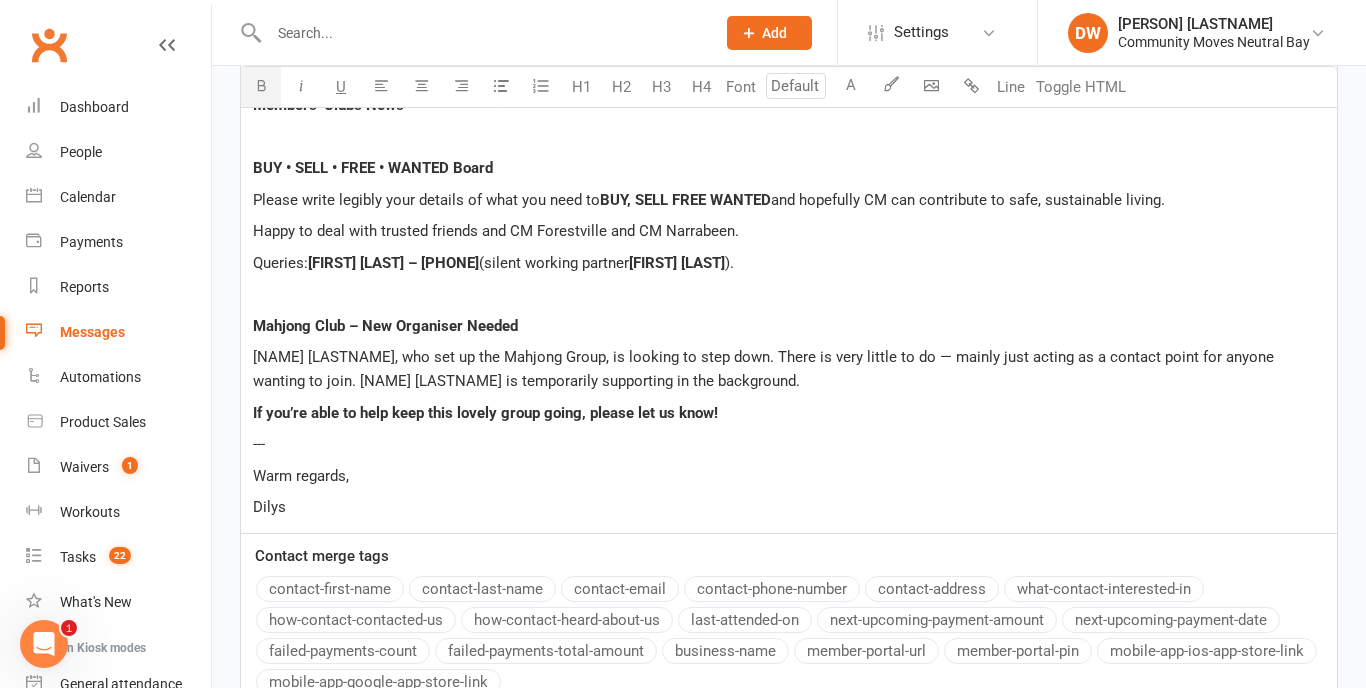 click on "BUY, SELL FREE WANTED" at bounding box center (685, 200) 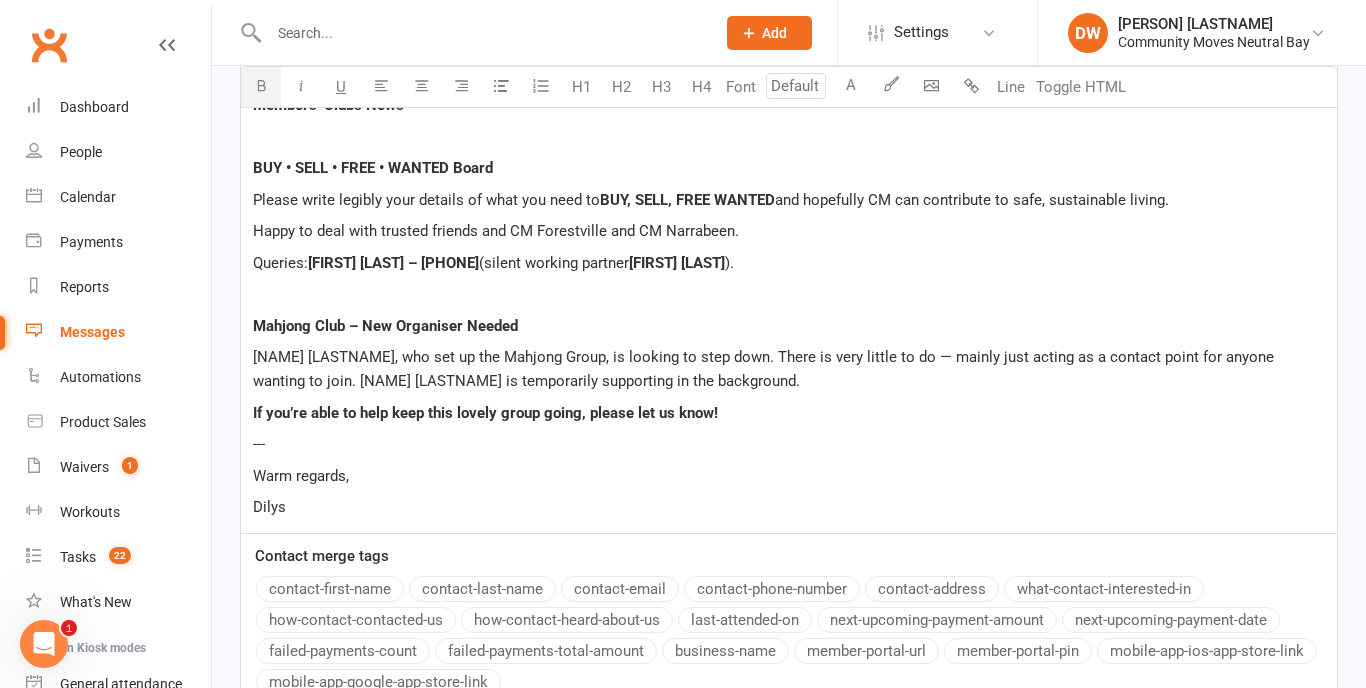 click on "BUY, SELL, FREE WANTED" at bounding box center (687, 200) 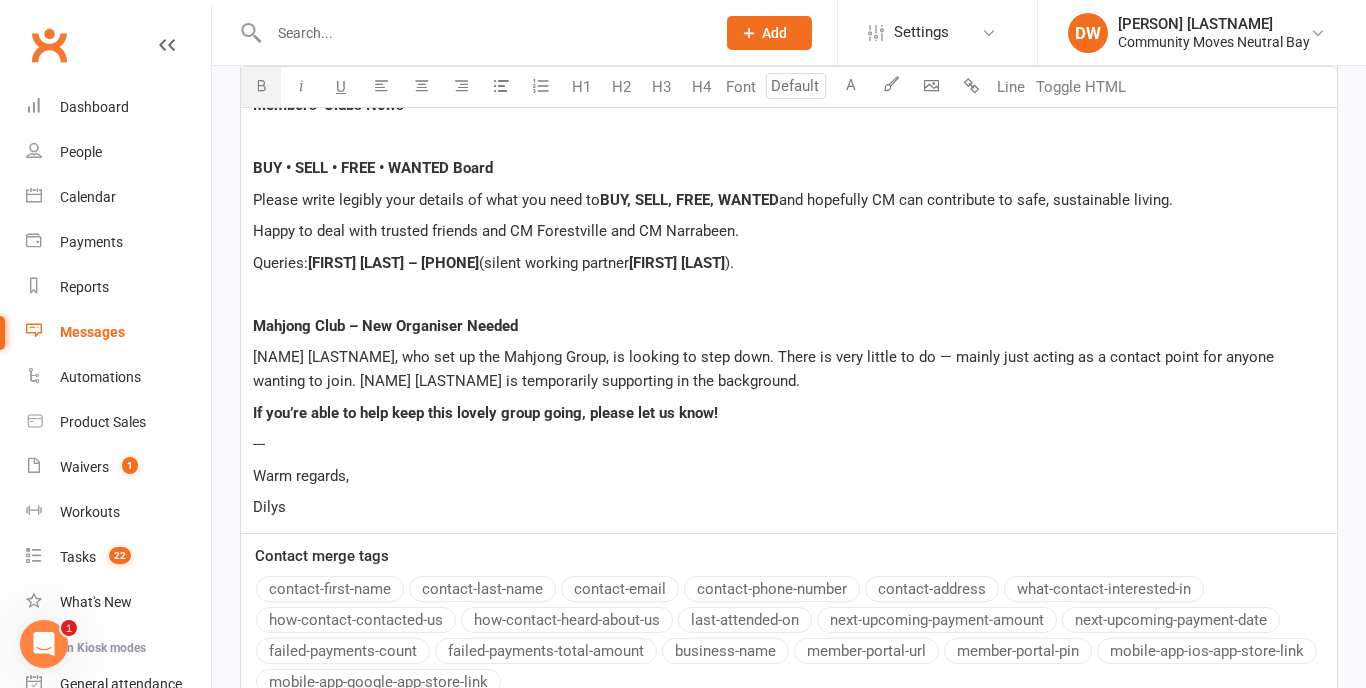 click on "Queries: [NAME] [LASTNAME] – [PHONE] (silent working partner [NAME] [LASTNAME])." at bounding box center (789, 263) 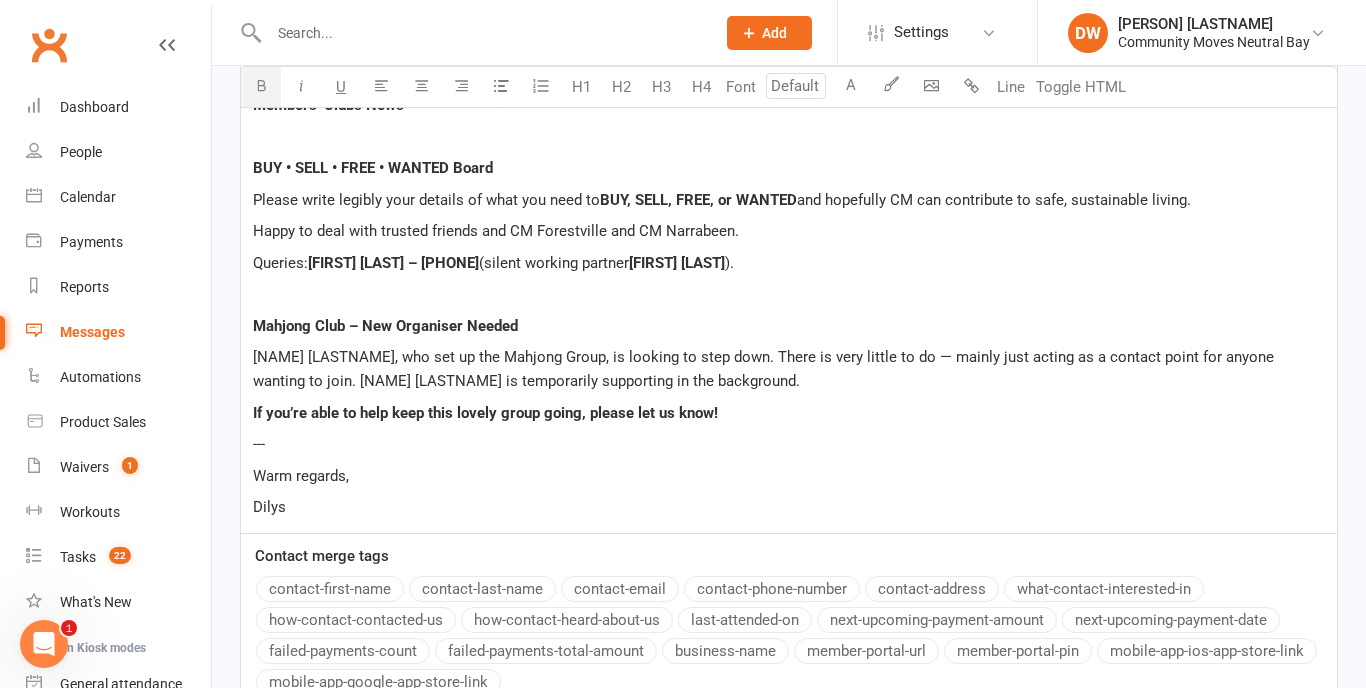 click on "and hopefully CM can contribute to safe, sustainable living." at bounding box center [994, 200] 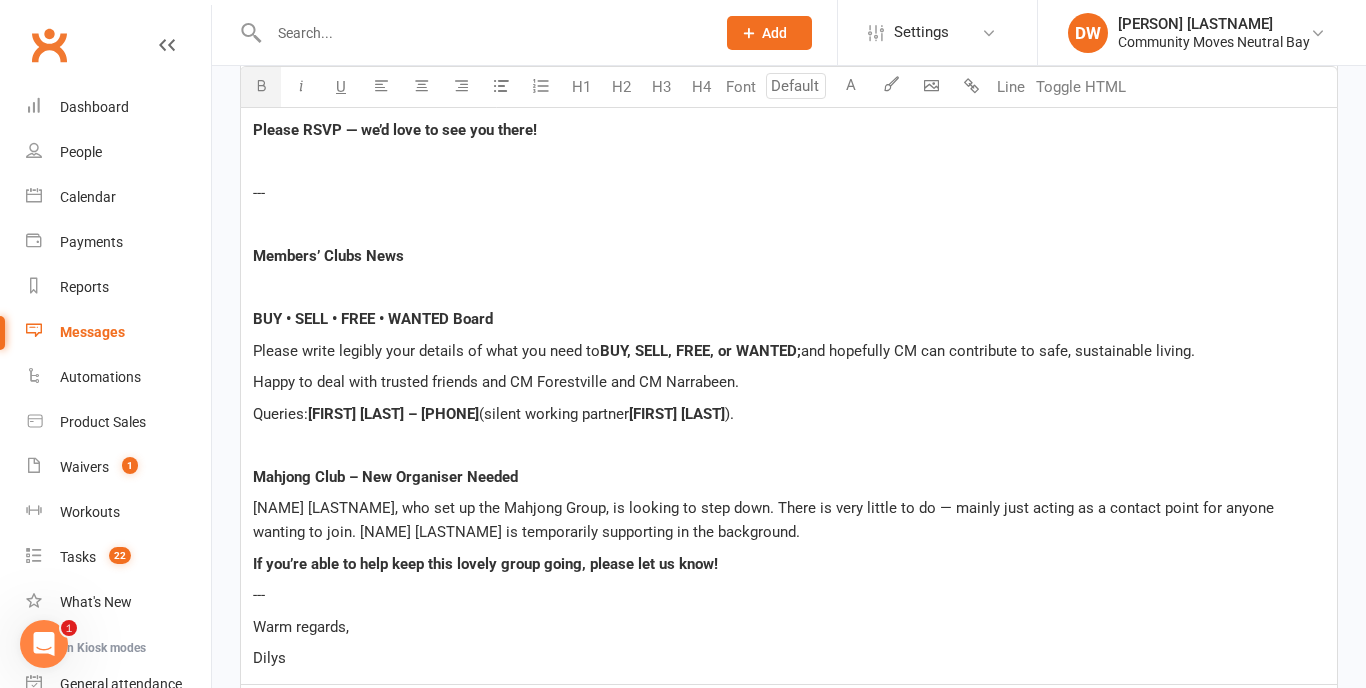 scroll, scrollTop: 1005, scrollLeft: 0, axis: vertical 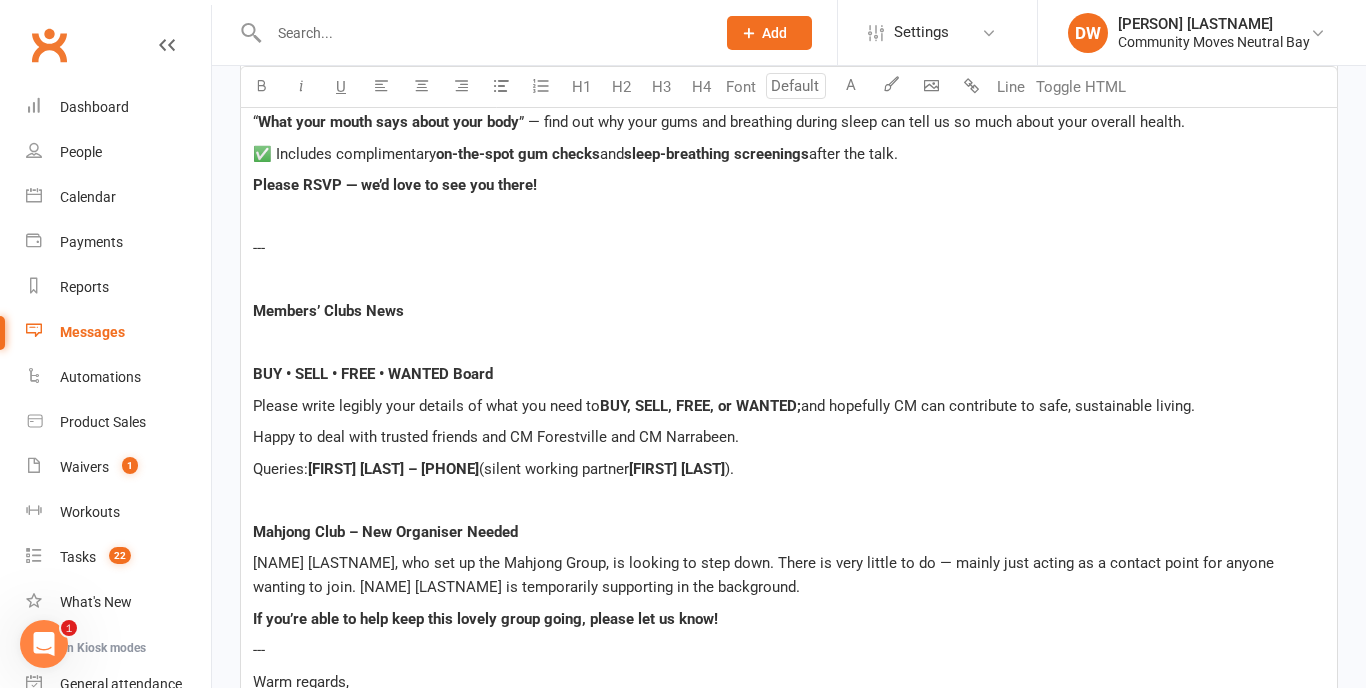 click on "and hopefully CM can contribute to safe, sustainable living." at bounding box center (998, 406) 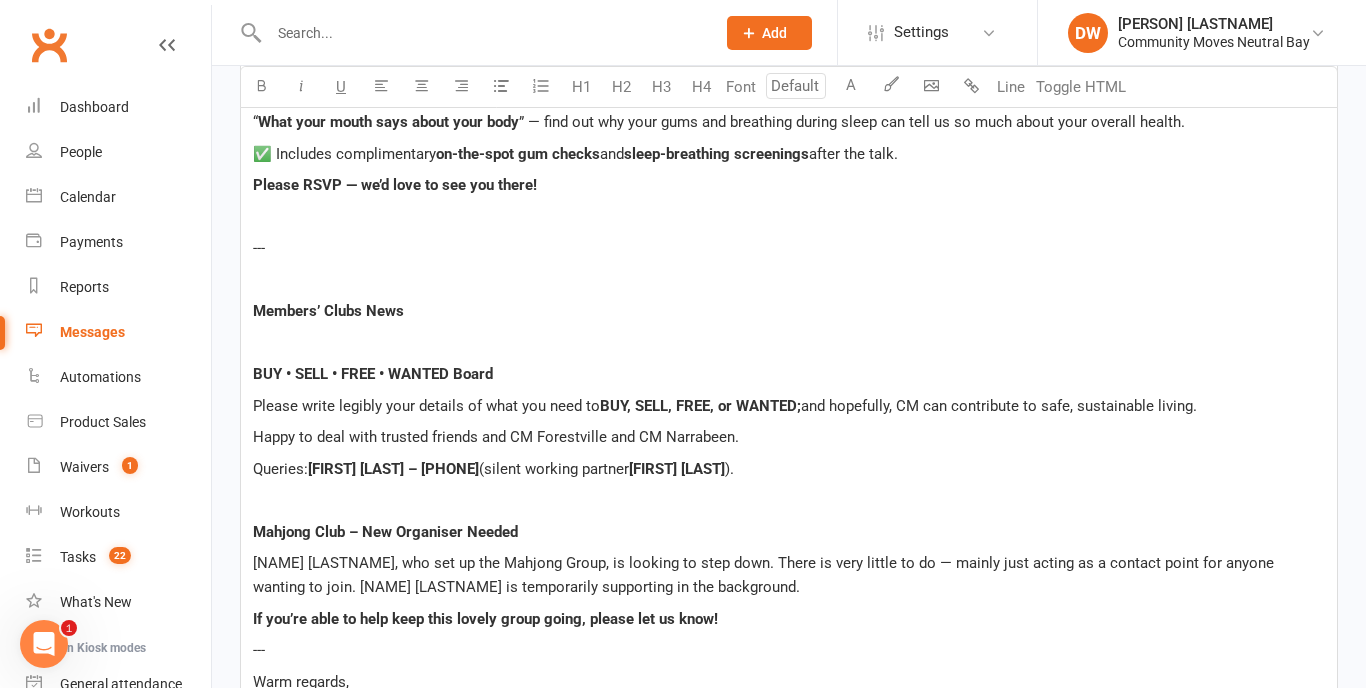 click on "﻿" at bounding box center [789, 500] 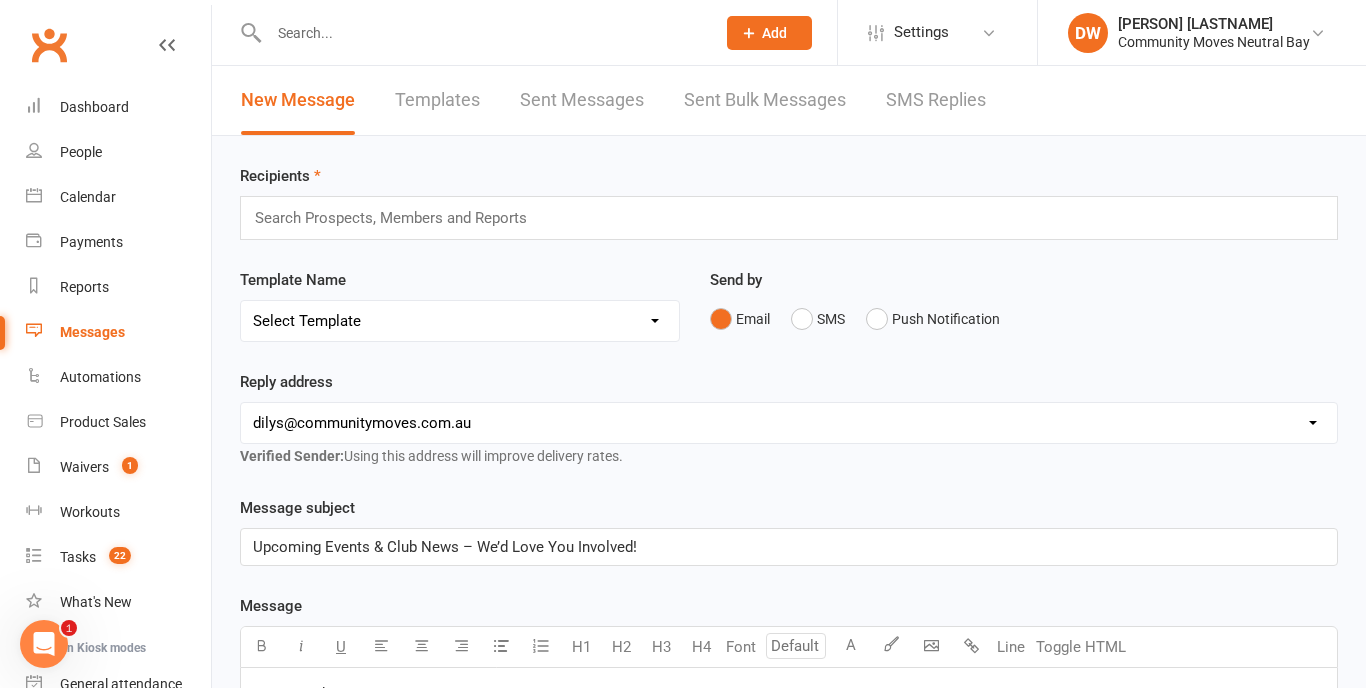 scroll, scrollTop: 0, scrollLeft: 0, axis: both 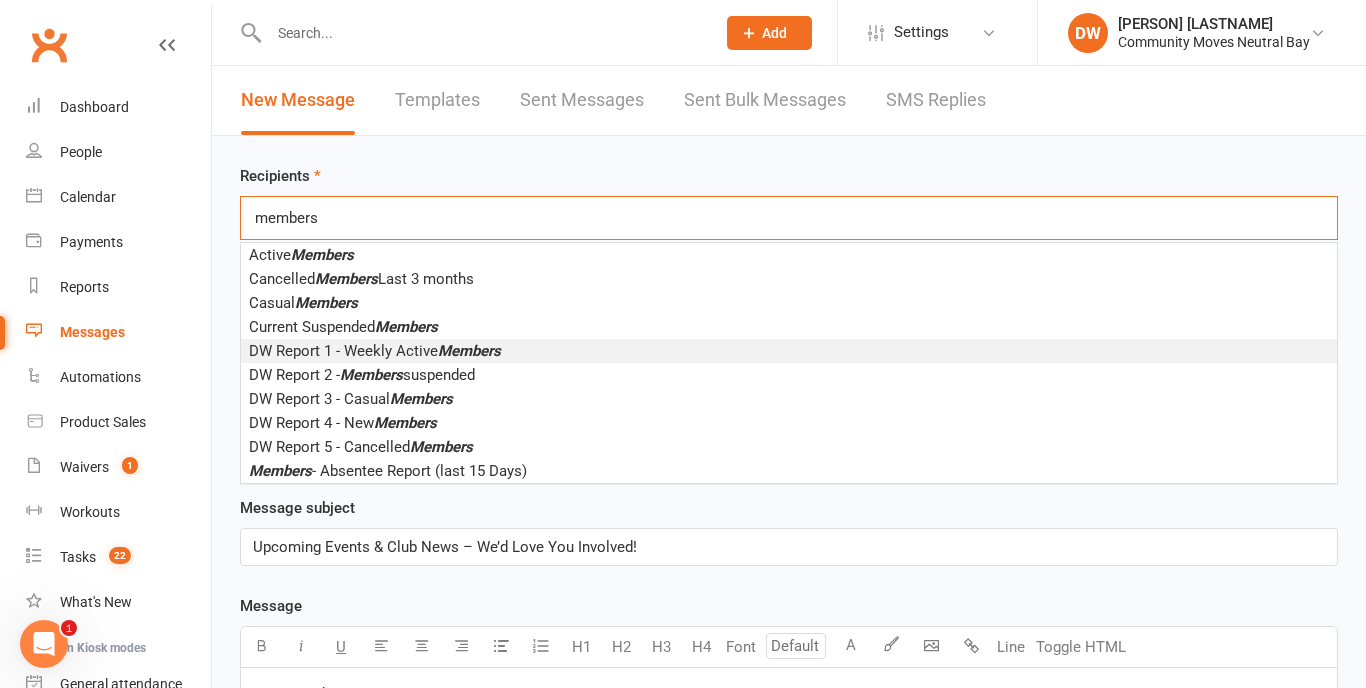 type on "members" 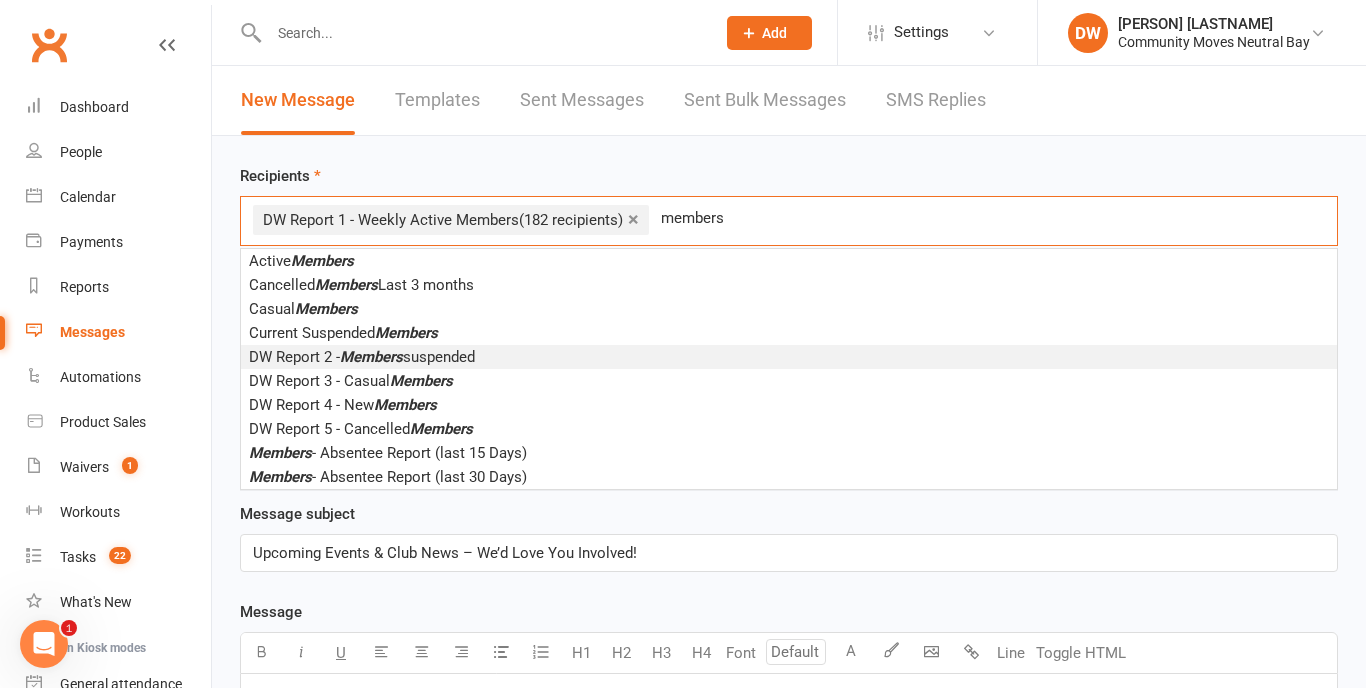 type on "members" 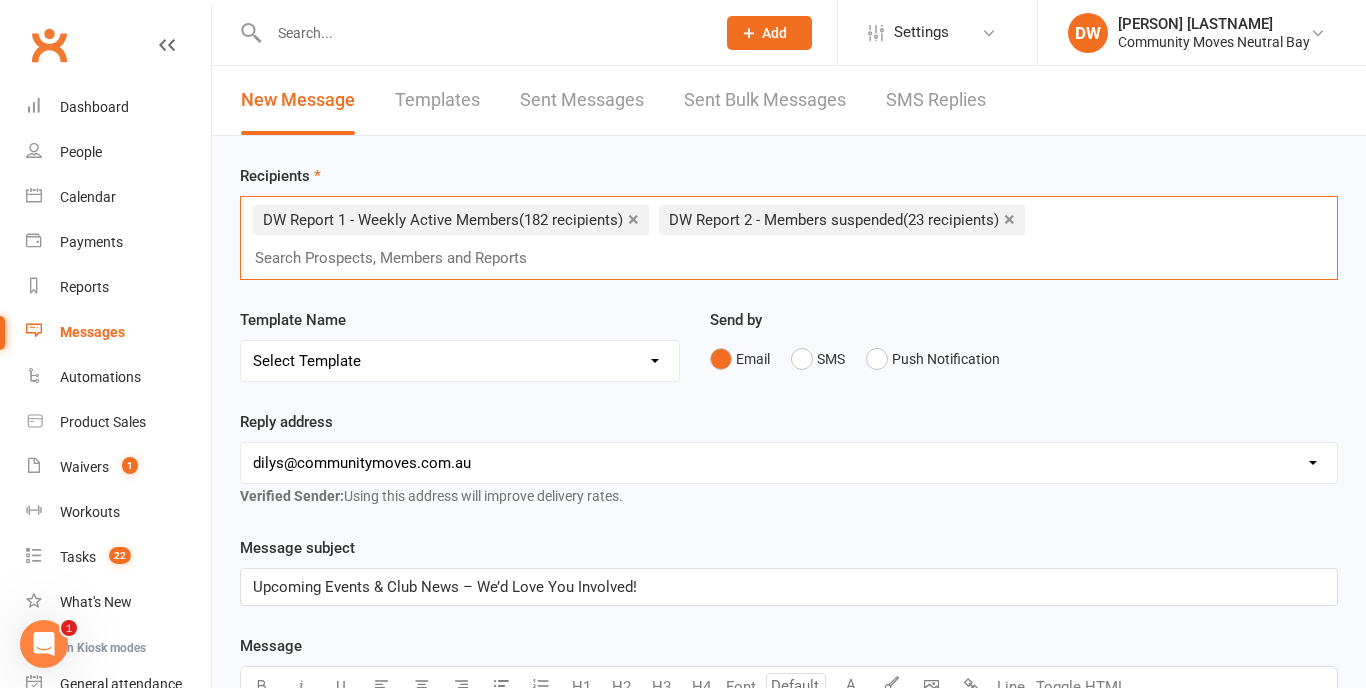 click on "× DW Report 1 - Weekly Active Members (182 recipients) × DW Report 2 - Members suspended (23 recipients) Search Prospects, Members and Reports" at bounding box center (789, 238) 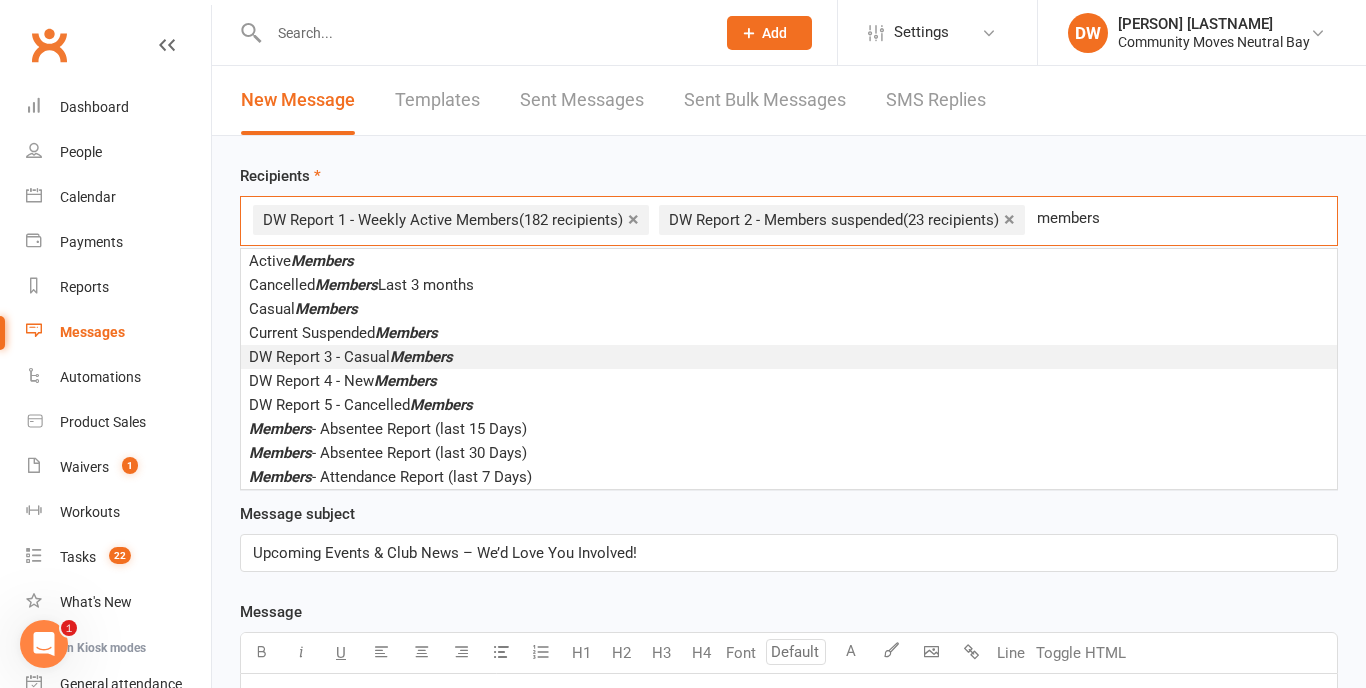 type on "members" 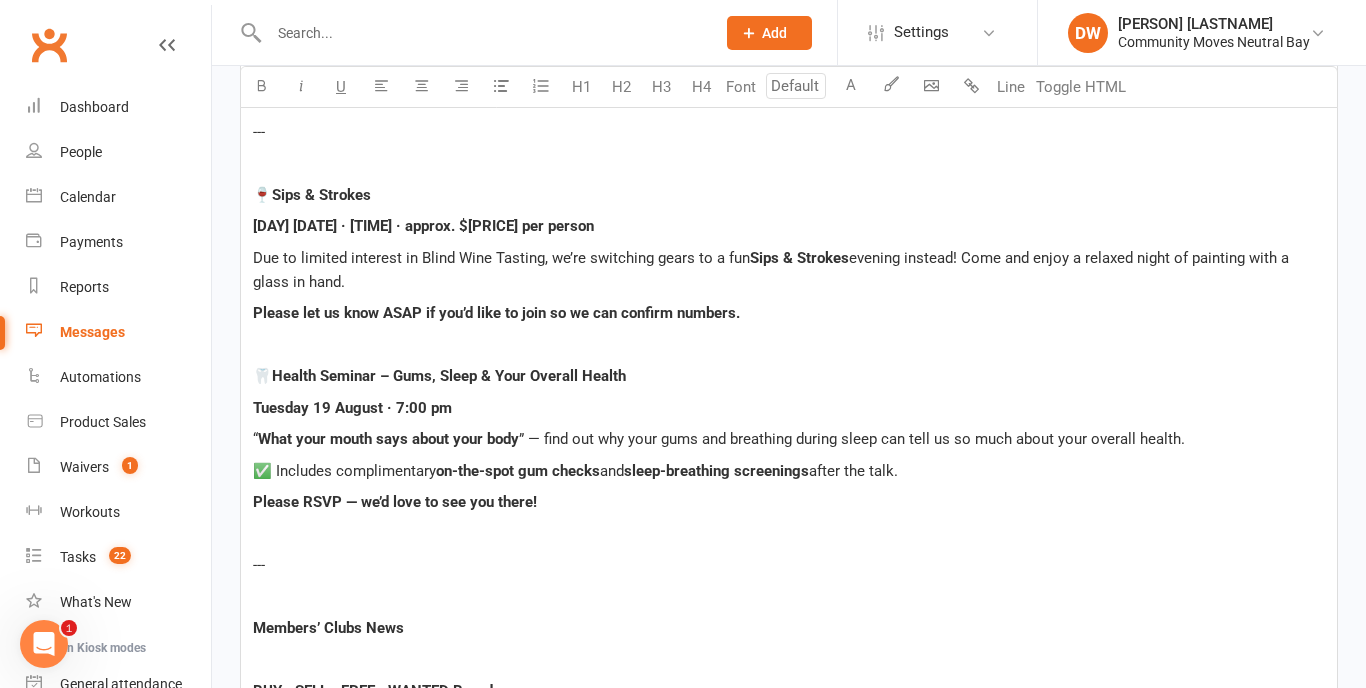 scroll, scrollTop: 739, scrollLeft: 0, axis: vertical 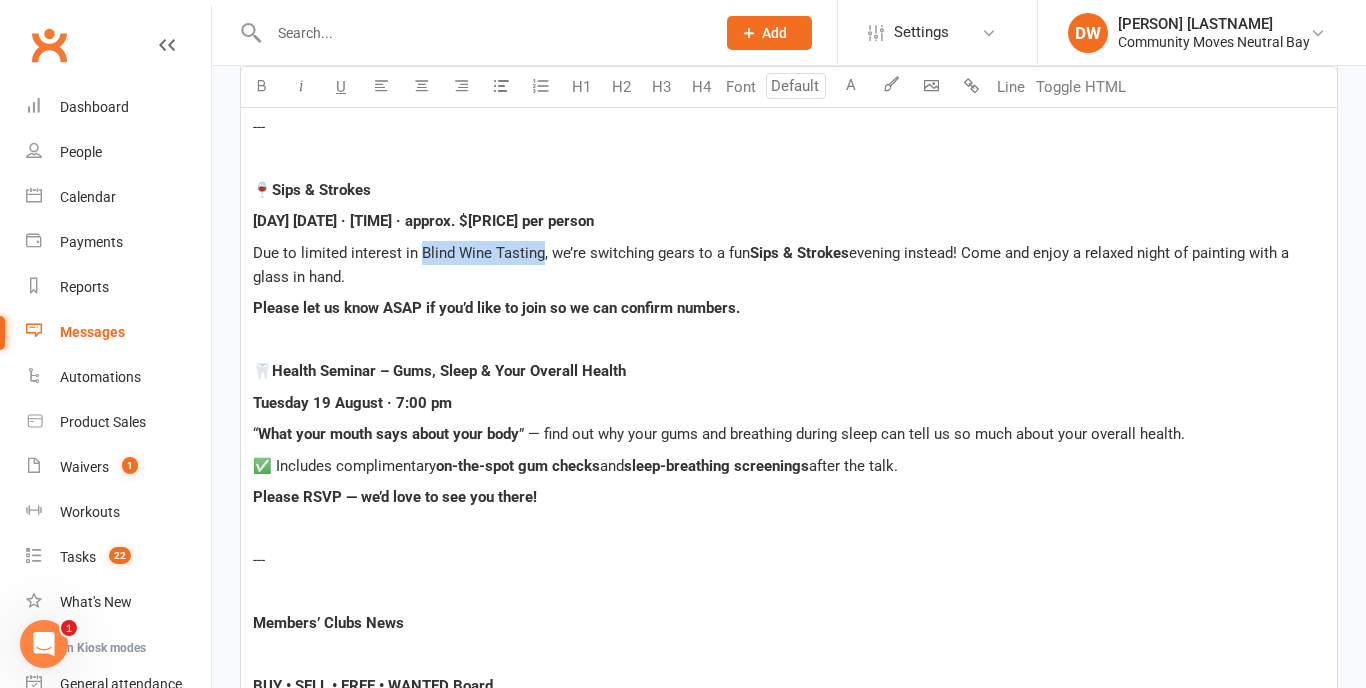 drag, startPoint x: 420, startPoint y: 252, endPoint x: 541, endPoint y: 256, distance: 121.0661 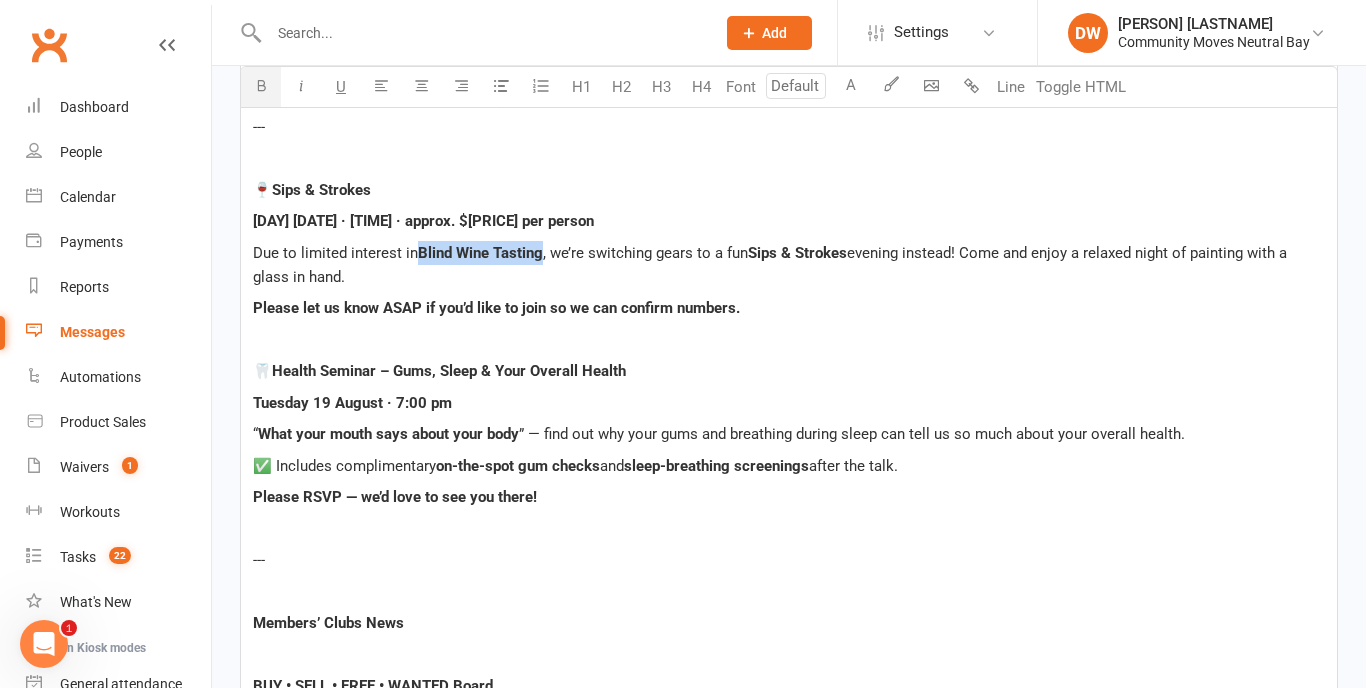 click at bounding box center (261, 85) 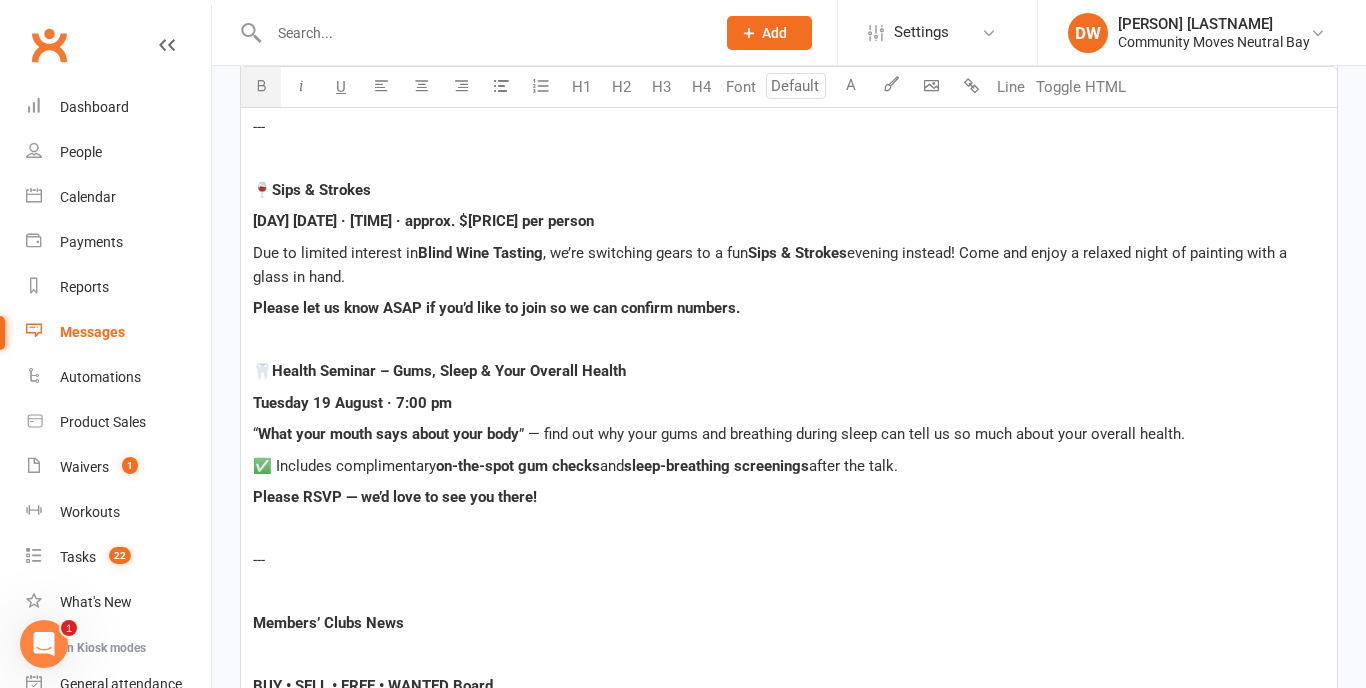 click on "Tuesday 19 August · 7:00 pm" at bounding box center [789, 403] 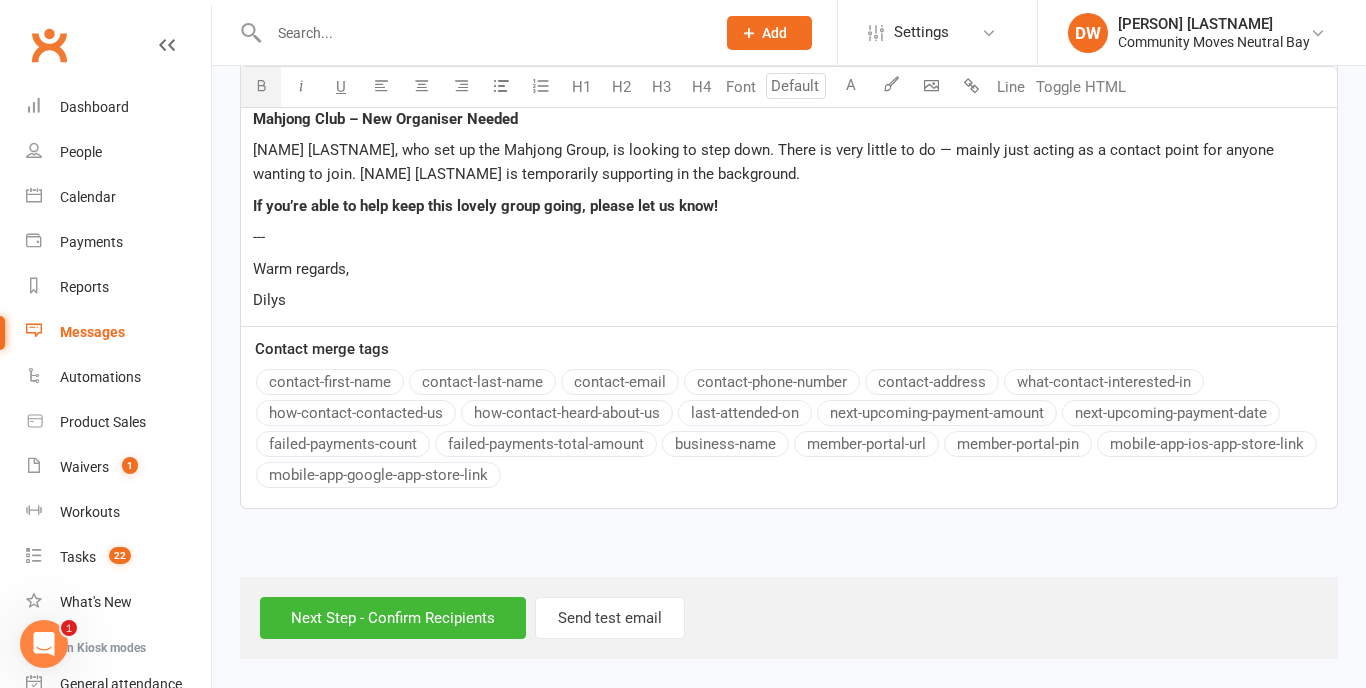 scroll, scrollTop: 1464, scrollLeft: 0, axis: vertical 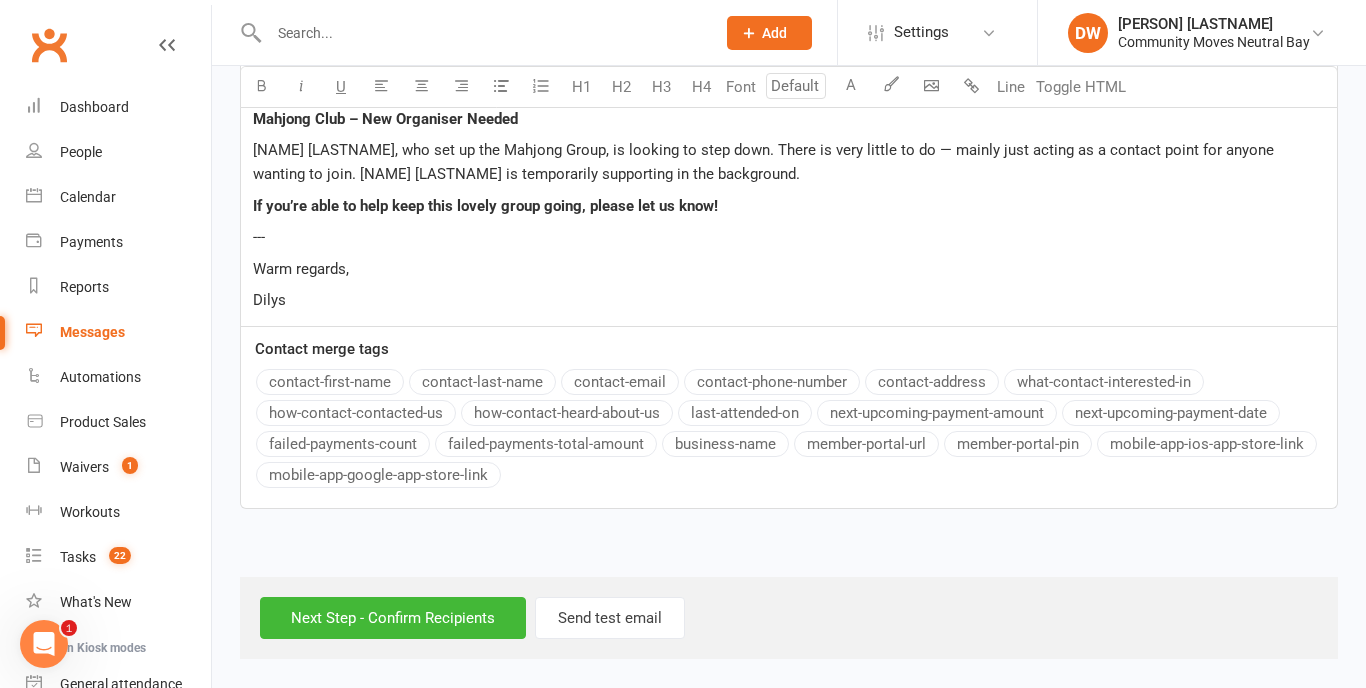 click on "Dear Members, ﻿ Just a quick update with some exciting opportunities coming up at Community Moves — we’d love your involvement and support! ﻿ --- ﻿ 🍷 Sips & Strokes Thursday [DATE] · [TIME] · approx. $30 per person Due to limited interest in Blind Wine Tasting, we’re switching gears to a fun Sips & Strokes evening instead! Come and enjoy a relaxed night of painting with a glass in hand. Please let us know ASAP if you’d like to join so we can confirm numbers. ﻿ 🦷 Health Seminar – Gums, Sleep & Your Overall Health Tuesday [DATE] · [TIME] “ What your mouth says about your body ” — find out why your gums and breathing during sleep can tell us so much about your overall health. ✅ Includes complimentary on-the-spot gum checks and sleep-breathing screenings after the talk. Please RSVP — we’d love to see you there! ﻿ --- ﻿ Members’ Clubs News ﻿ BUY • SELL • FREE • WANTED Board Please write legibly your details of what you need to Queries: )." at bounding box center [789, -212] 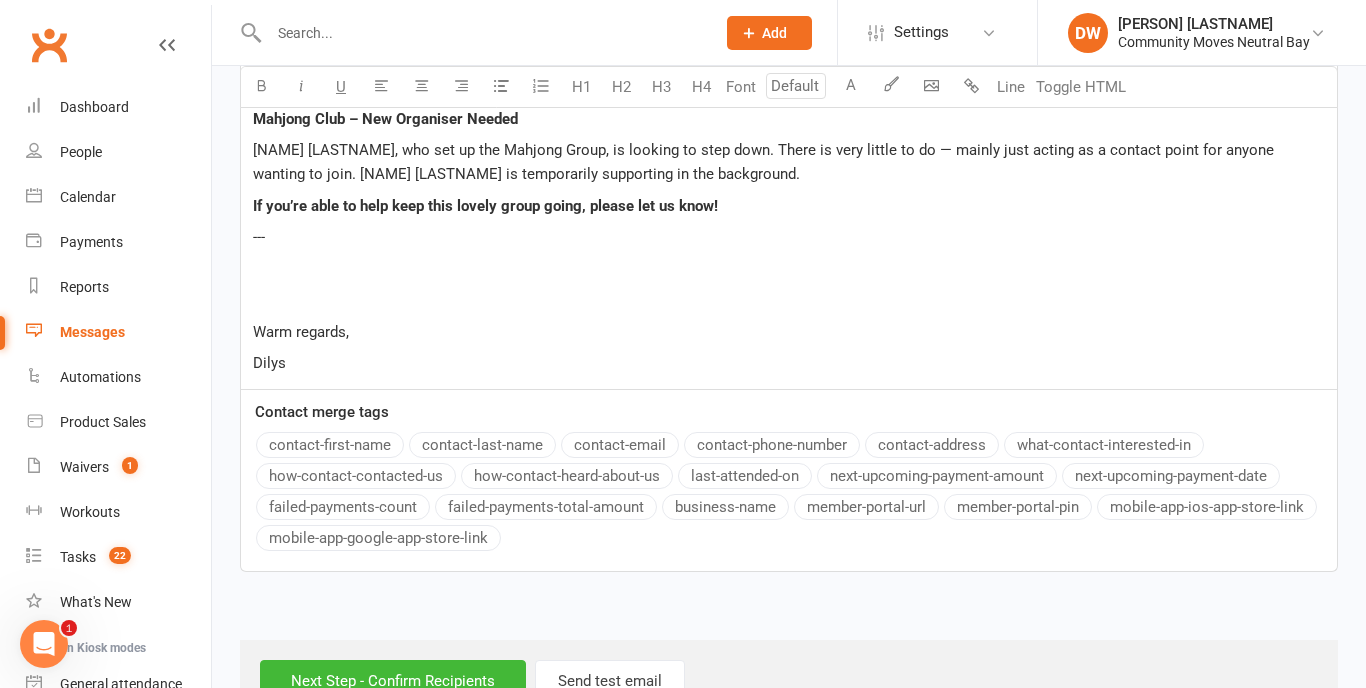 click on "Dear Members, ﻿ Just a quick update with some exciting opportunities coming up at Community Moves — we’d love your involvement and support! ﻿ --- ﻿ 🍷 Sips & Strokes Thursday [DATE] · [TIME] · approx. $30 per person Due to limited interest in Blind Wine Tasting, we’re switching gears to a fun Sips & Strokes evening instead! Come and enjoy a relaxed night of painting with a glass in hand. Please let us know ASAP if you’d like to join so we can confirm numbers. ﻿ 🦷 Health Seminar – Gums, Sleep & Your Overall Health Tuesday [DATE] · [TIME] “ What your mouth says about your body ” — find out why your gums and breathing during sleep can tell us so much about your overall health. ✅ Includes complimentary on-the-spot gum checks and sleep-breathing screenings after the talk. Please RSVP — we’d love to see you there! ﻿ --- ﻿ Members’ Clubs News ﻿ BUY • SELL • FREE • WANTED Board Please write legibly your details of what you need to Queries: )." at bounding box center (789, -181) 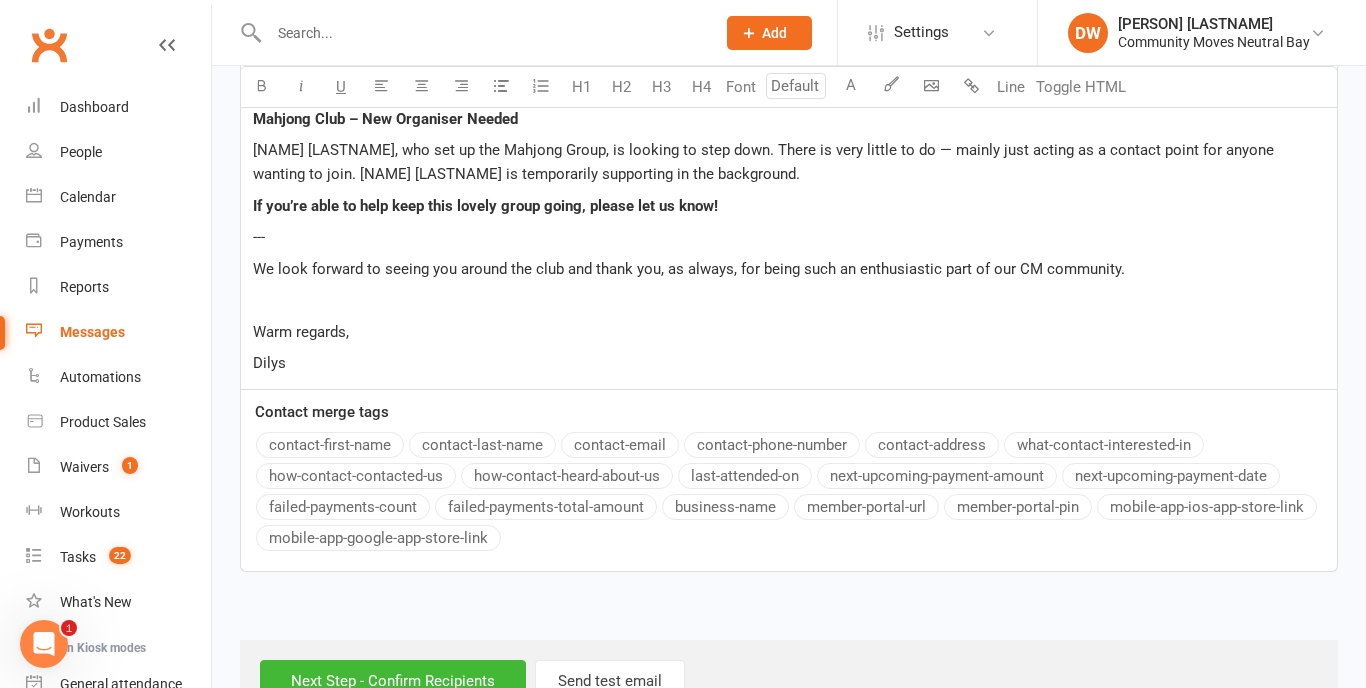 click on "We look forward to seeing you around the club and thank you, as always, for being such an enthusiastic part of our CM community." at bounding box center (689, 269) 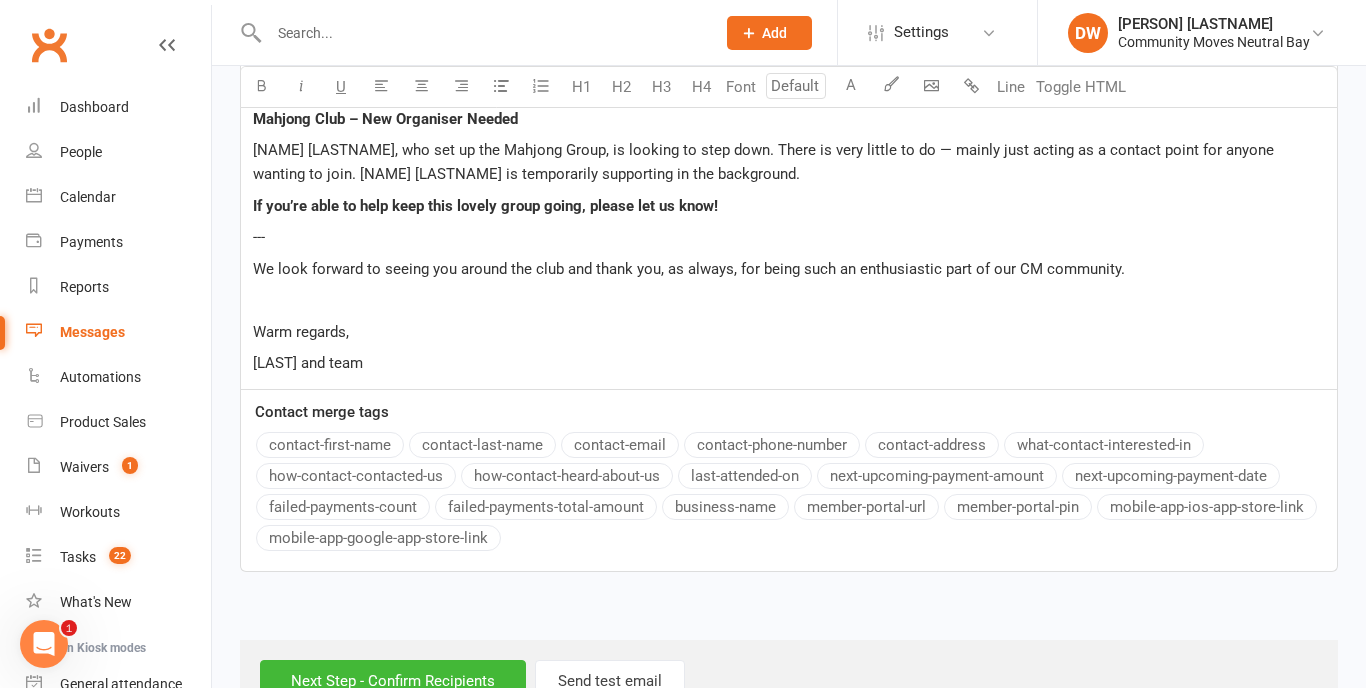 click on "We look forward to seeing you around the club and thank you, as always, for being such an enthusiastic part of our CM community." at bounding box center (689, 269) 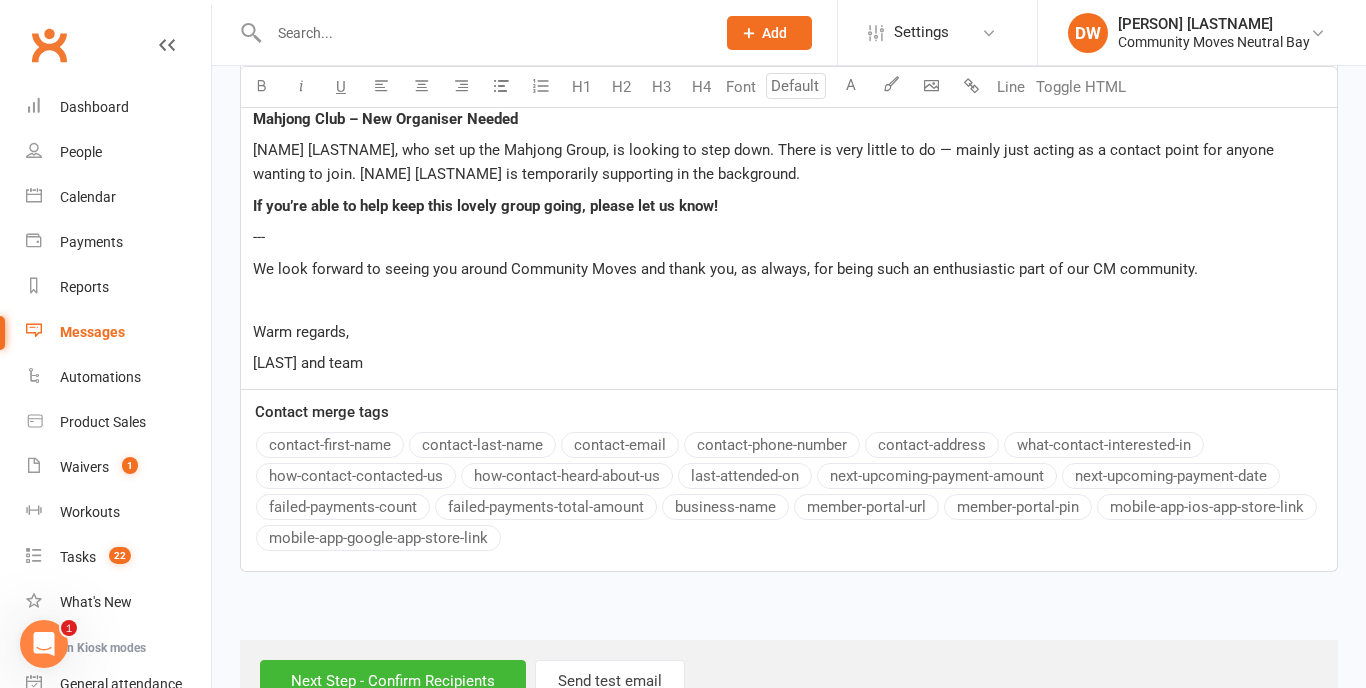 click on "[LAST] and team" at bounding box center [308, 363] 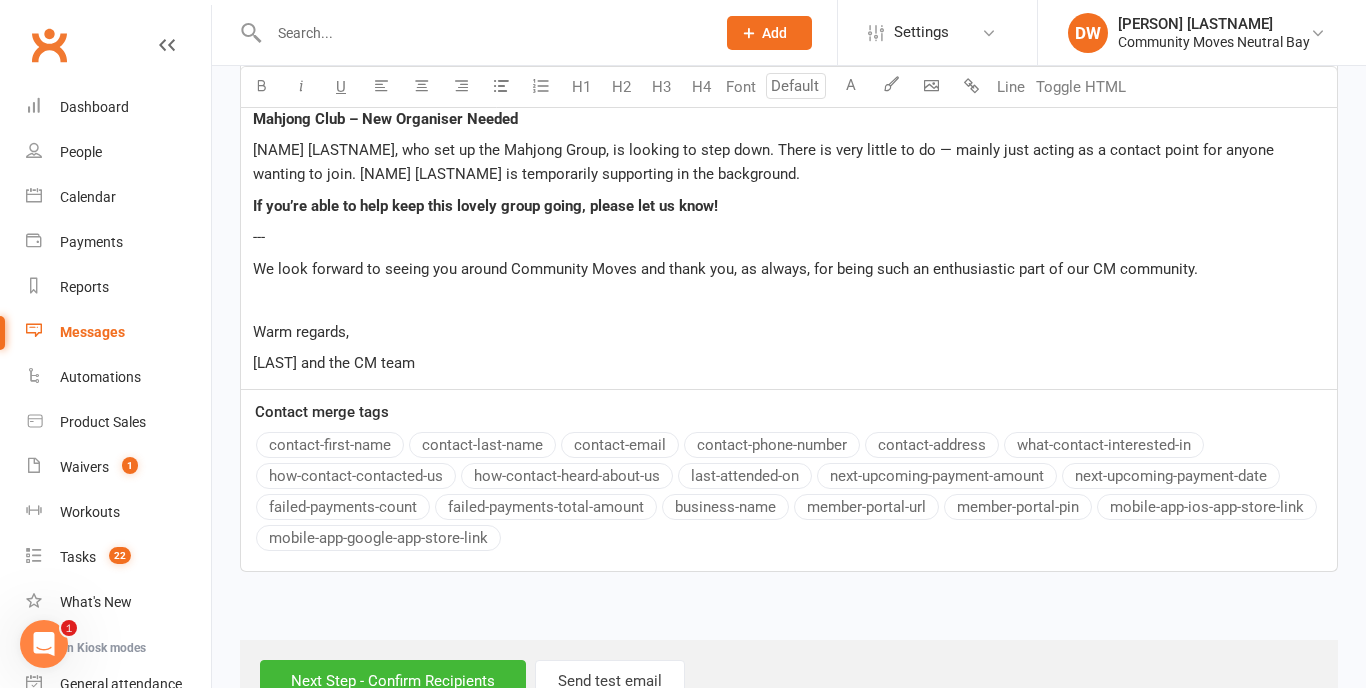 click on "[LAST] and the CM team" at bounding box center [334, 363] 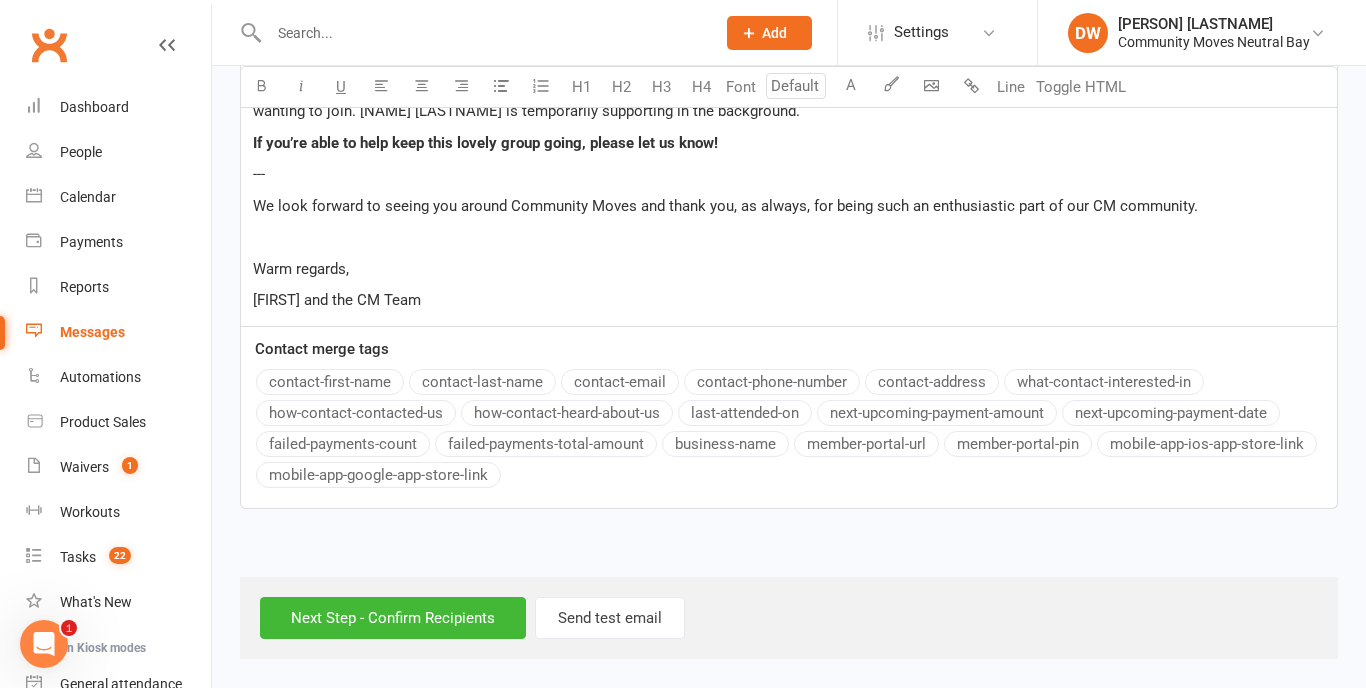 scroll, scrollTop: 1527, scrollLeft: 0, axis: vertical 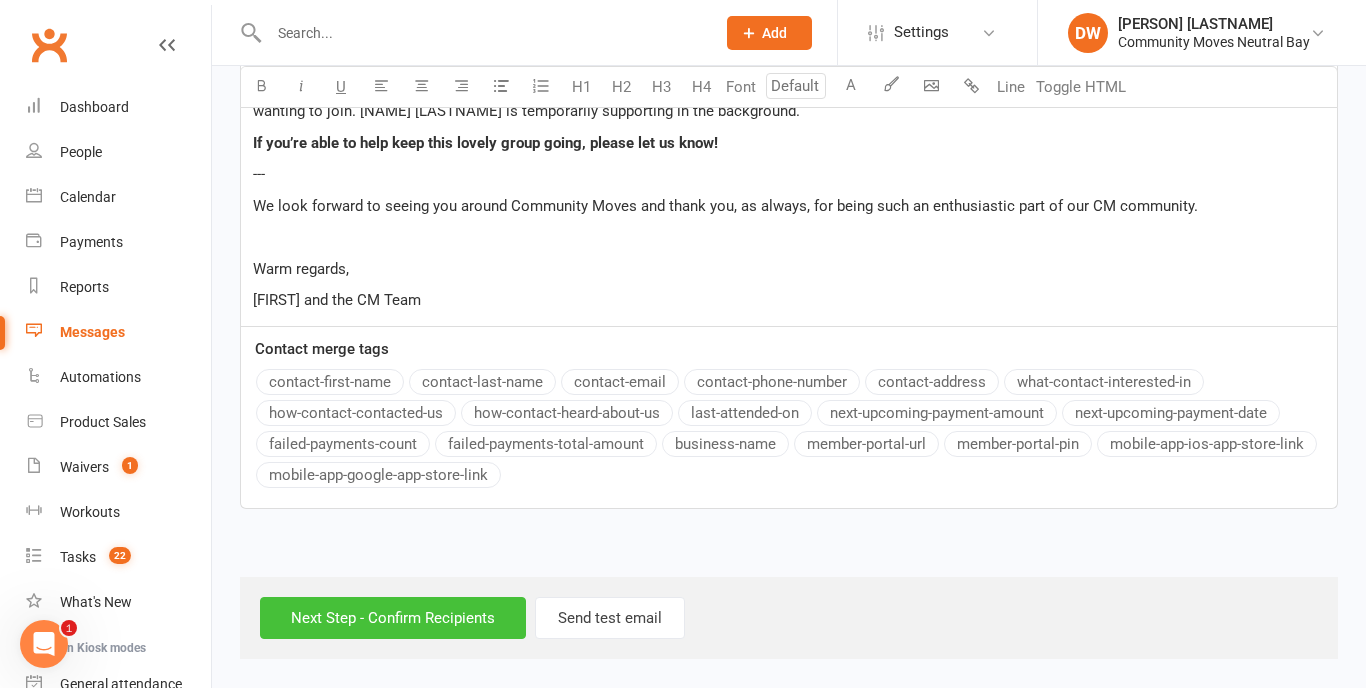 click on "Next Step - Confirm Recipients" at bounding box center (393, 618) 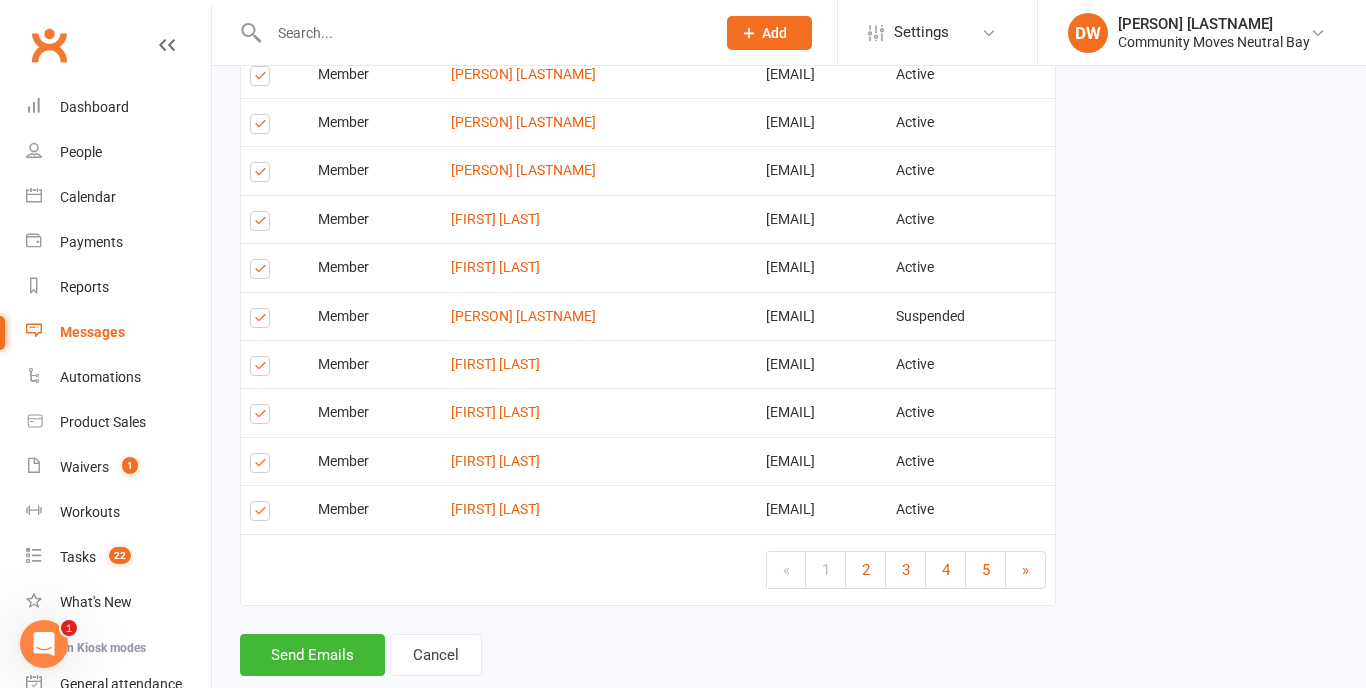 scroll, scrollTop: 3689, scrollLeft: 0, axis: vertical 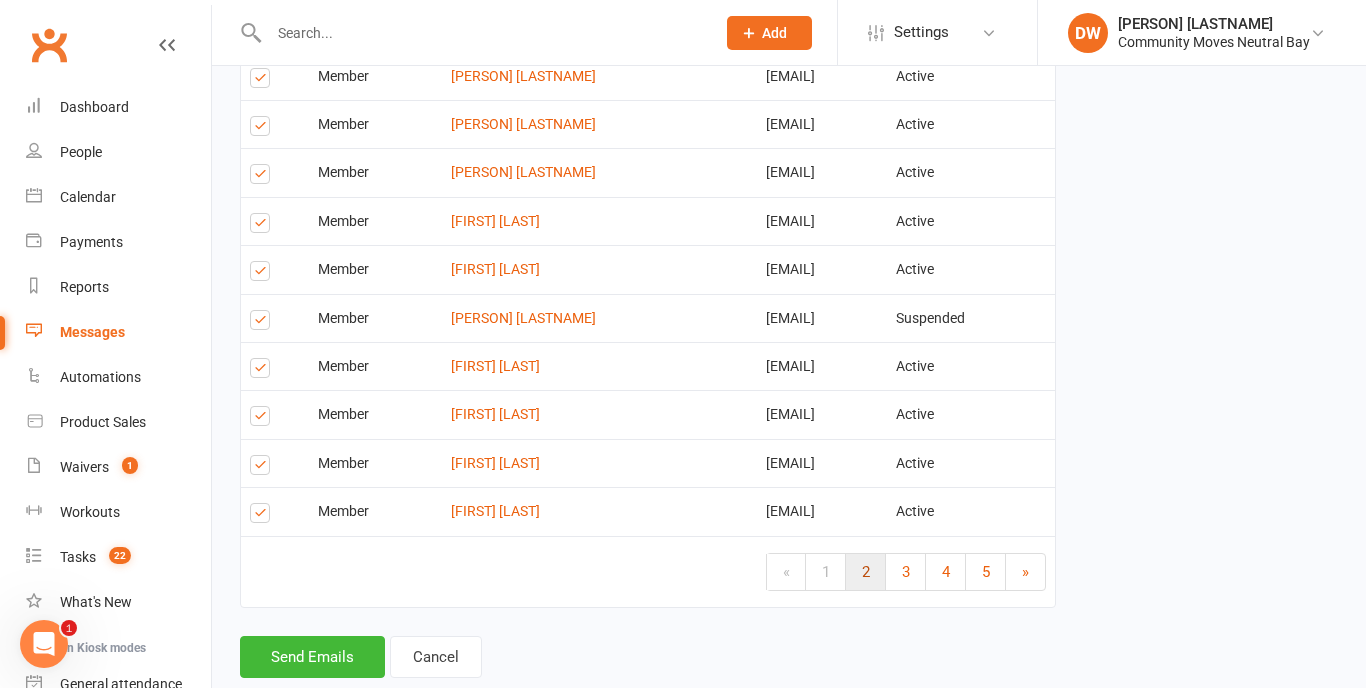click on "2" at bounding box center [866, 572] 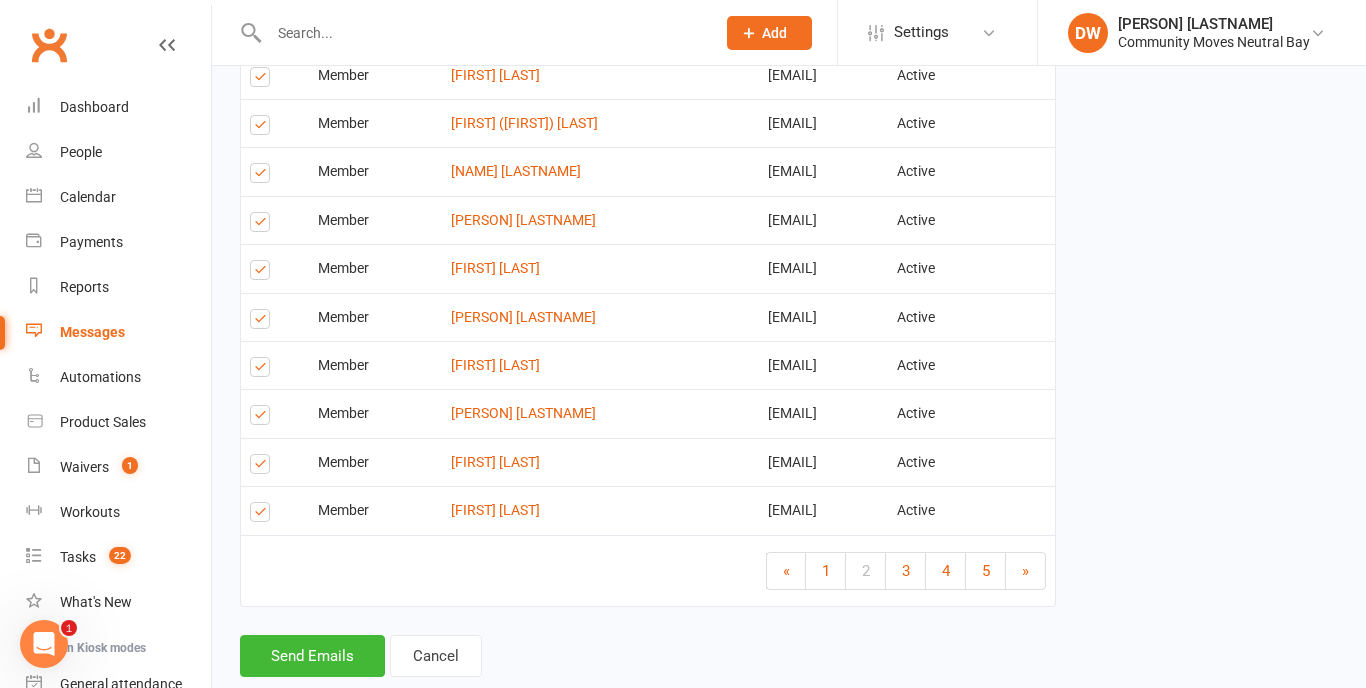 scroll, scrollTop: 3689, scrollLeft: 0, axis: vertical 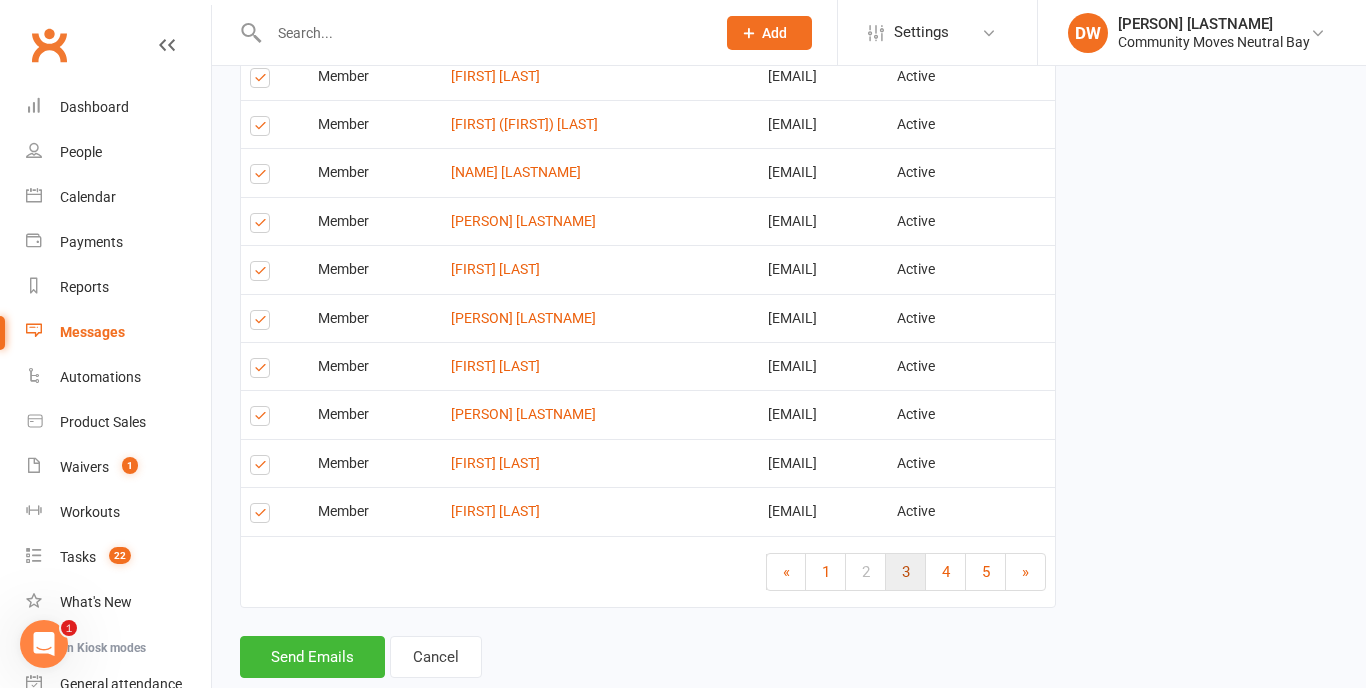 click on "3" at bounding box center [906, 572] 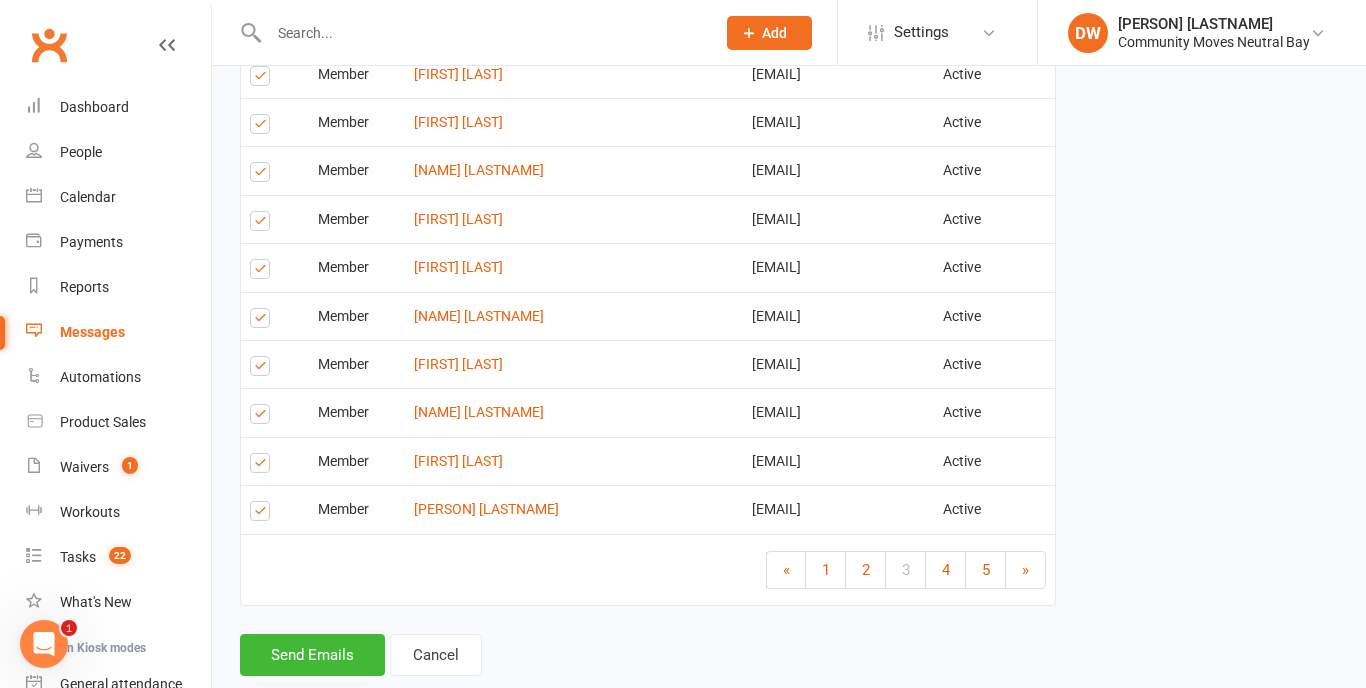 scroll, scrollTop: 3689, scrollLeft: 0, axis: vertical 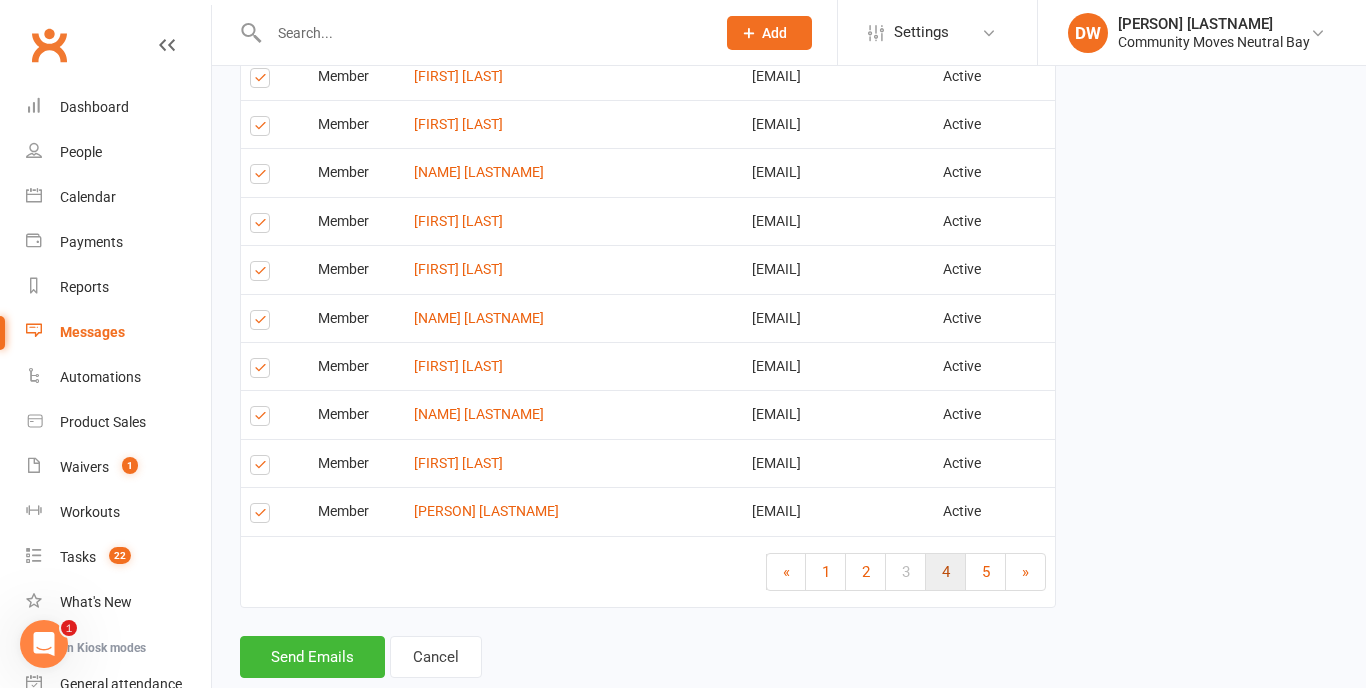 click on "4" at bounding box center [946, 572] 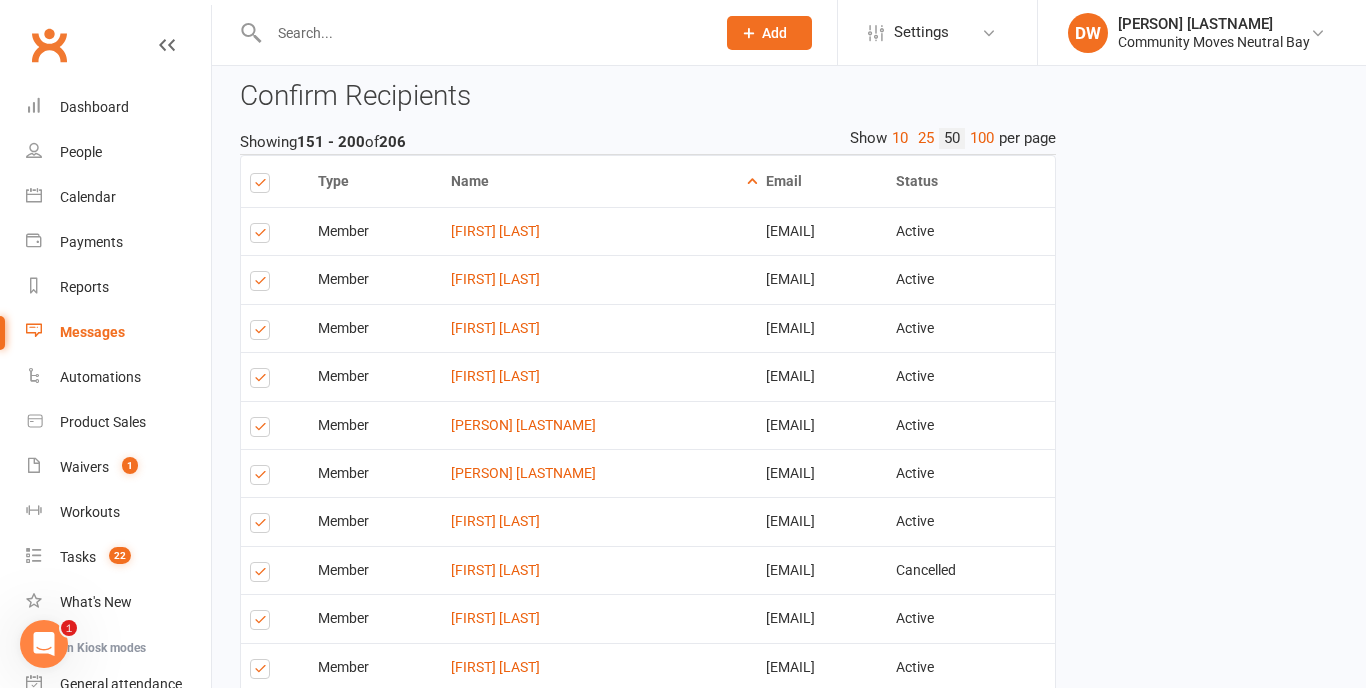 scroll, scrollTop: 1596, scrollLeft: 0, axis: vertical 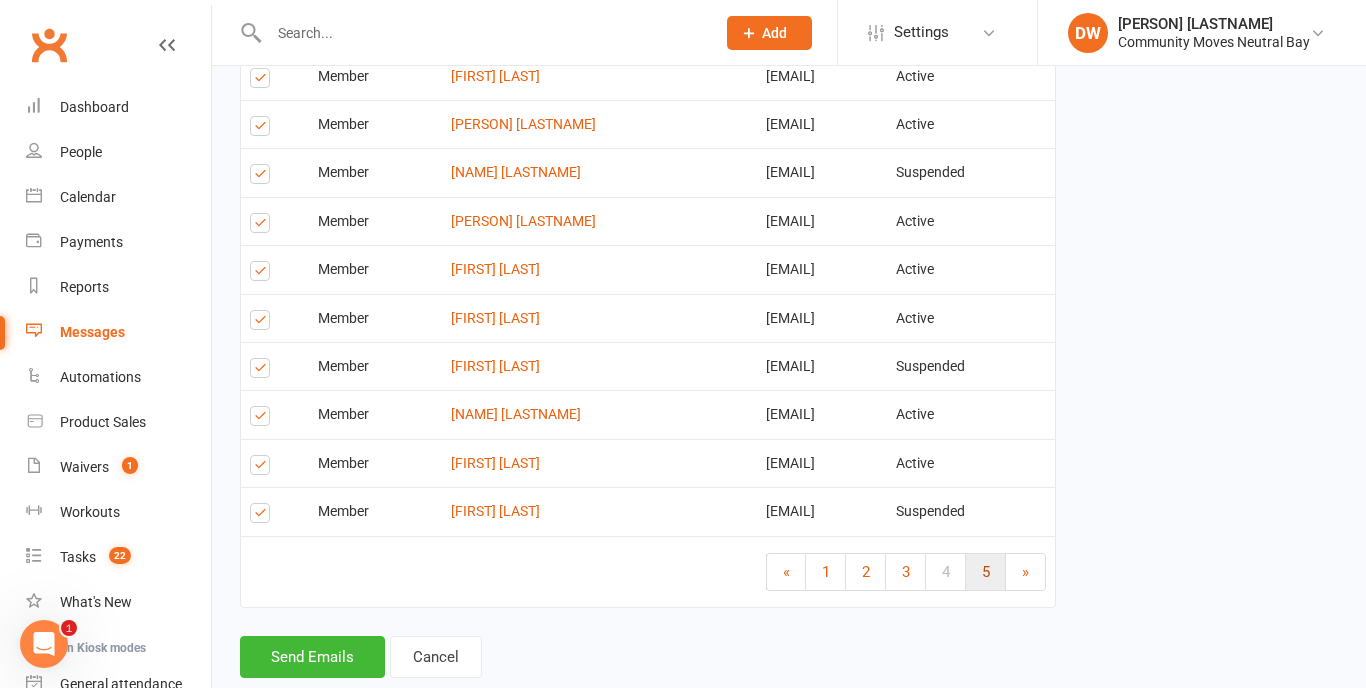 click on "5" at bounding box center [986, 572] 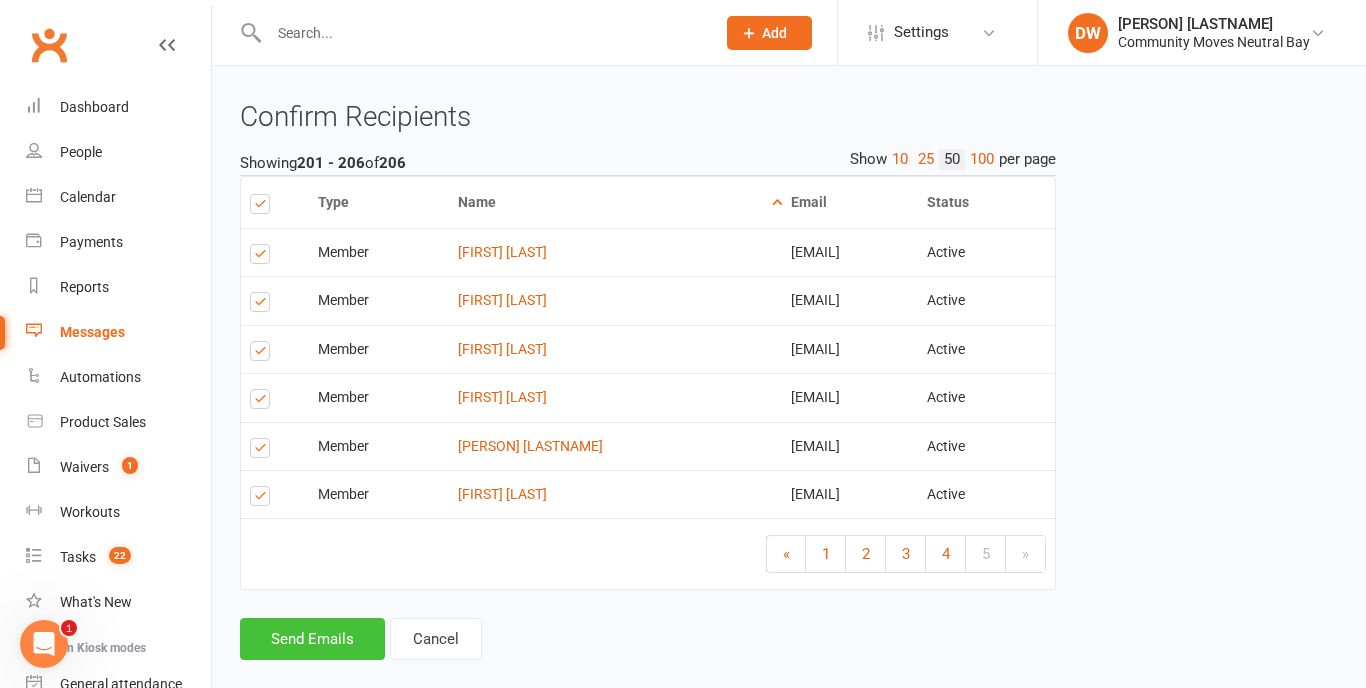 click on "Send Emails" at bounding box center [312, 639] 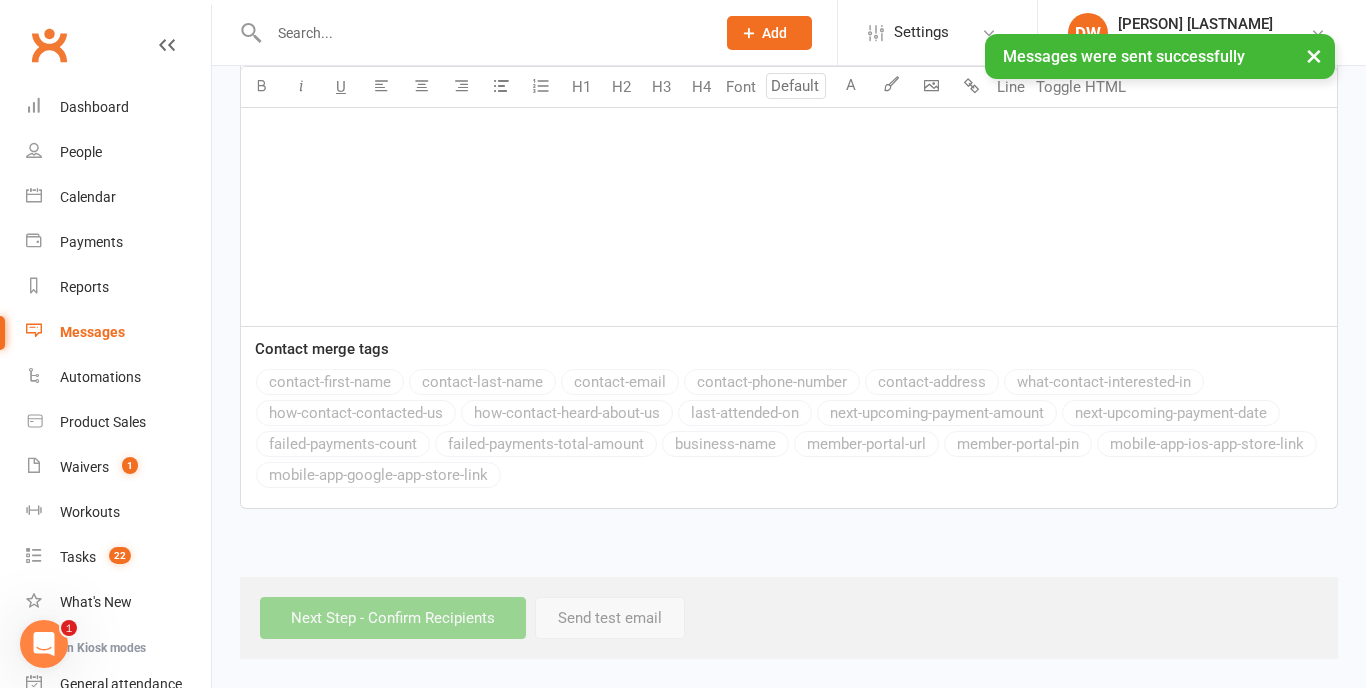 scroll, scrollTop: 0, scrollLeft: 0, axis: both 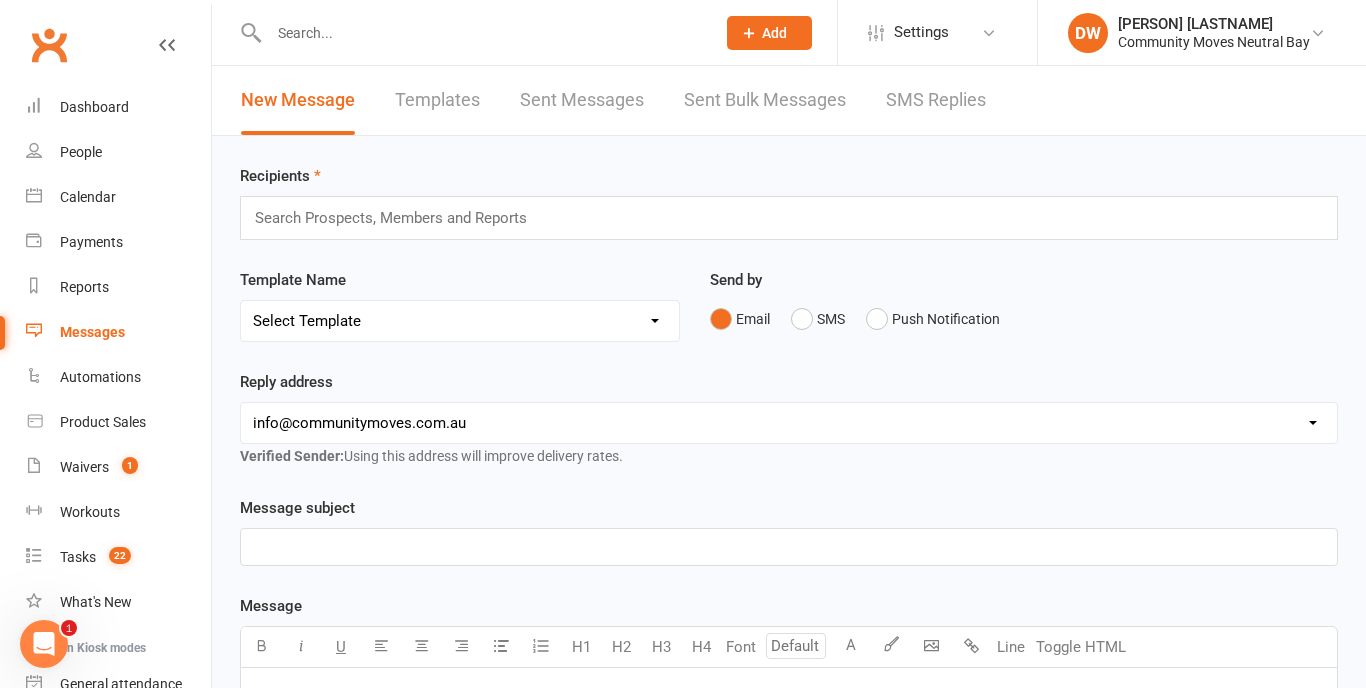 click at bounding box center [482, 33] 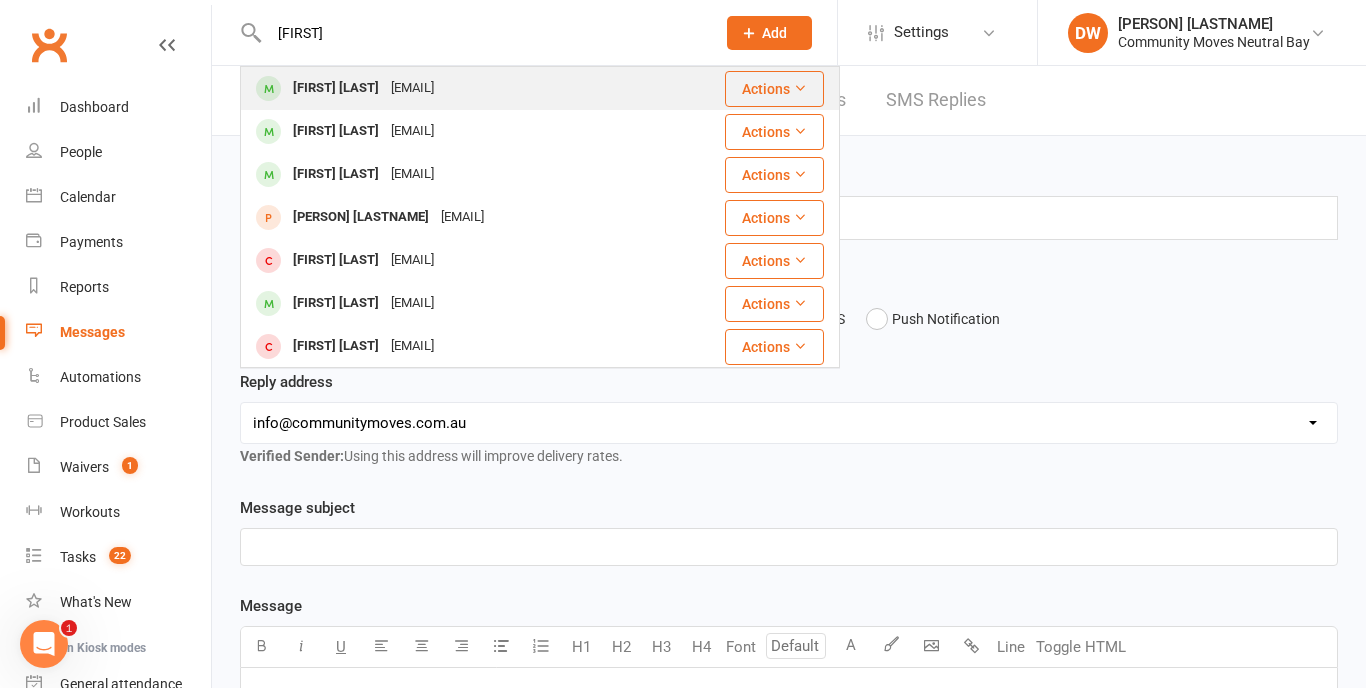 type on "[FIRST]" 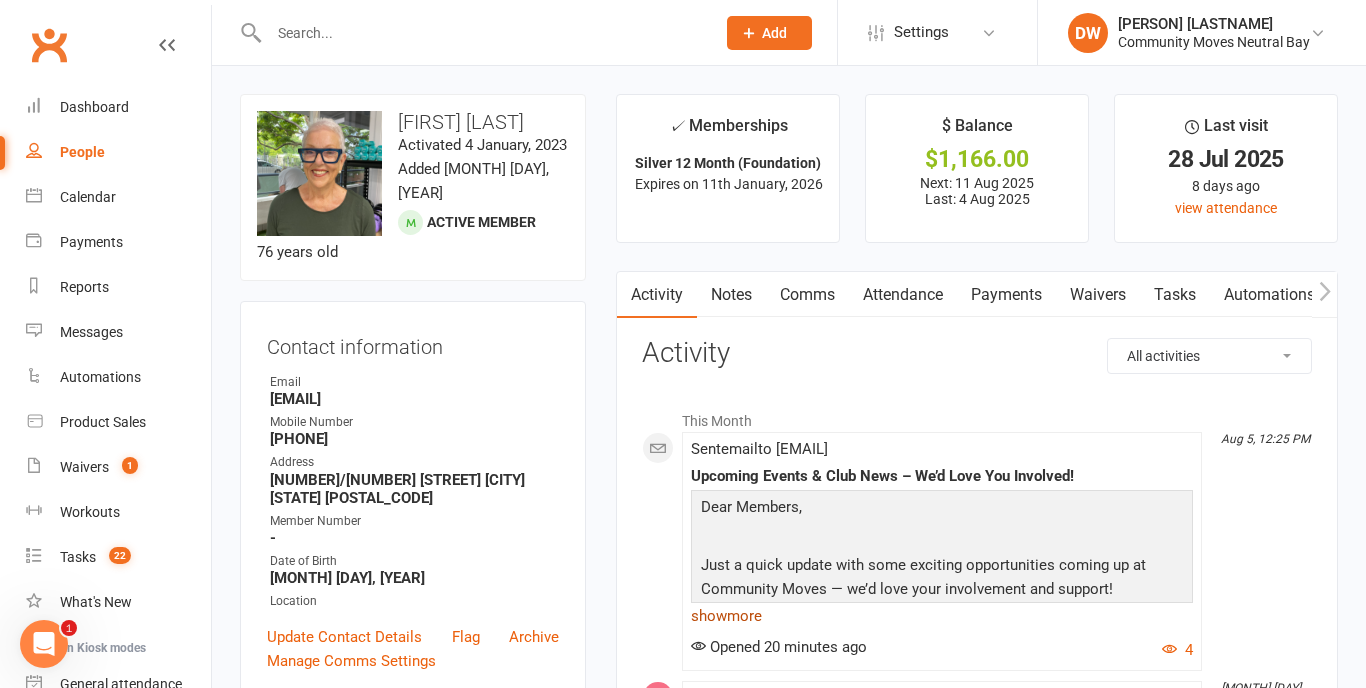 click on "show  more" at bounding box center (942, 616) 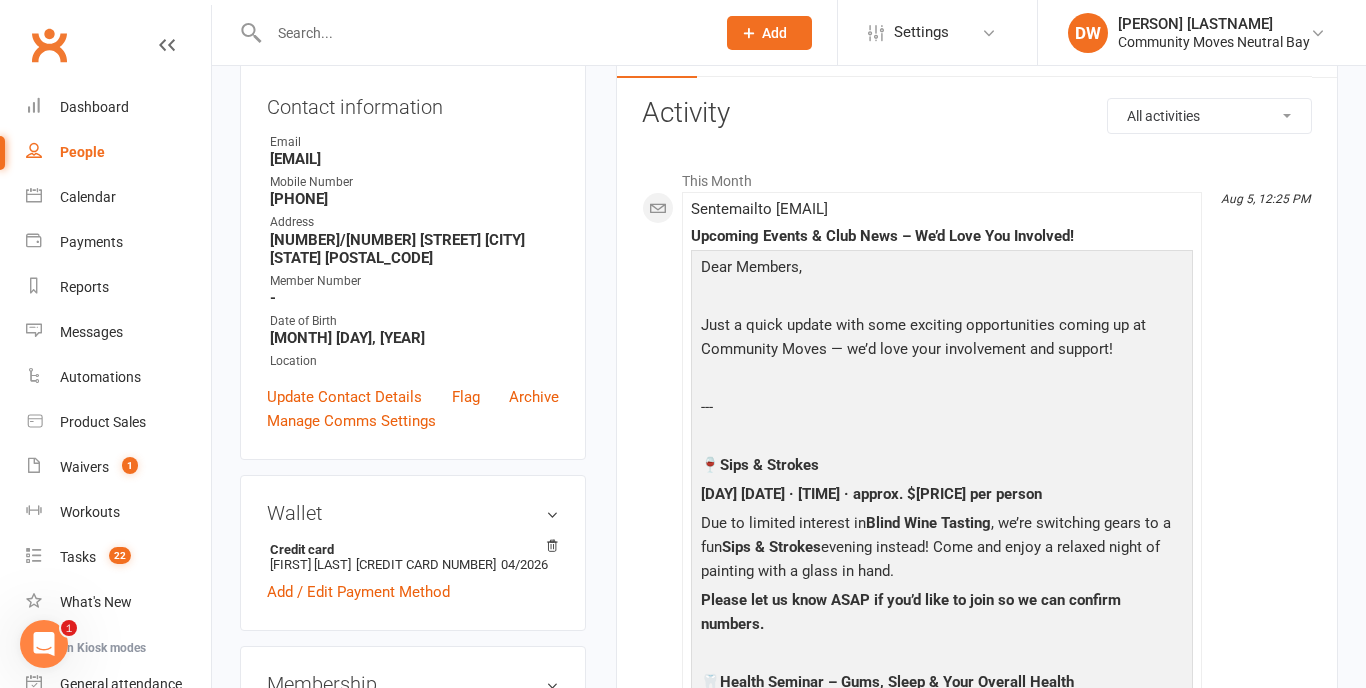 scroll, scrollTop: 235, scrollLeft: 0, axis: vertical 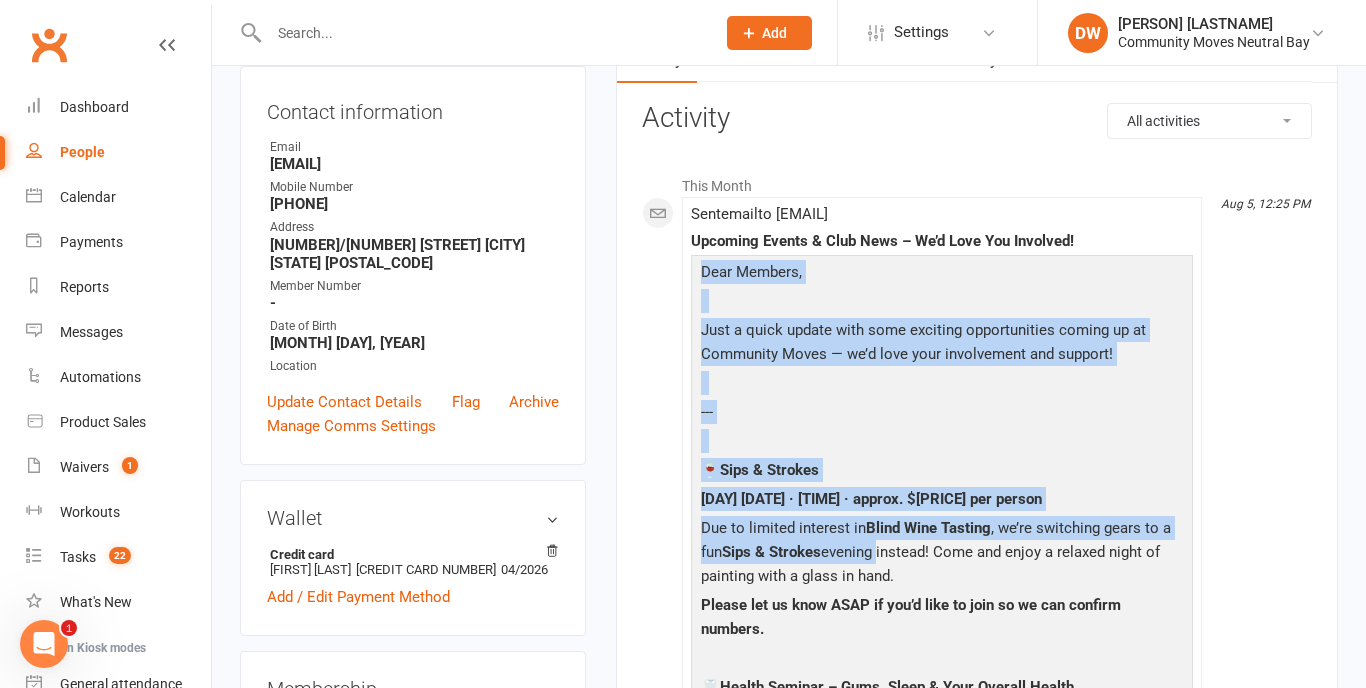 drag, startPoint x: 703, startPoint y: 267, endPoint x: 876, endPoint y: 543, distance: 325.7376 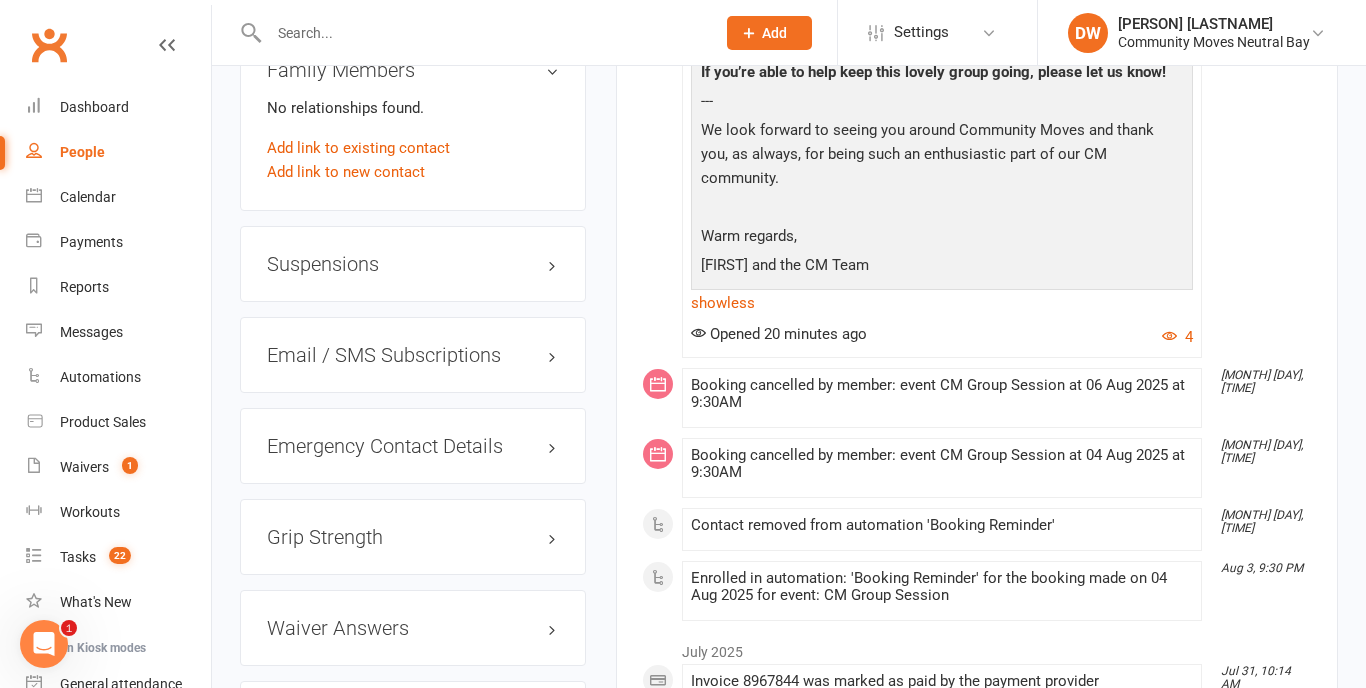 scroll, scrollTop: 1513, scrollLeft: 0, axis: vertical 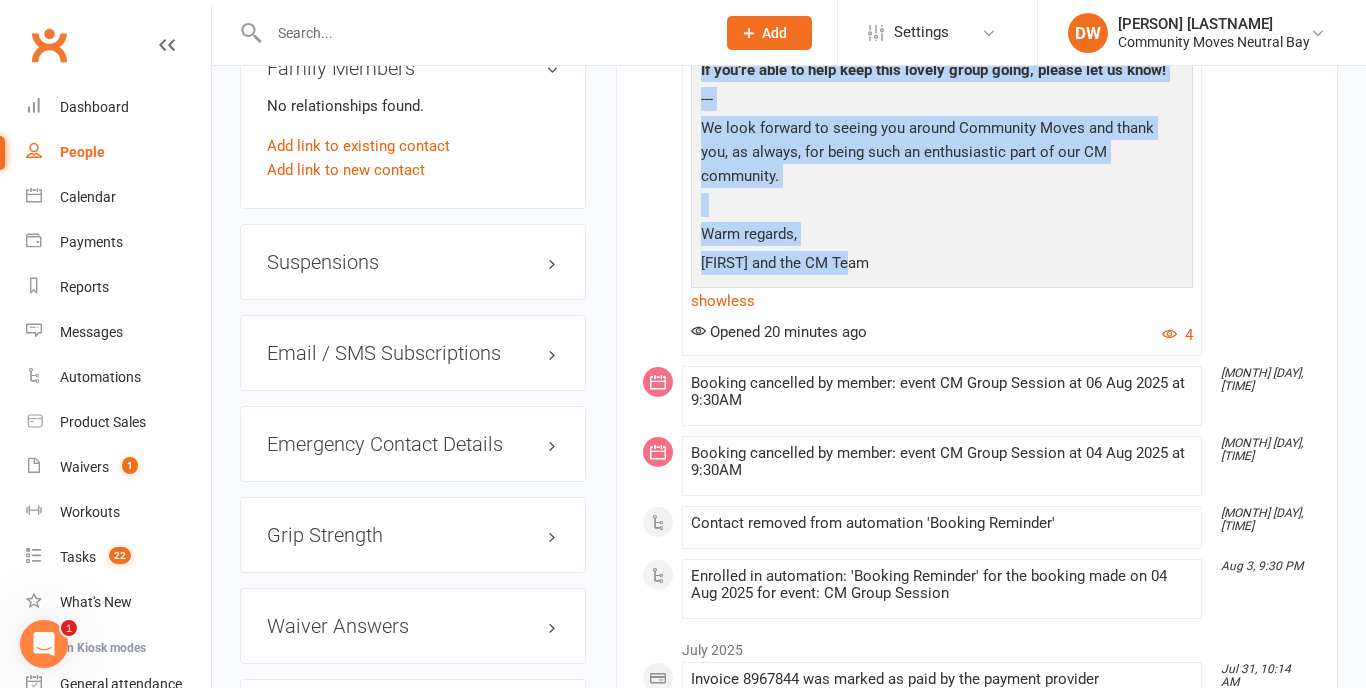 click on "[FIRST] and the CM Team" at bounding box center (942, 265) 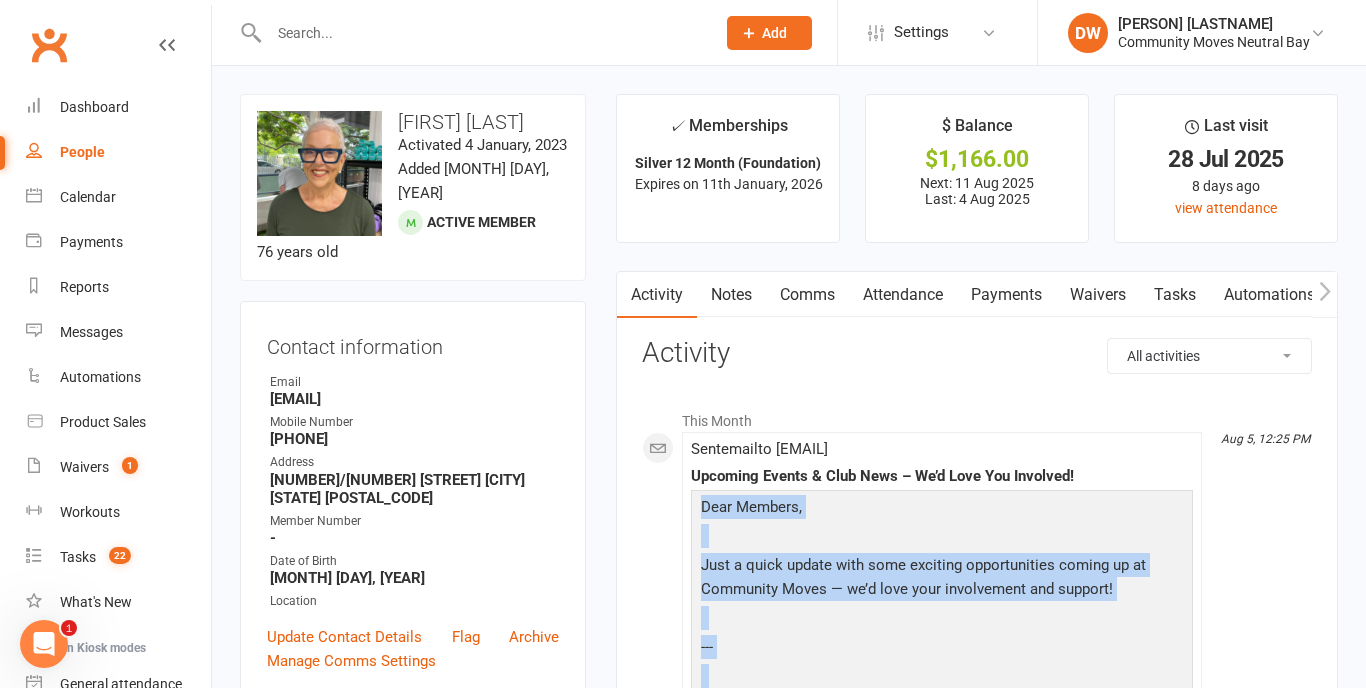scroll, scrollTop: 0, scrollLeft: 0, axis: both 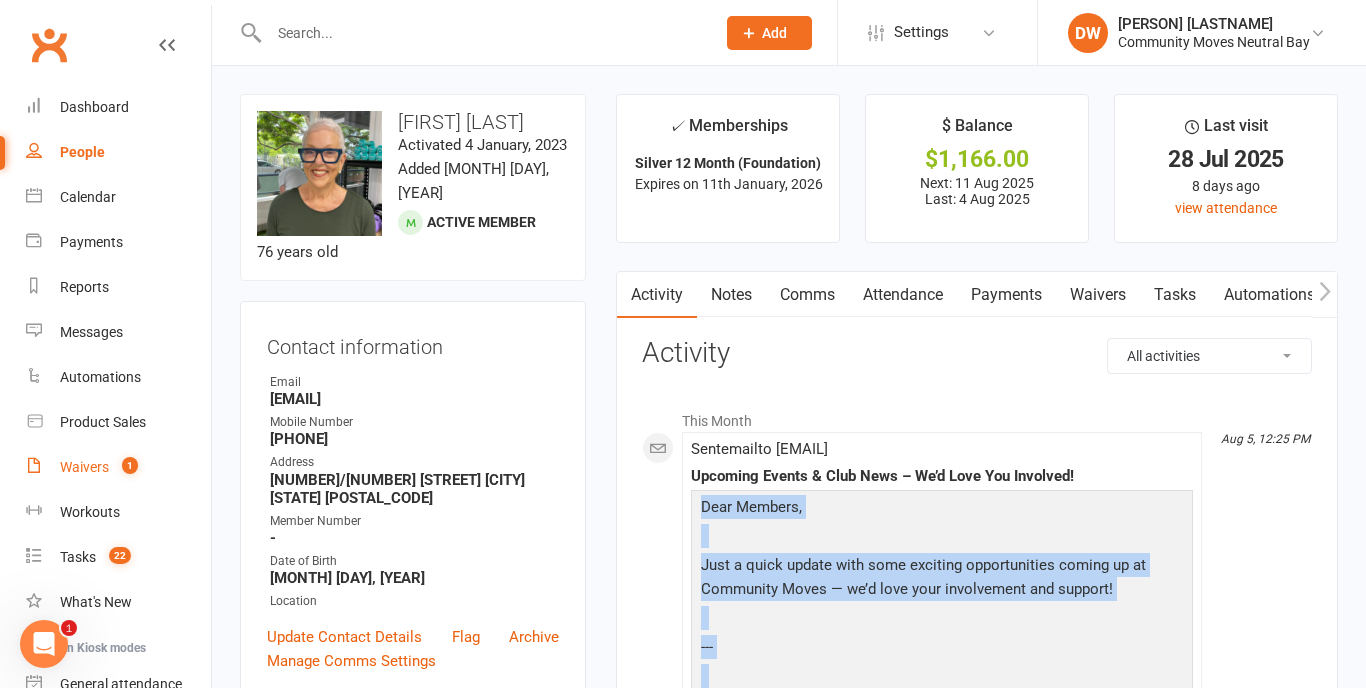 click on "Waivers" at bounding box center (84, 467) 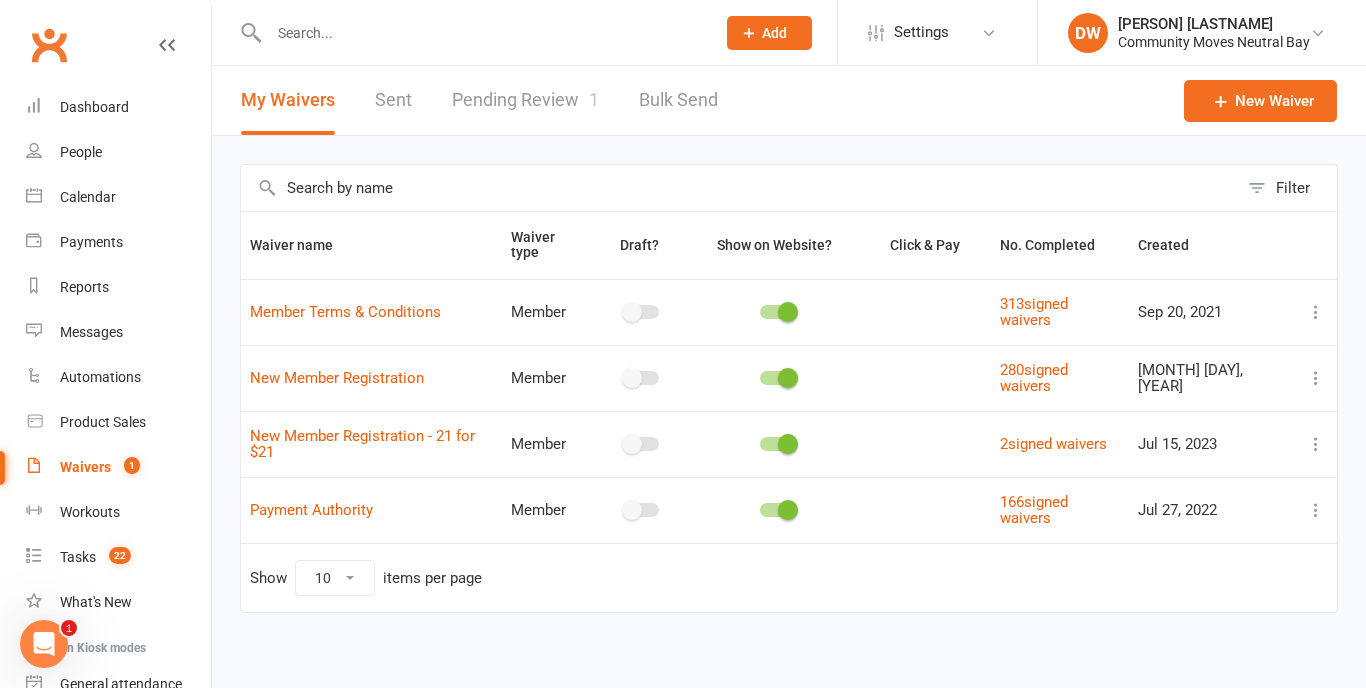 click on "Pending Review 1" at bounding box center [525, 100] 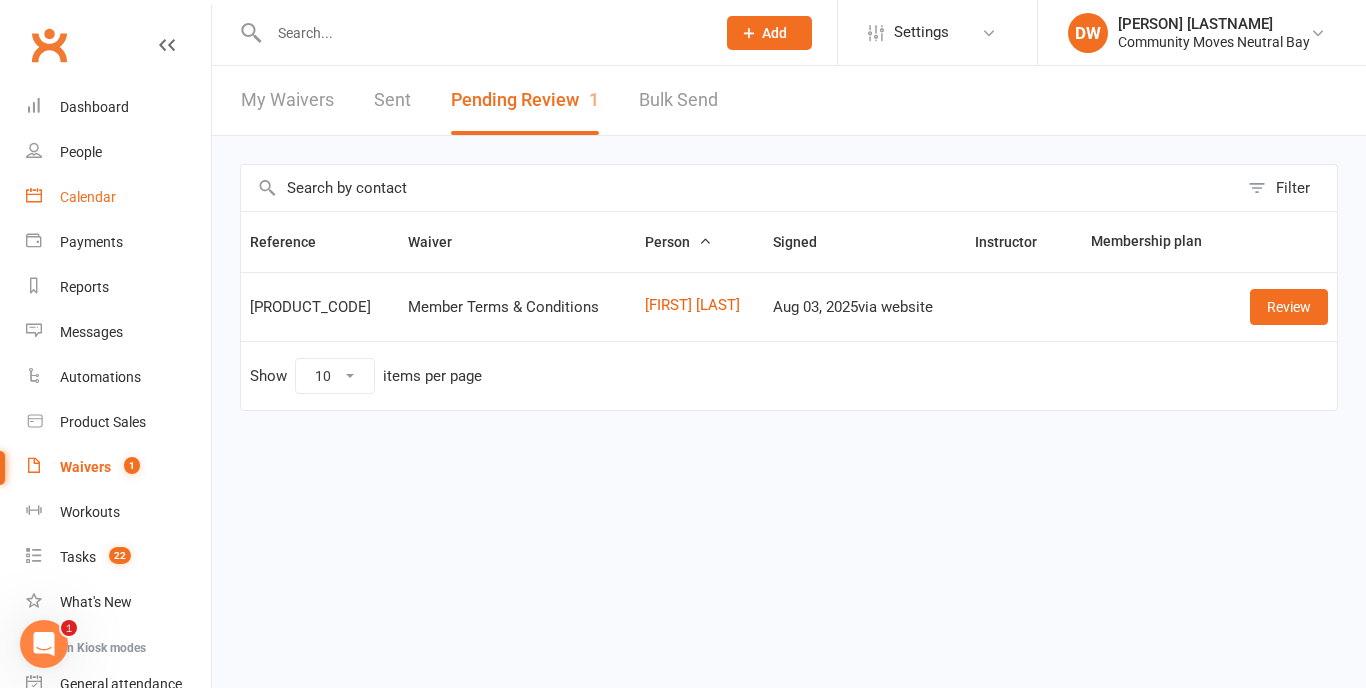 click on "Calendar" at bounding box center [88, 197] 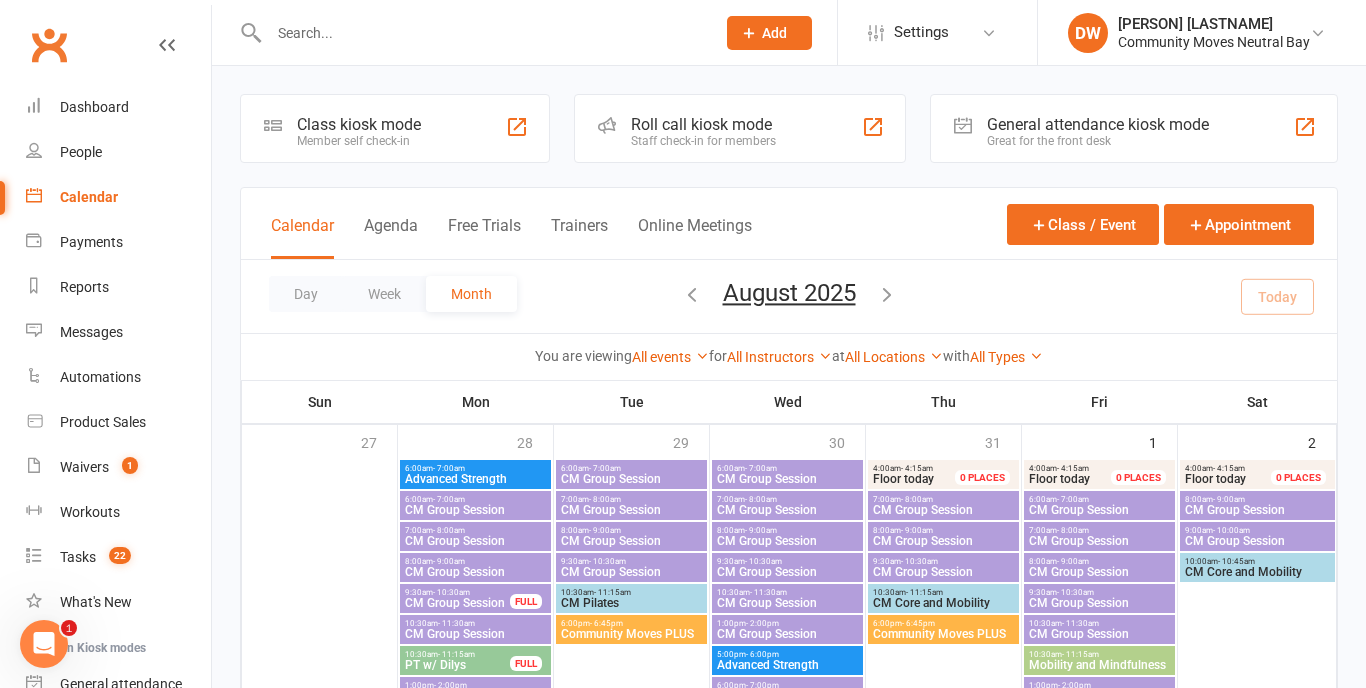 click at bounding box center [482, 33] 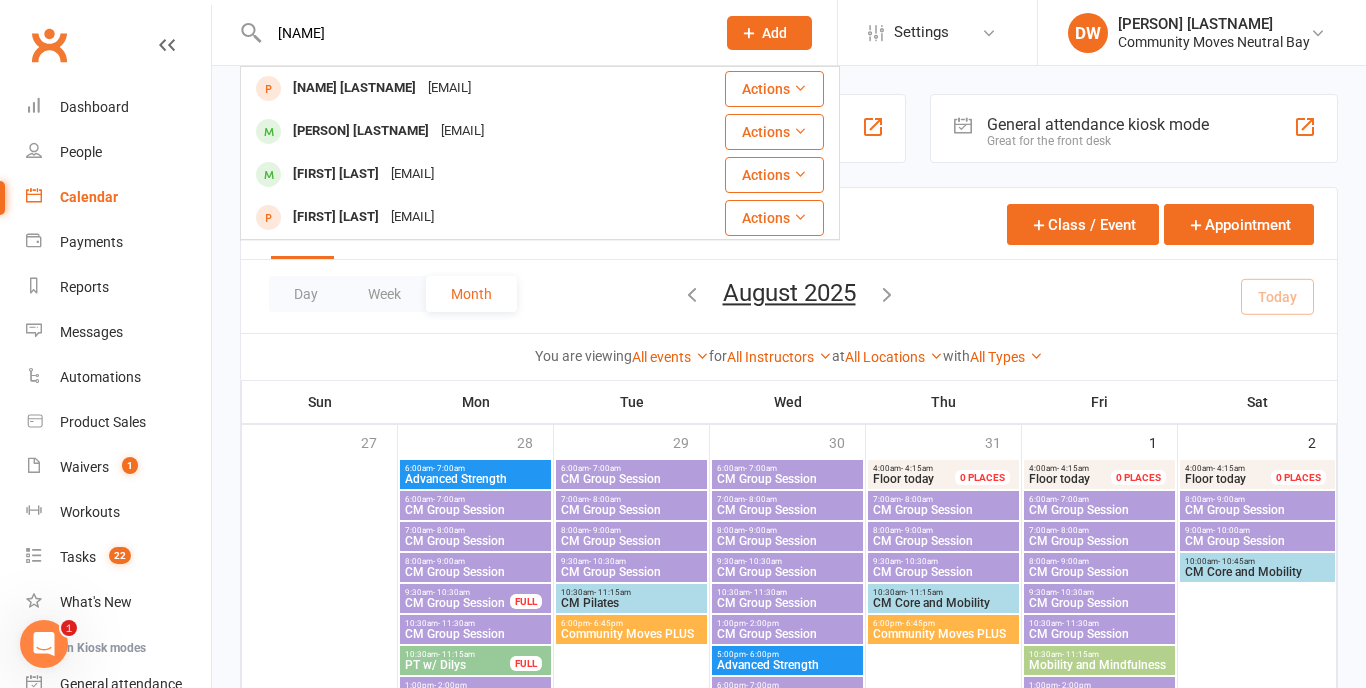 type on "bern" 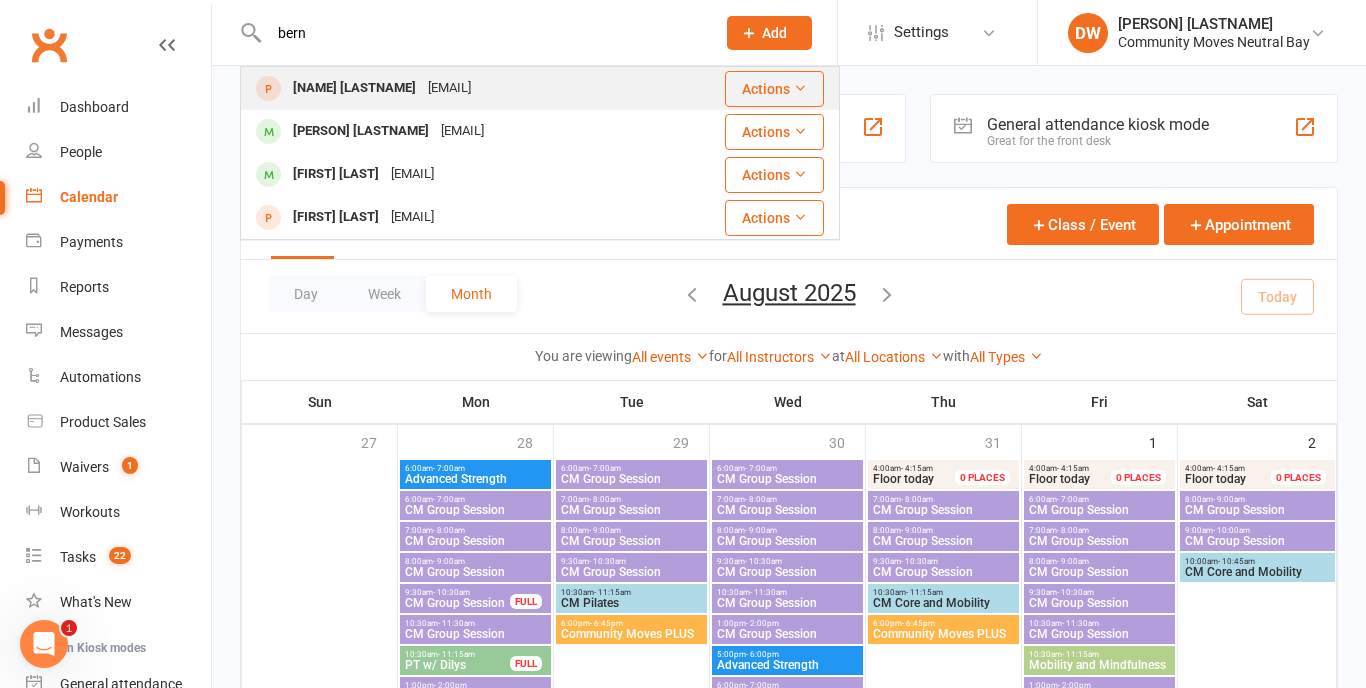 drag, startPoint x: 350, startPoint y: 43, endPoint x: 338, endPoint y: 90, distance: 48.507732 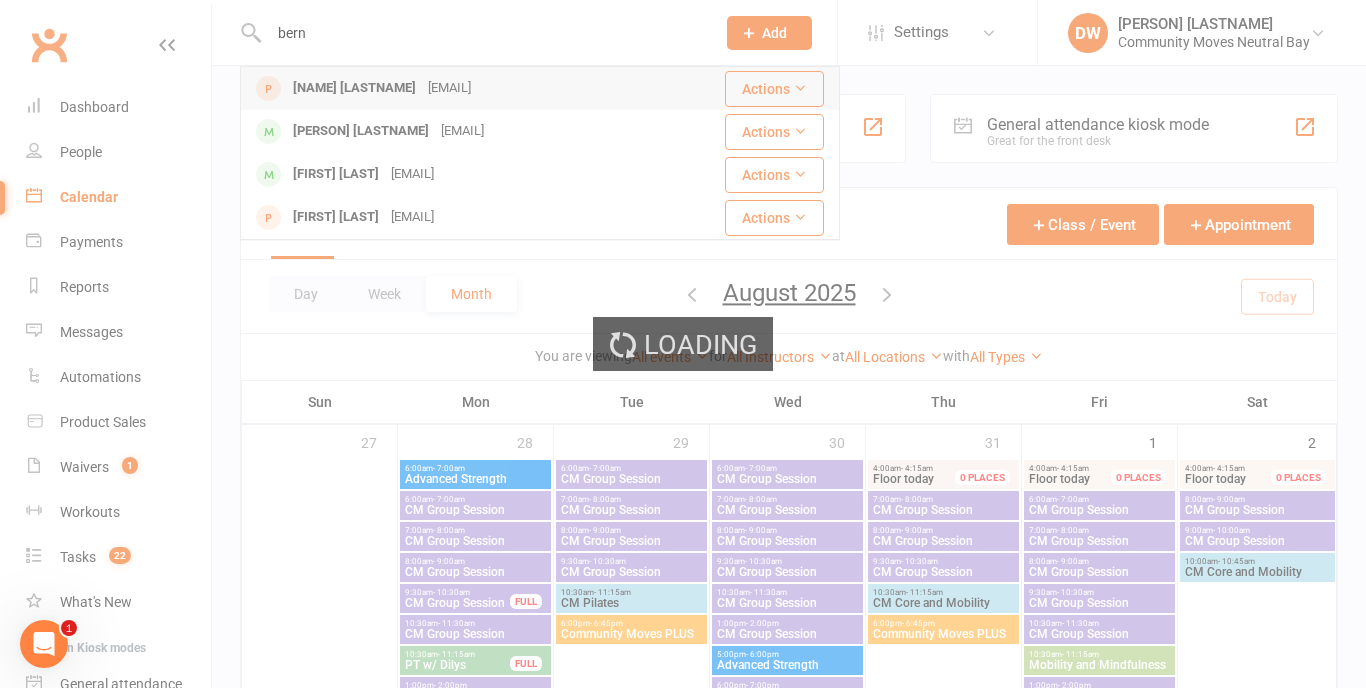 type 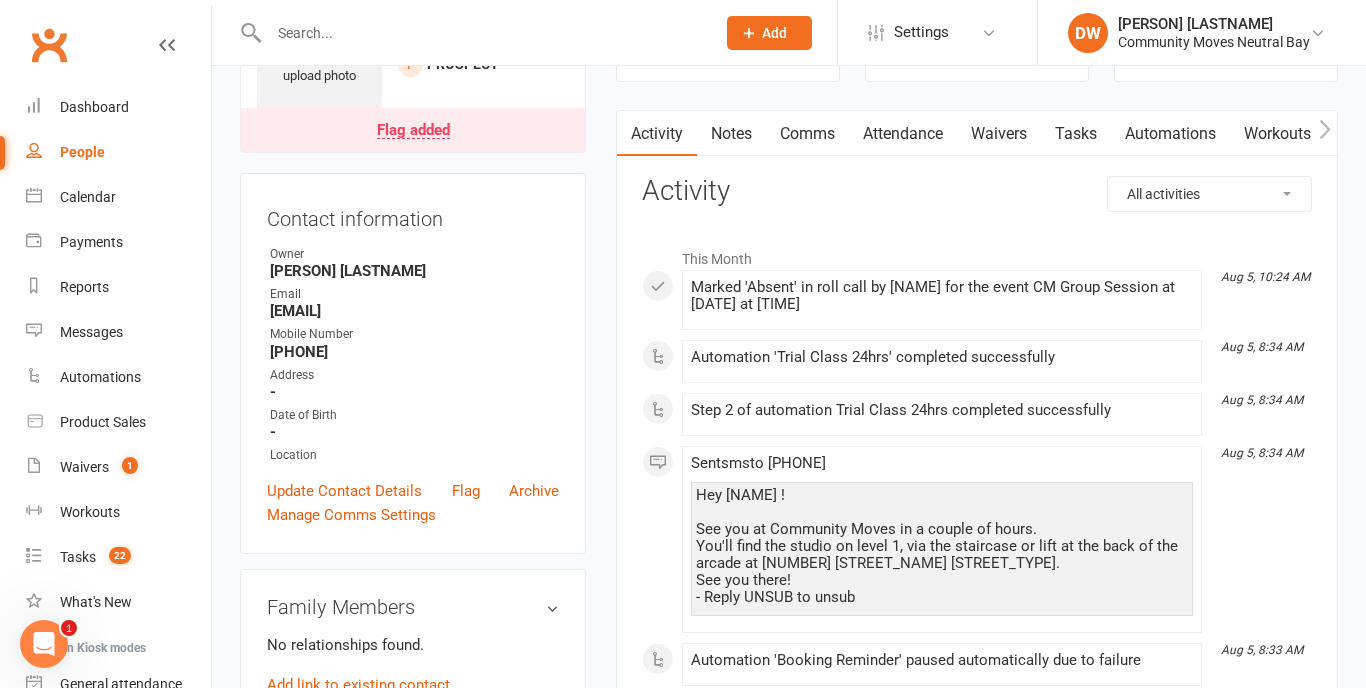 scroll, scrollTop: 127, scrollLeft: 0, axis: vertical 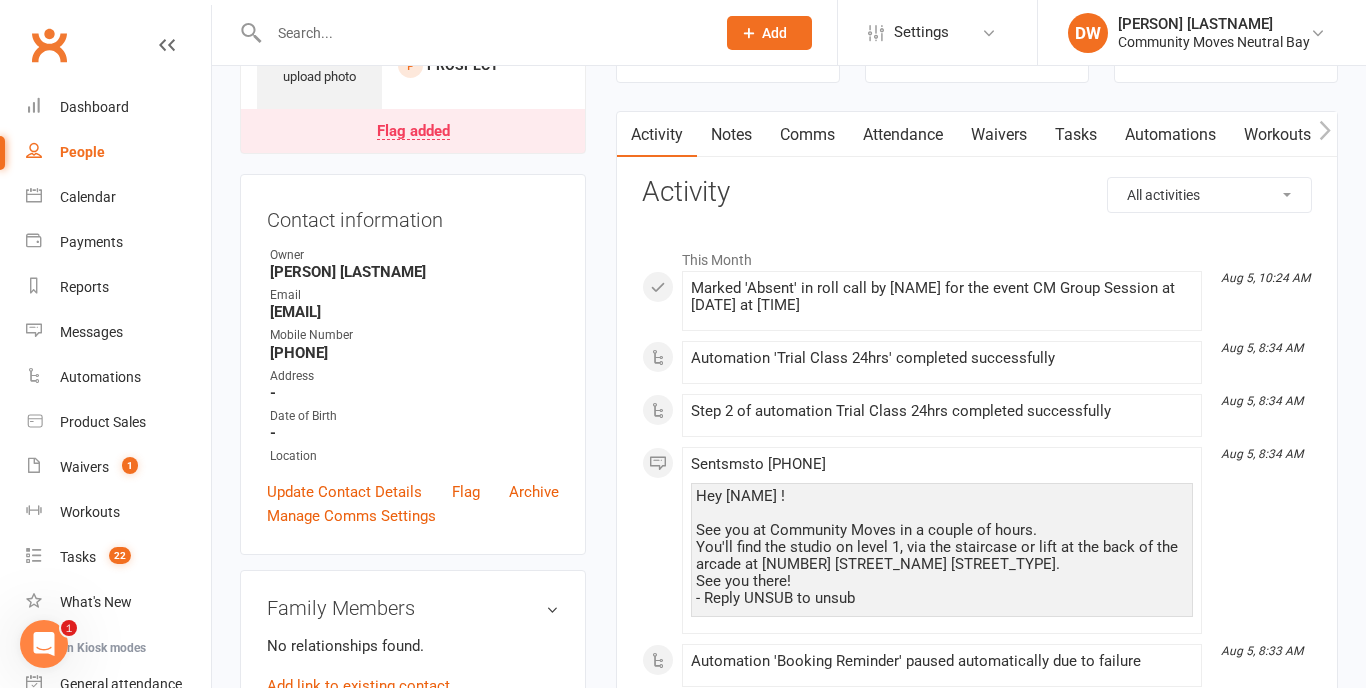 click on "Comms" at bounding box center (807, 135) 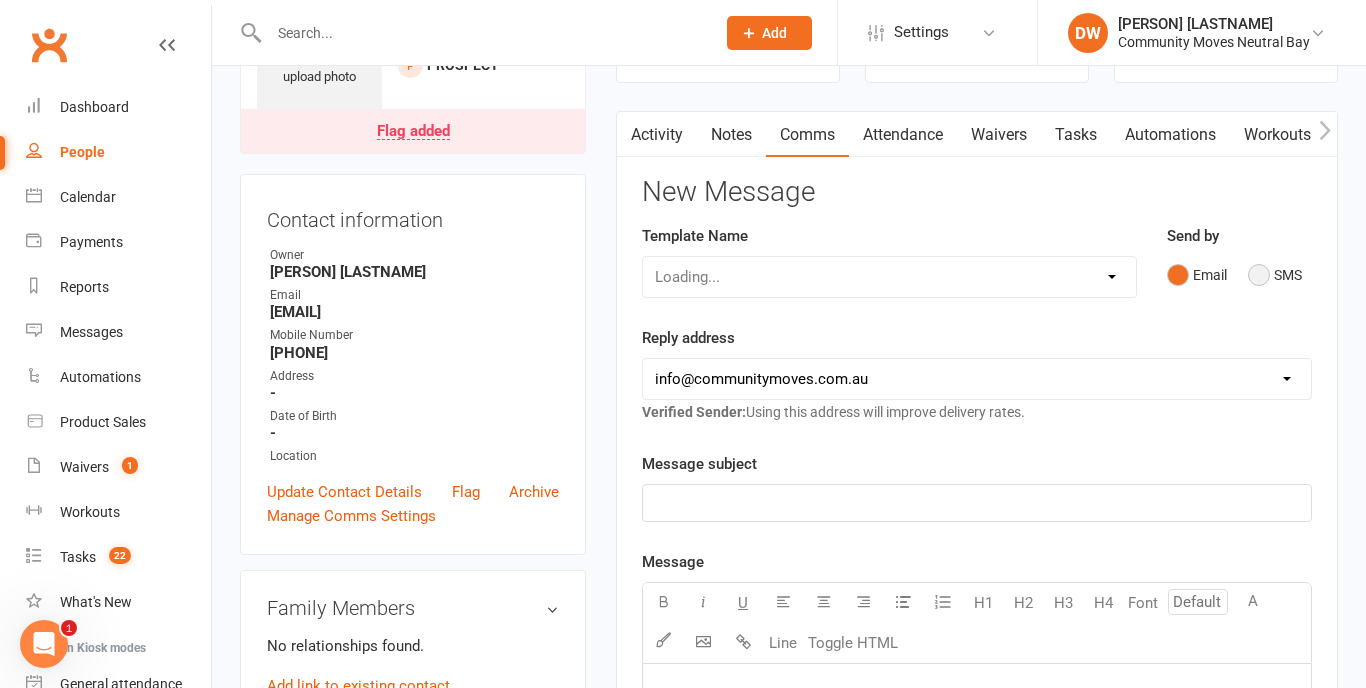 click on "SMS" at bounding box center [1275, 275] 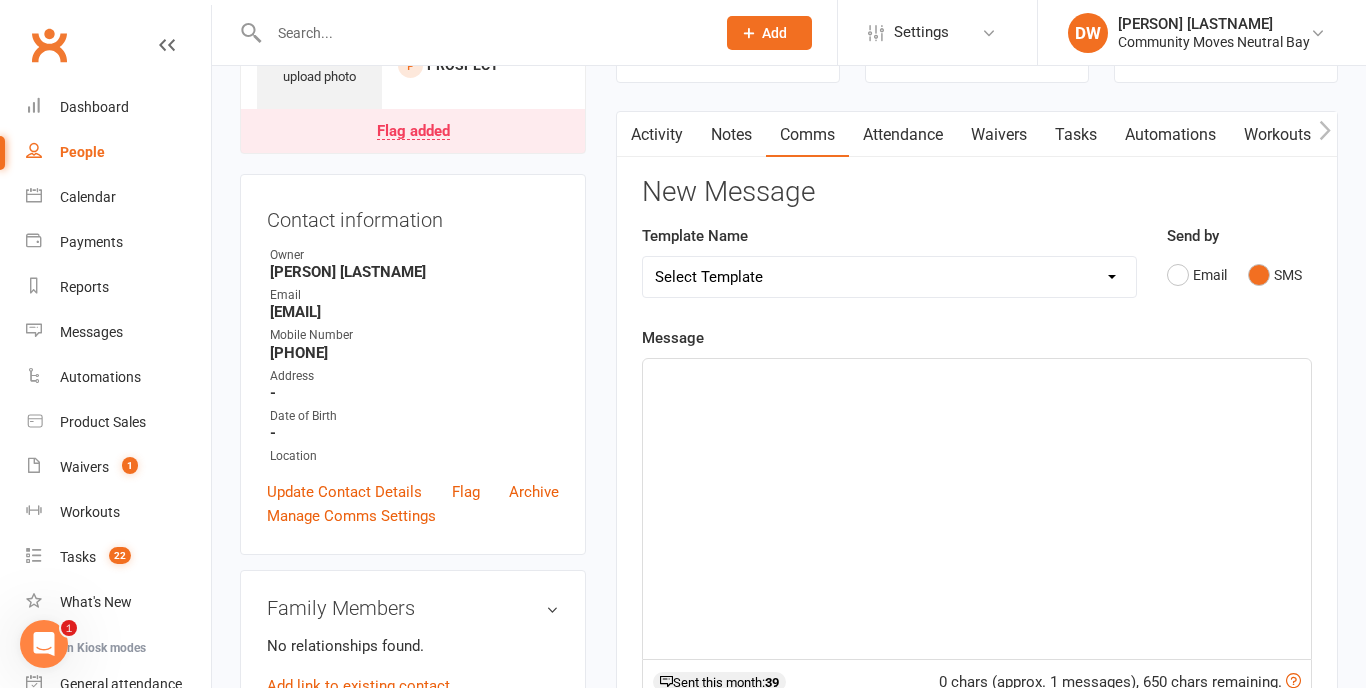 click on "﻿" 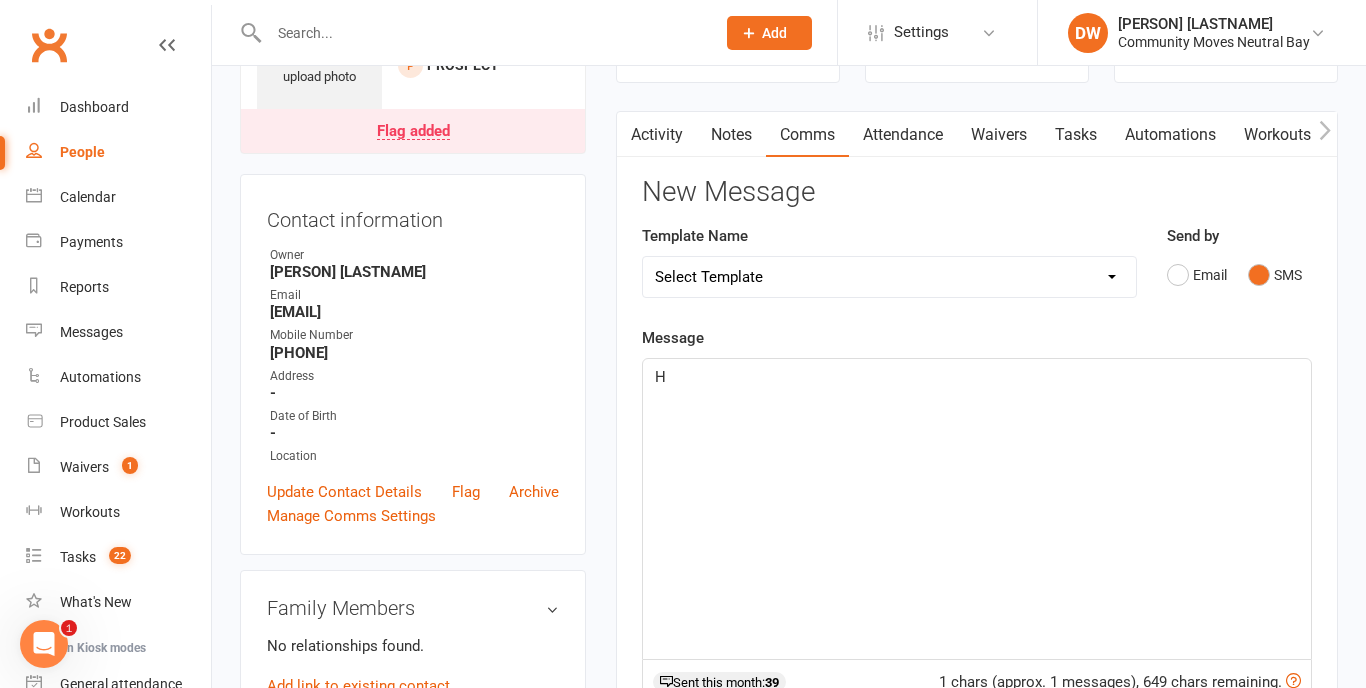 type 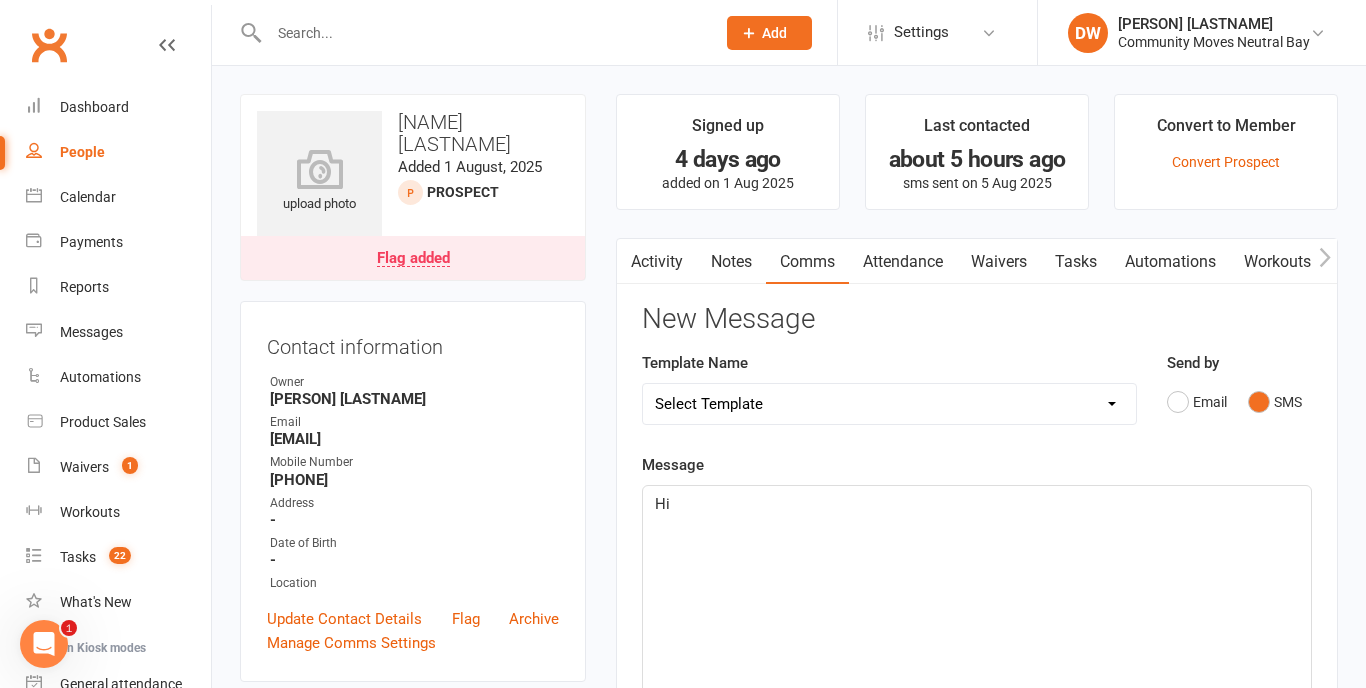 scroll, scrollTop: 0, scrollLeft: 0, axis: both 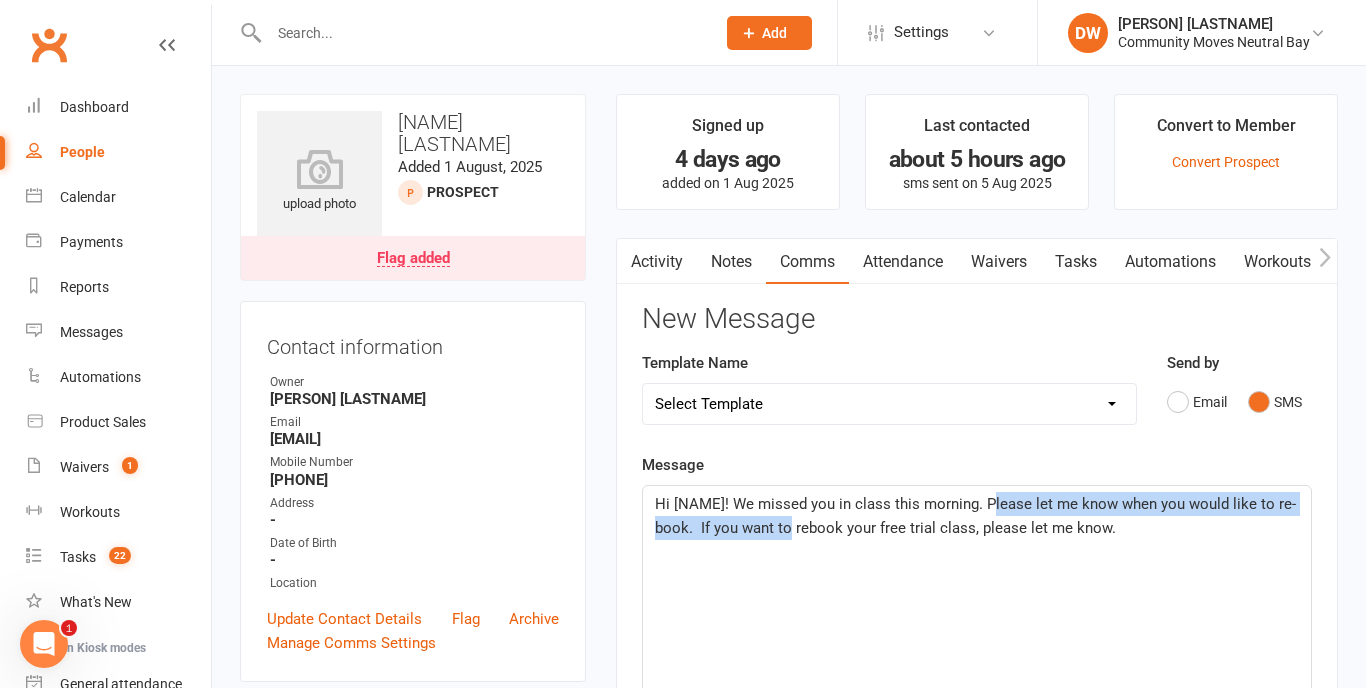 drag, startPoint x: 979, startPoint y: 503, endPoint x: 1006, endPoint y: 538, distance: 44.20407 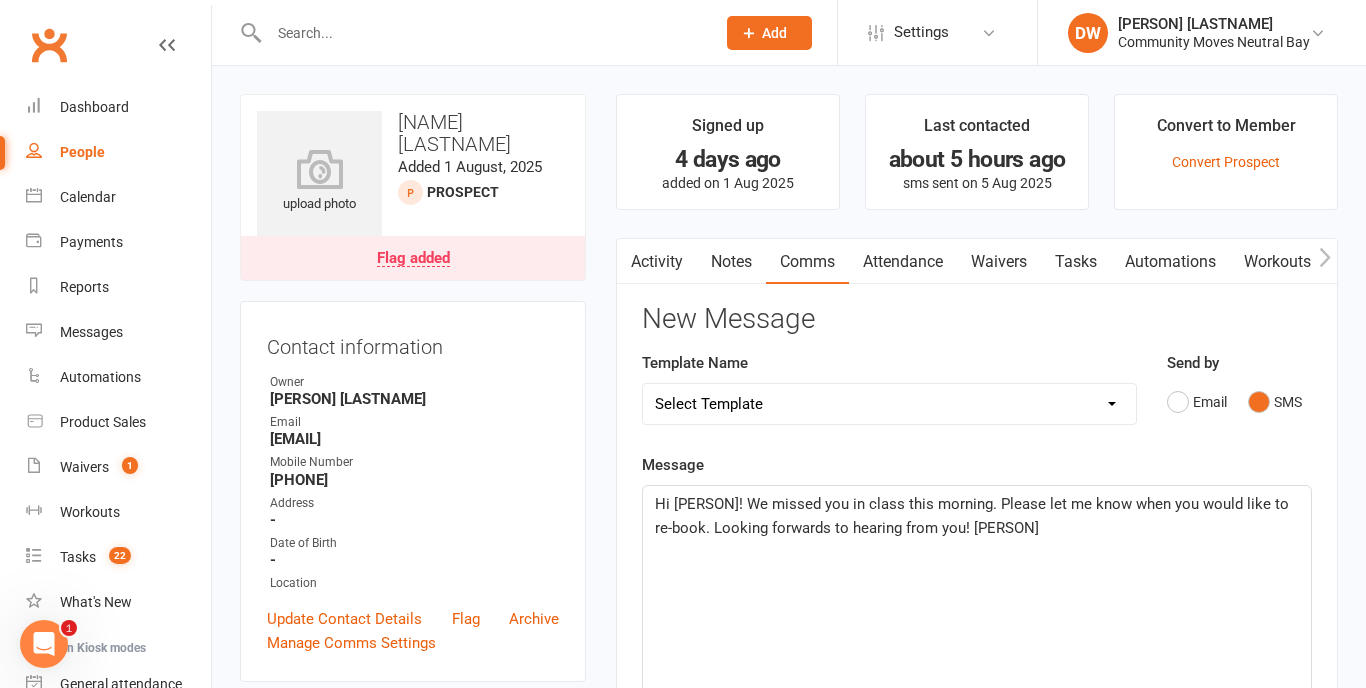 click on "Hi [PERSON]! We missed you in class this morning. Please let me know when you would like to re-book. Looking forwards to hearing from you! [PERSON]" 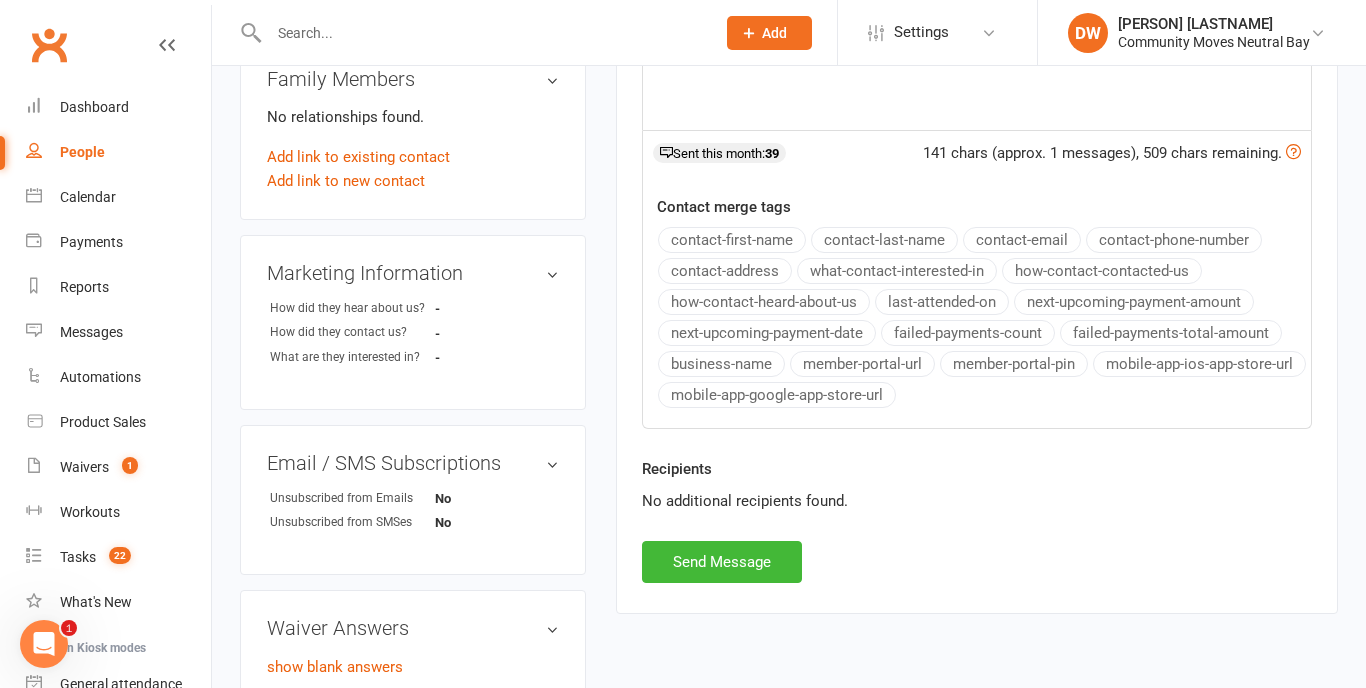 scroll, scrollTop: 681, scrollLeft: 0, axis: vertical 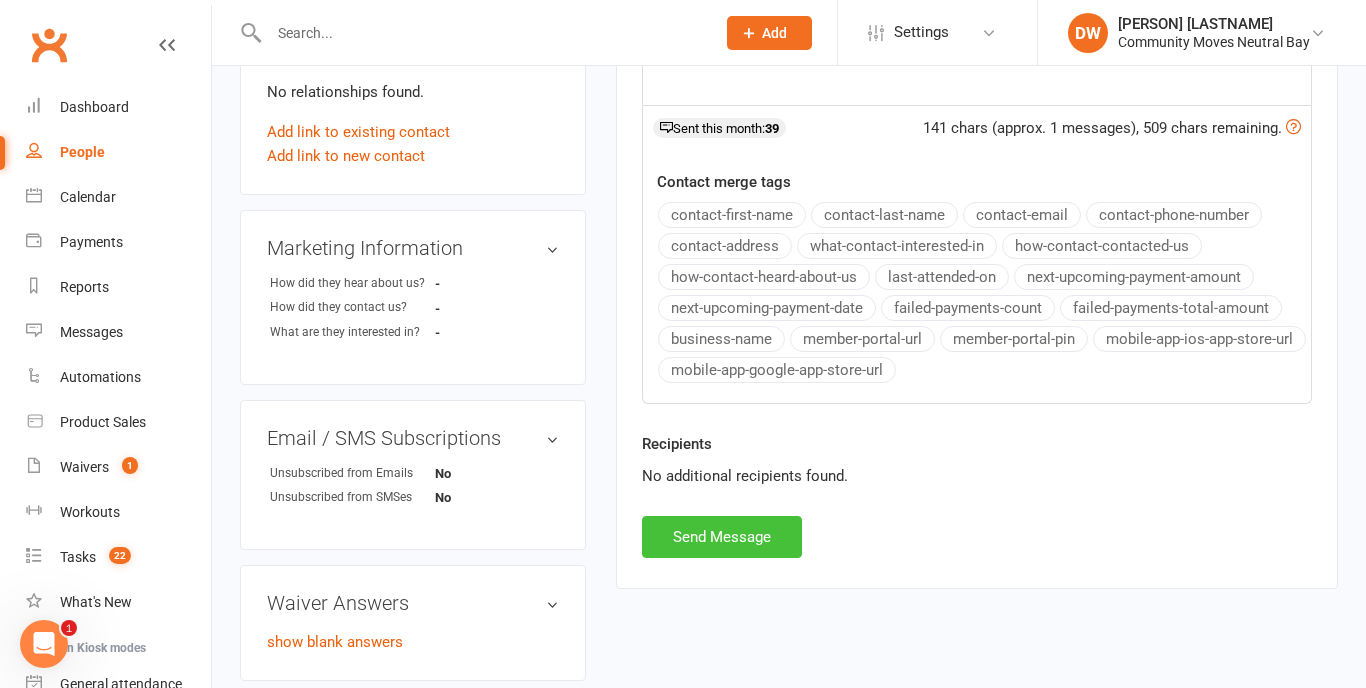 click on "Send Message" at bounding box center (722, 537) 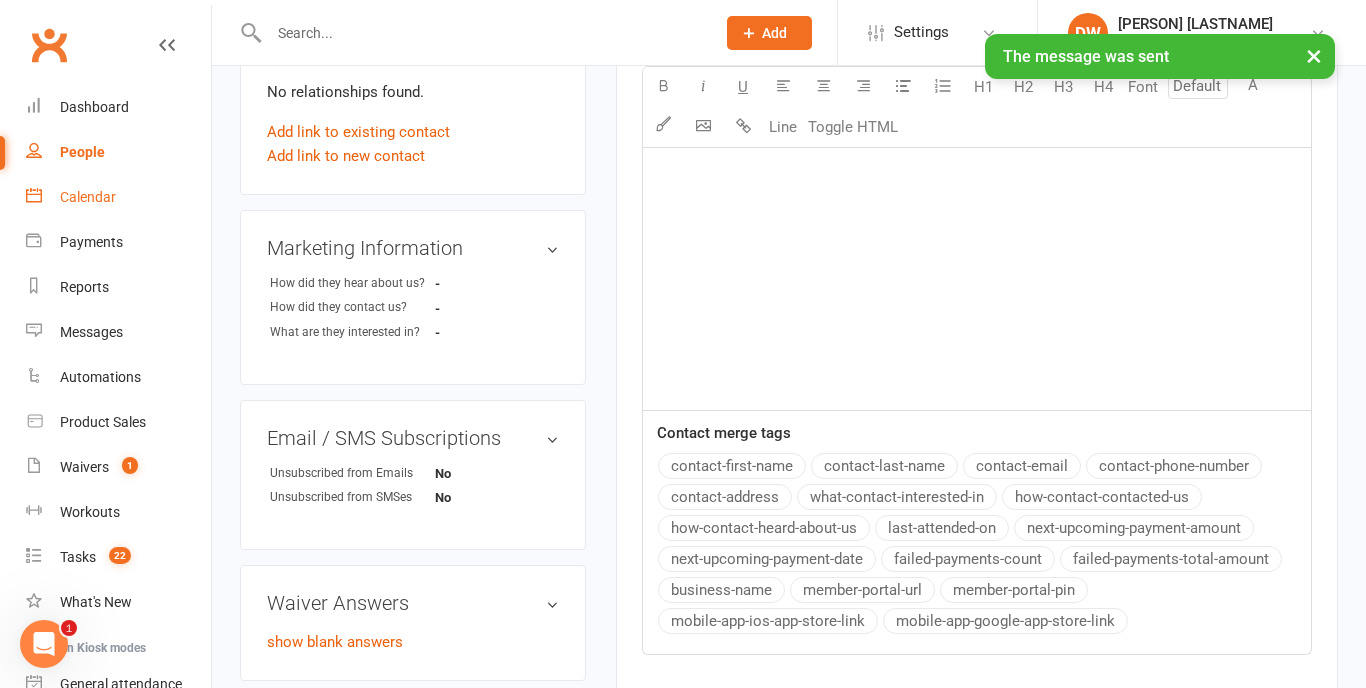 click on "Calendar" at bounding box center (88, 197) 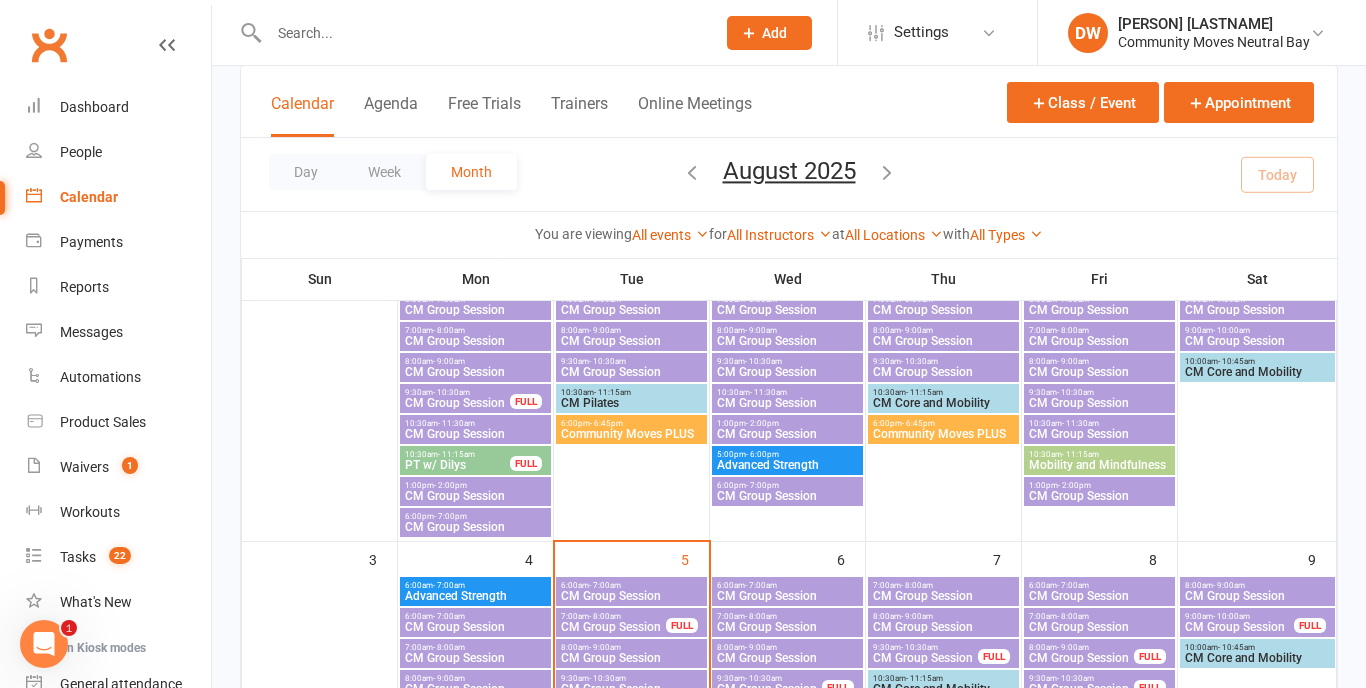 scroll, scrollTop: 210, scrollLeft: 0, axis: vertical 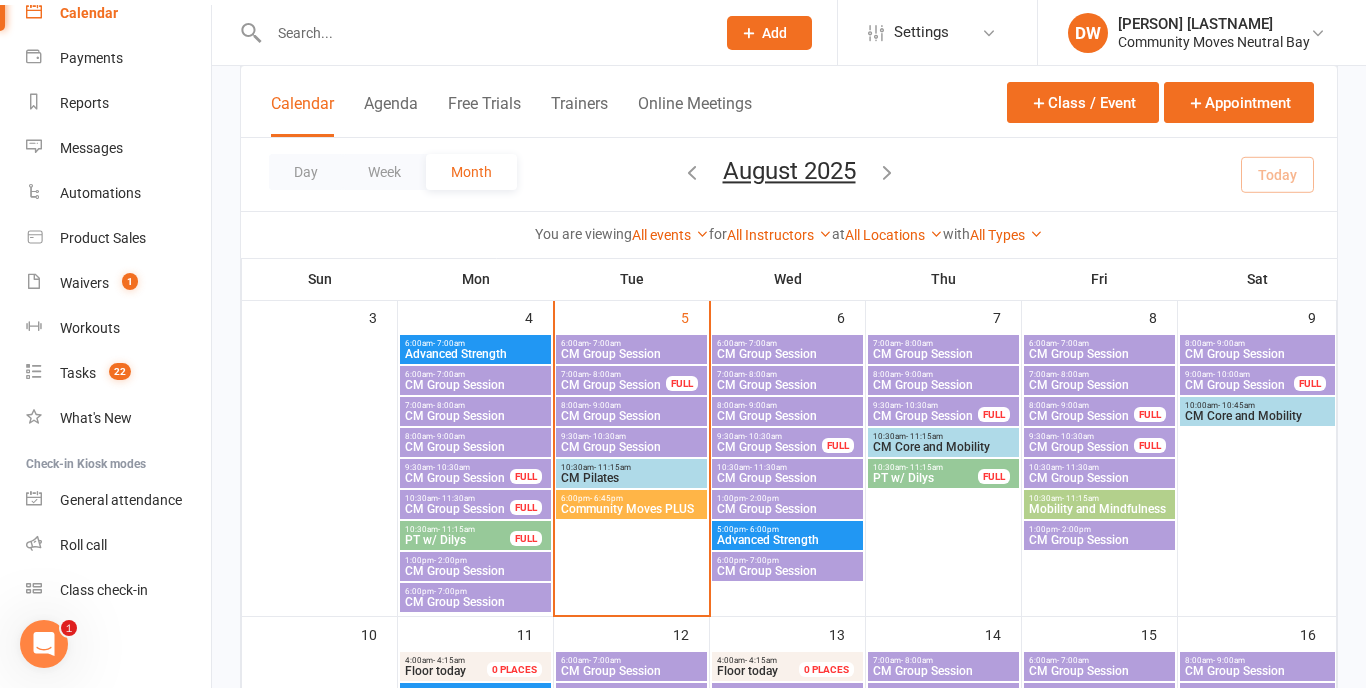 click on "CM Group Session" at bounding box center [787, 354] 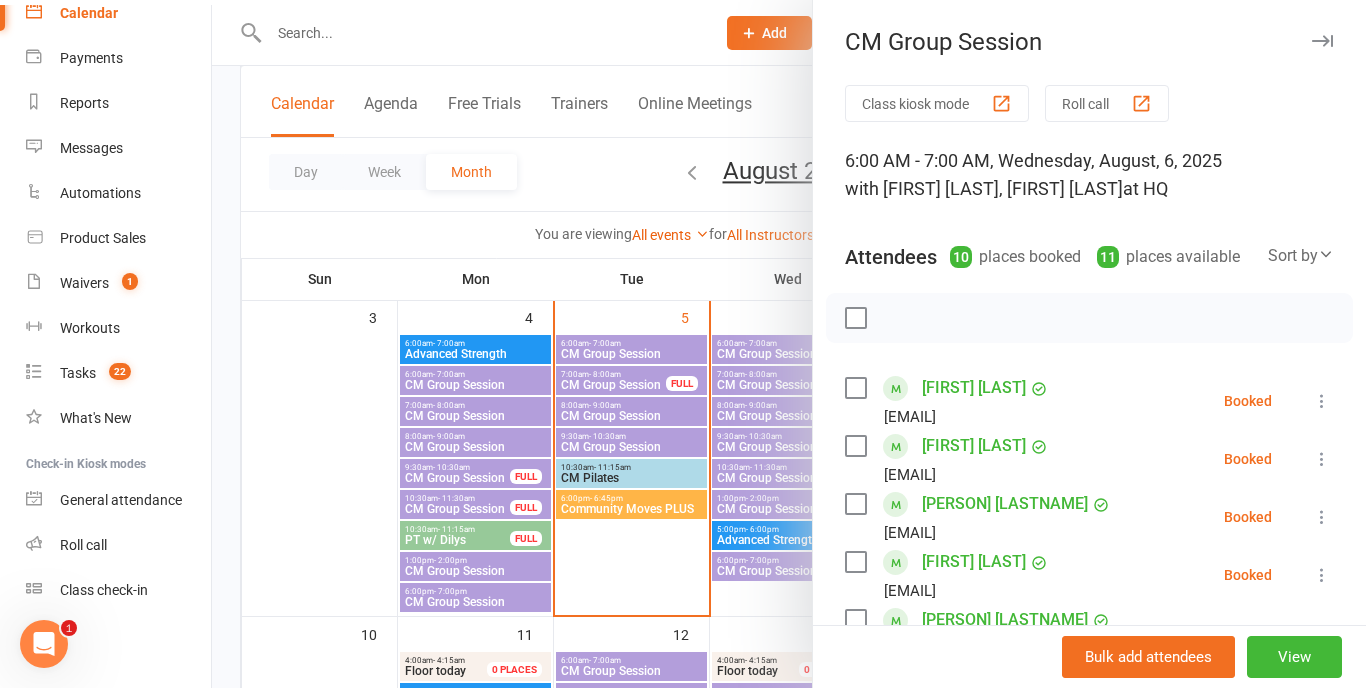 scroll, scrollTop: 0, scrollLeft: 0, axis: both 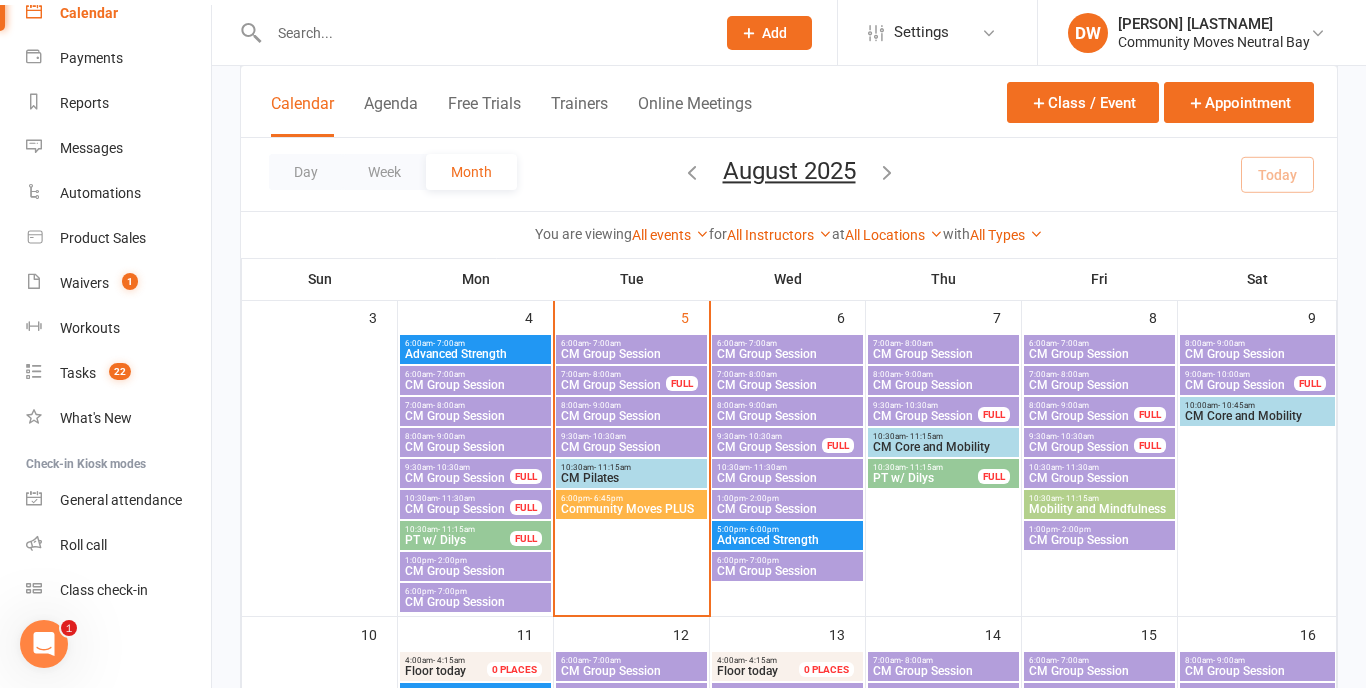 click on "CM Group Session" at bounding box center [787, 385] 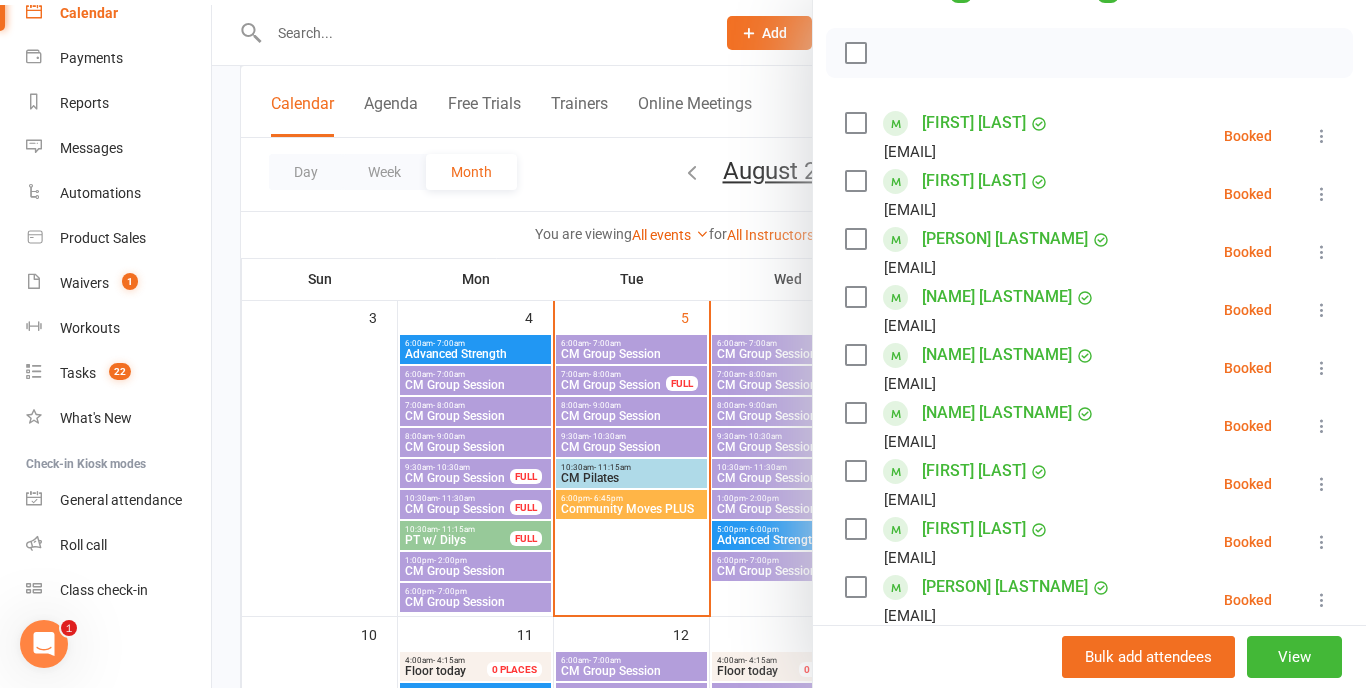 scroll, scrollTop: 241, scrollLeft: 0, axis: vertical 